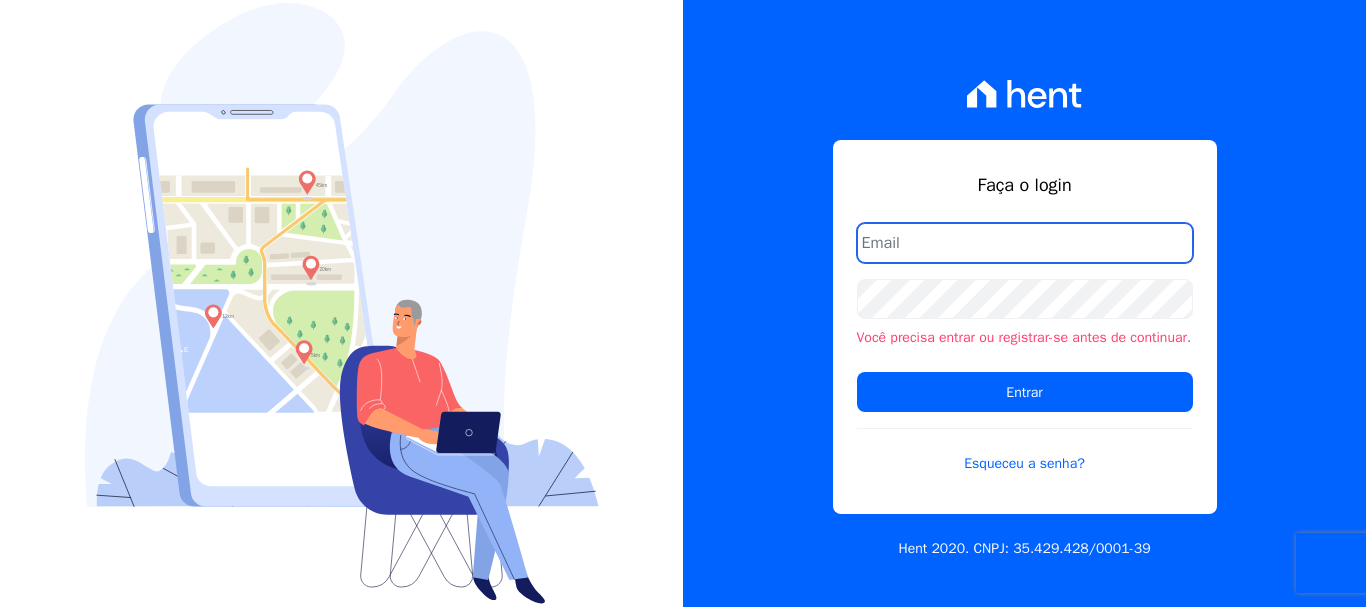 scroll, scrollTop: 0, scrollLeft: 0, axis: both 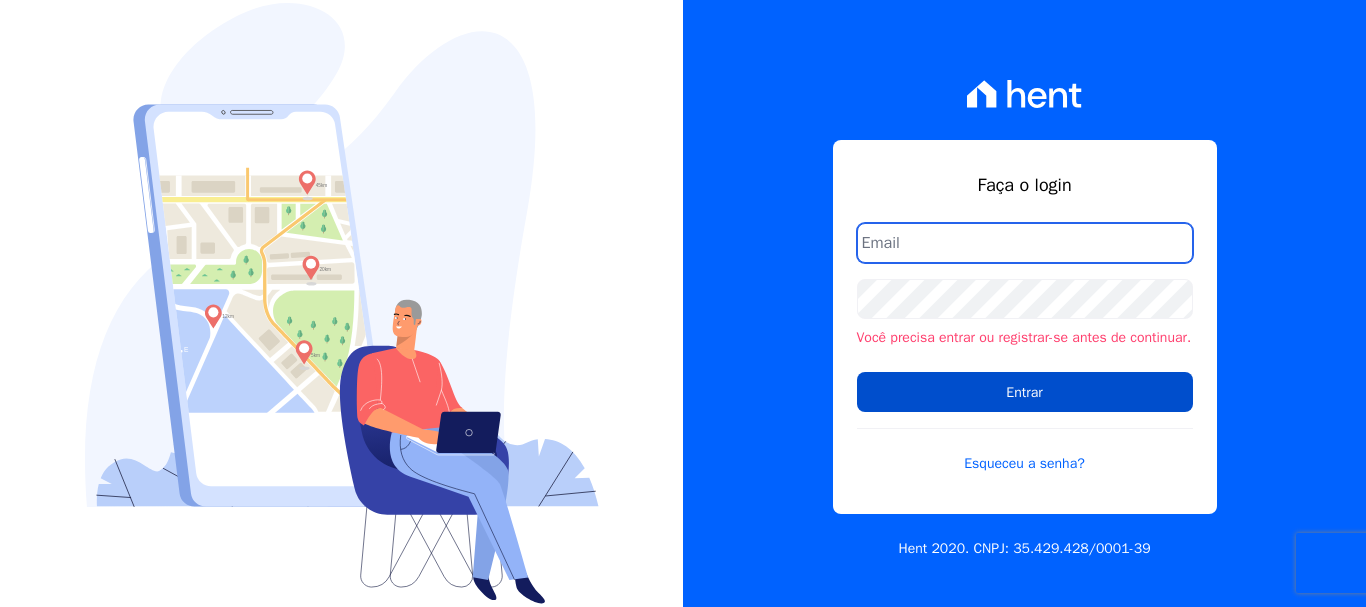 type on "renato.rodrigues@viasul.com" 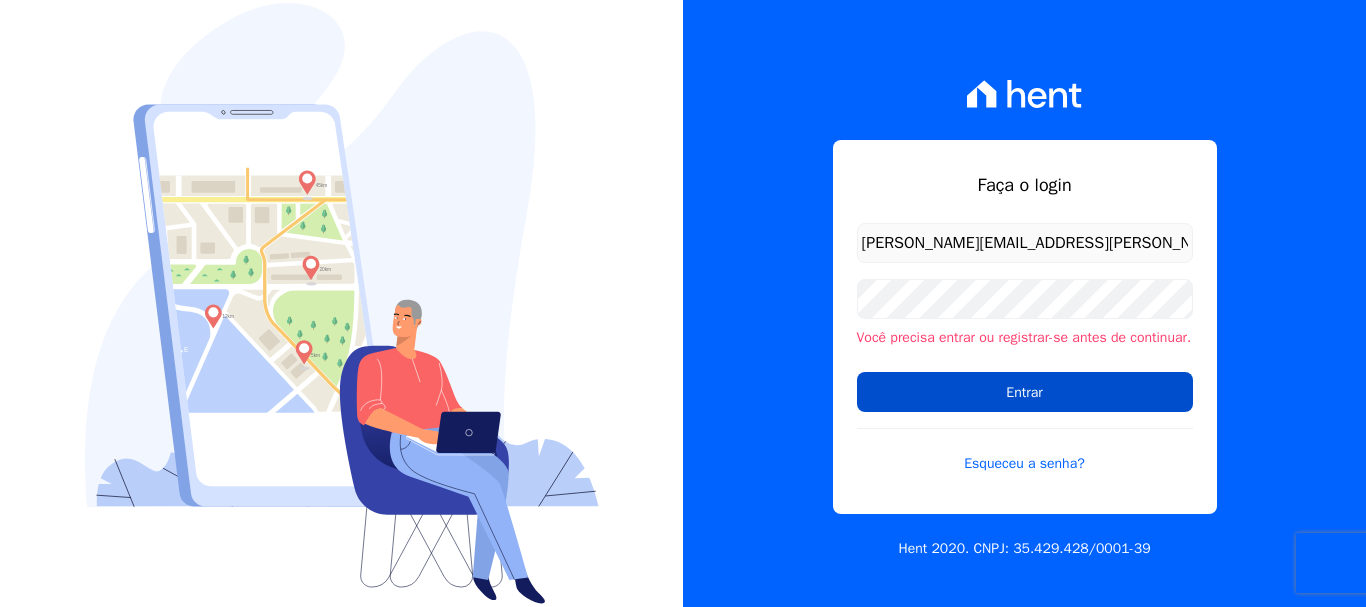 click on "Entrar" at bounding box center [1025, 392] 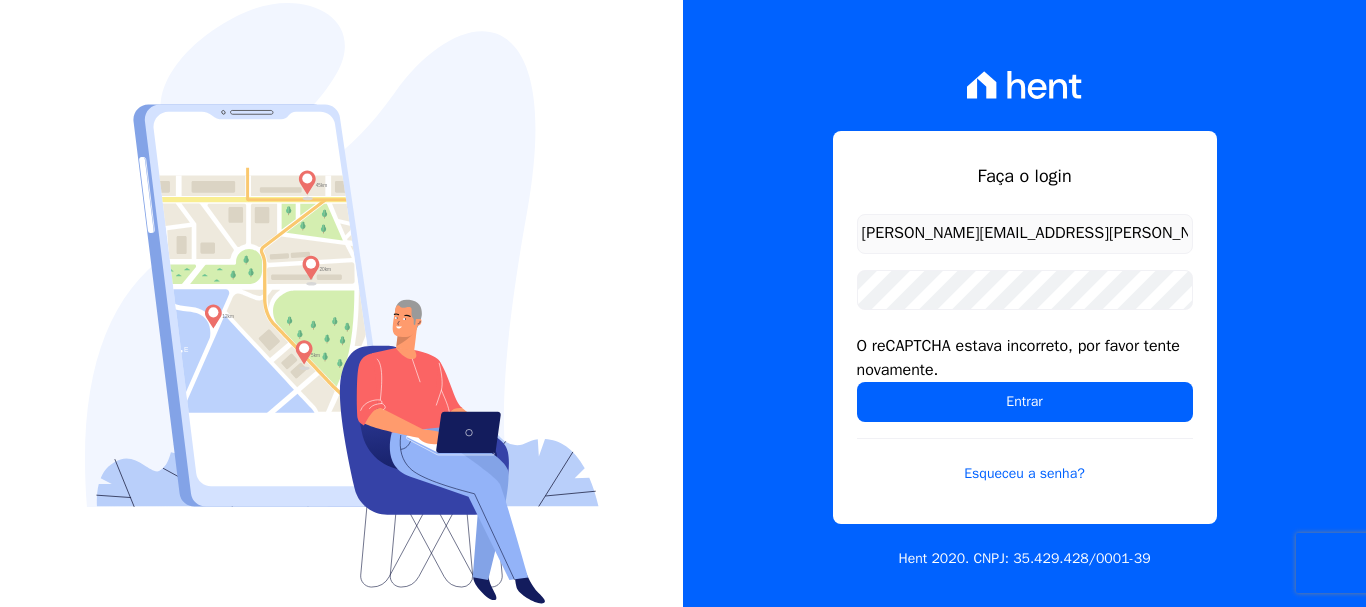 scroll, scrollTop: 0, scrollLeft: 0, axis: both 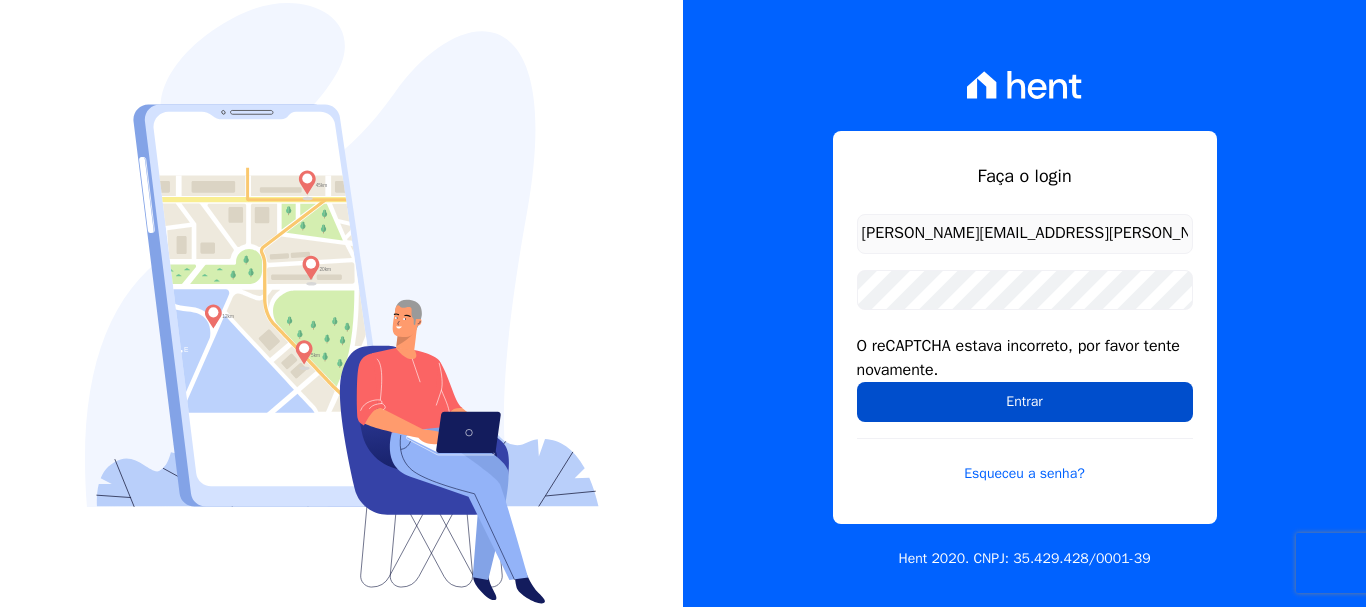 click on "Entrar" at bounding box center [1025, 402] 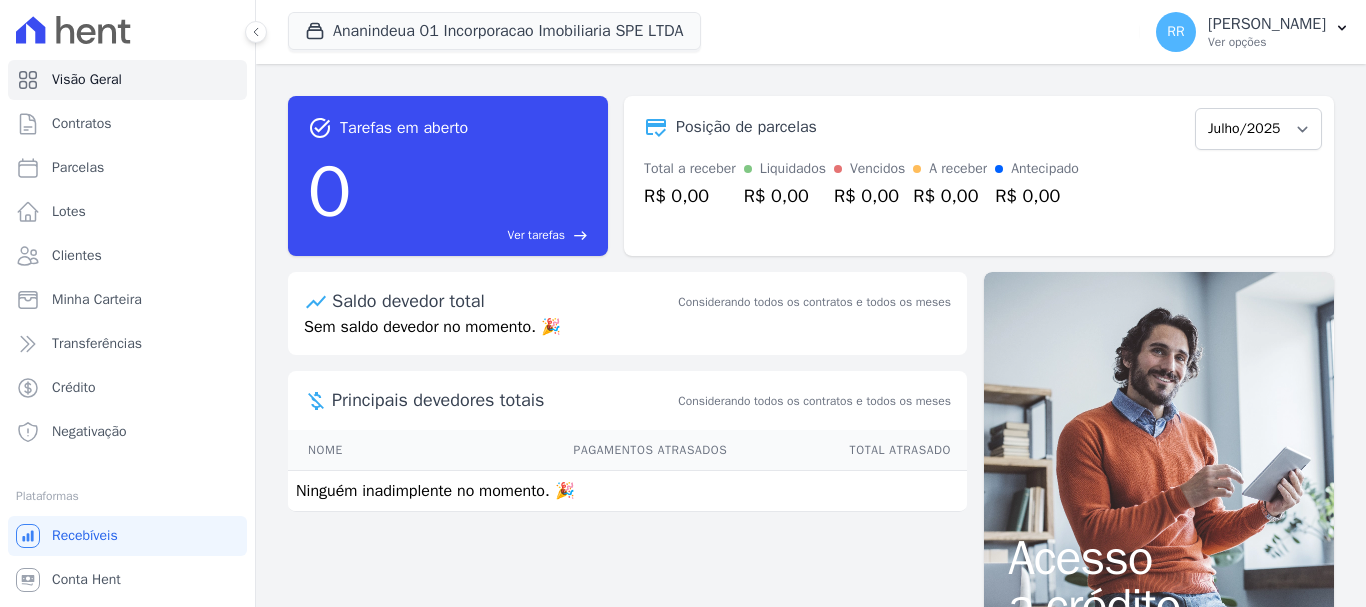 scroll, scrollTop: 0, scrollLeft: 0, axis: both 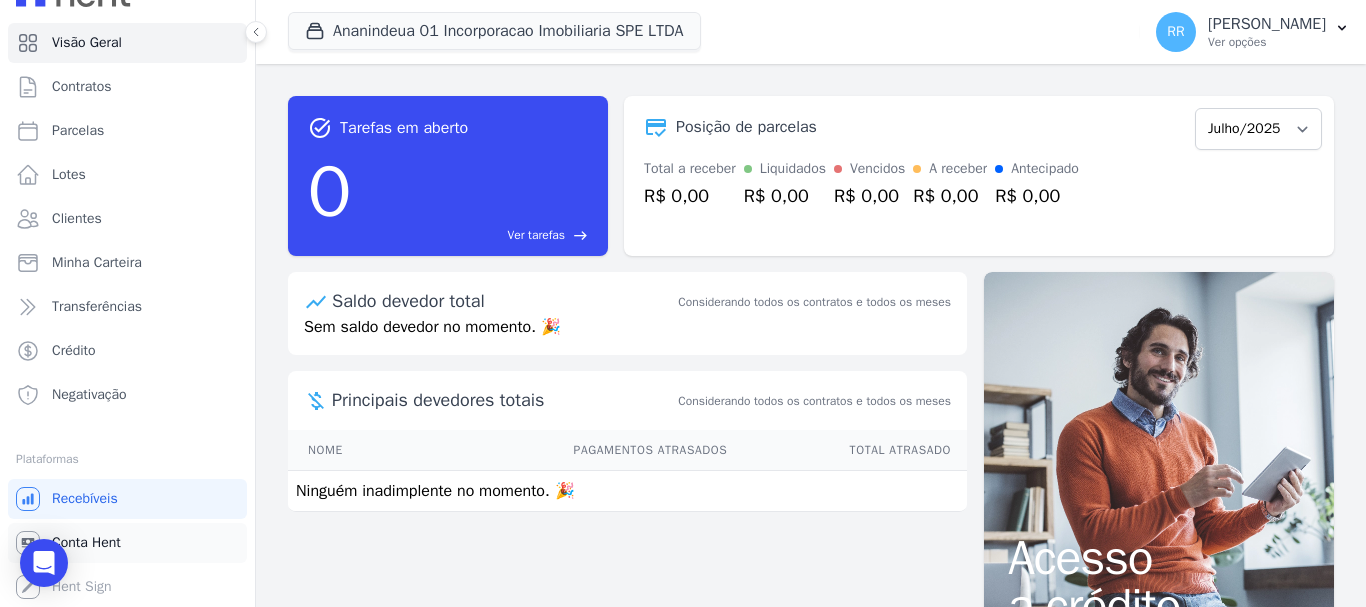 click on "Conta Hent" at bounding box center (86, 543) 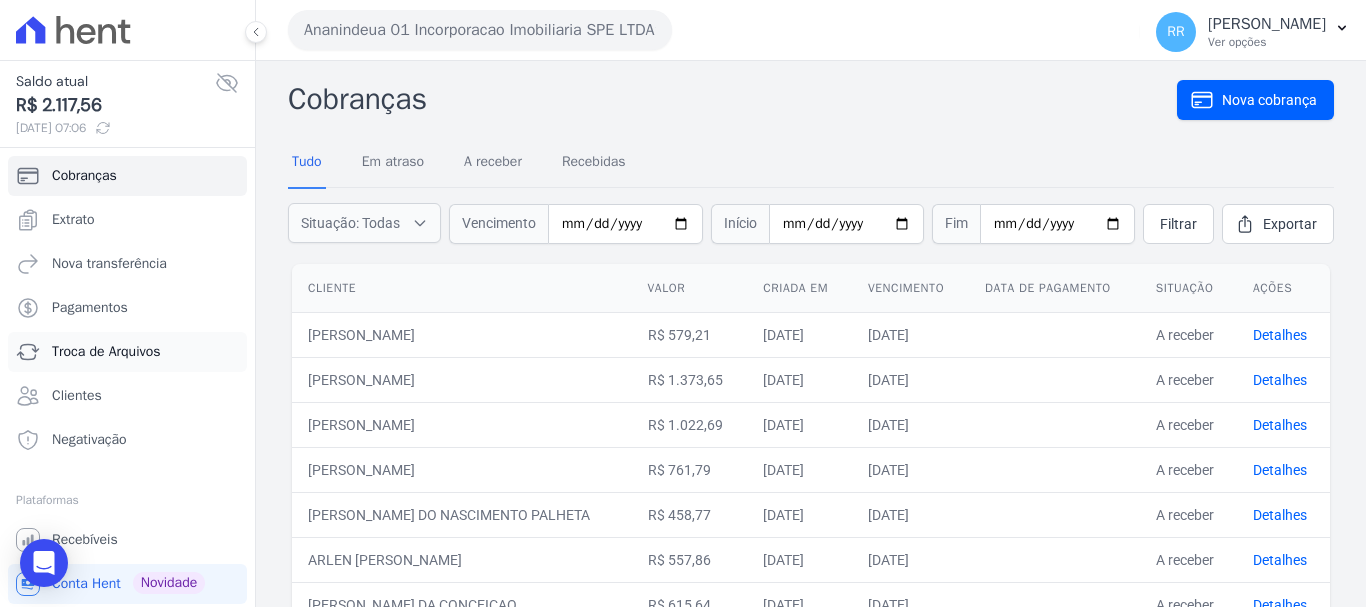click on "Troca de Arquivos" at bounding box center (106, 352) 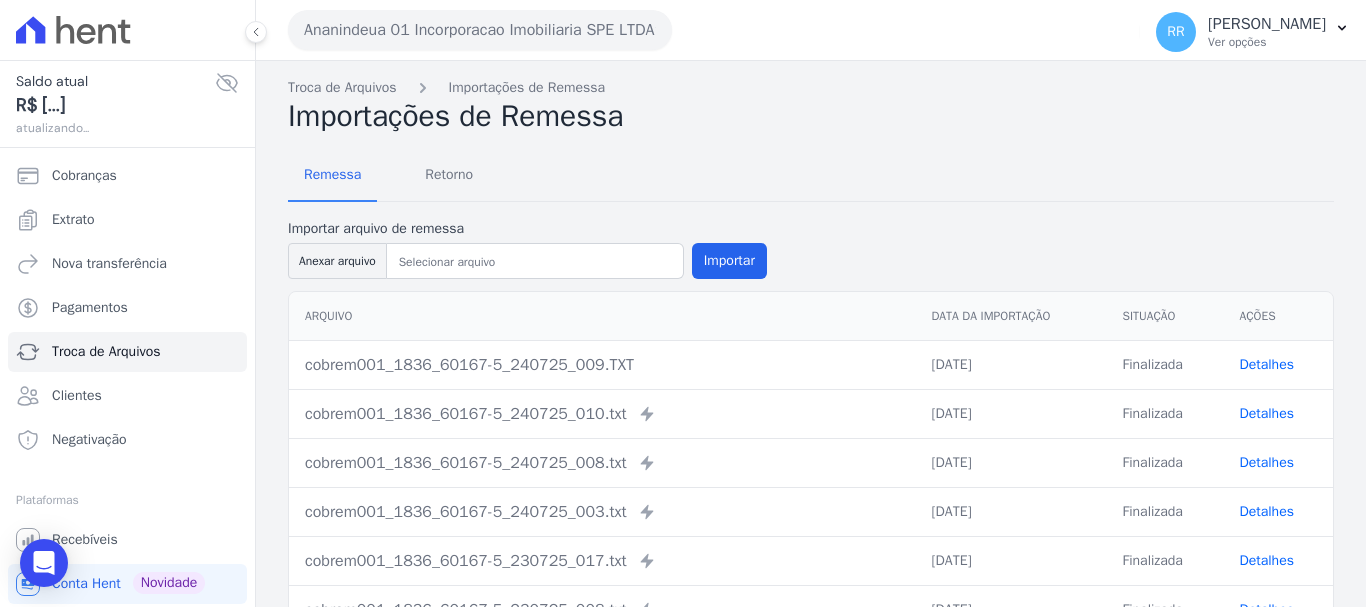 click on "Ananindeua 01 Incorporacao Imobiliaria SPE LTDA" at bounding box center (480, 30) 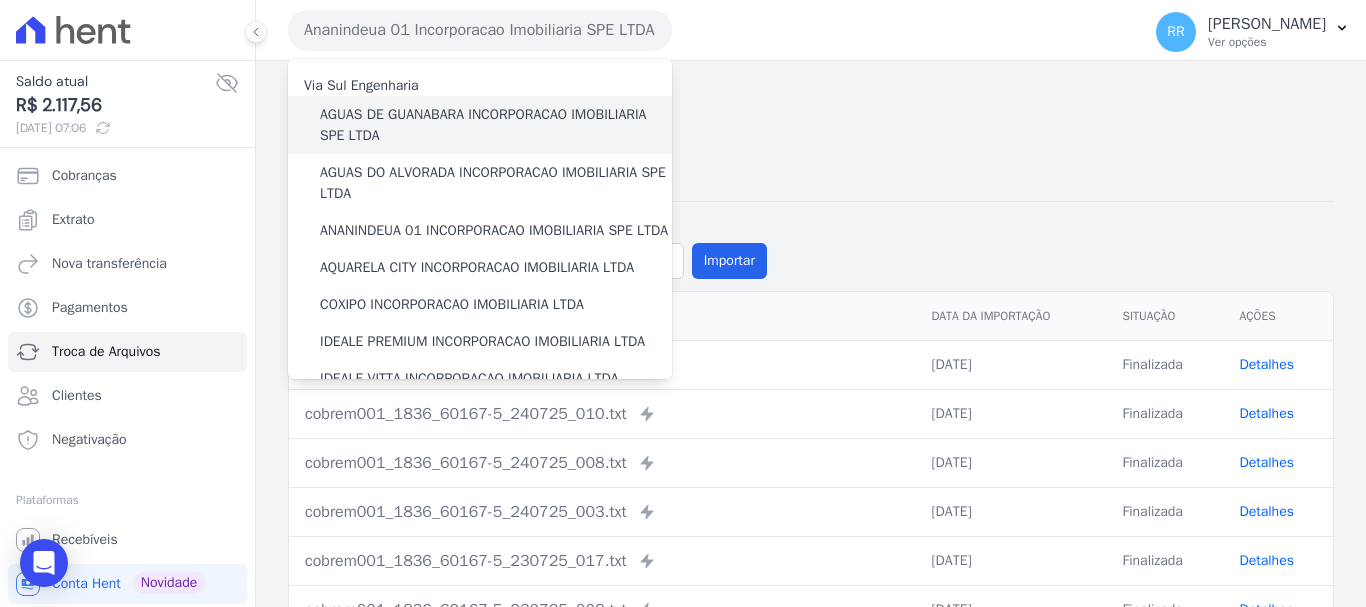 click on "AGUAS DE GUANABARA INCORPORACAO IMOBILIARIA SPE LTDA" at bounding box center [496, 125] 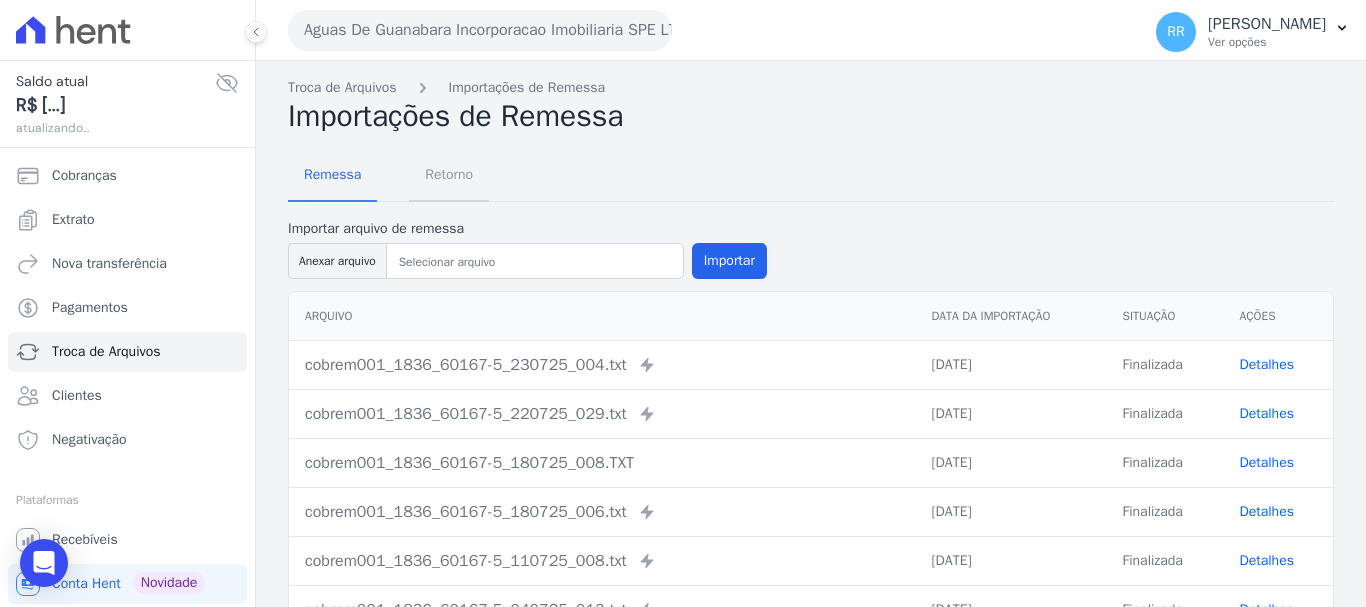 click on "Retorno" at bounding box center [449, 174] 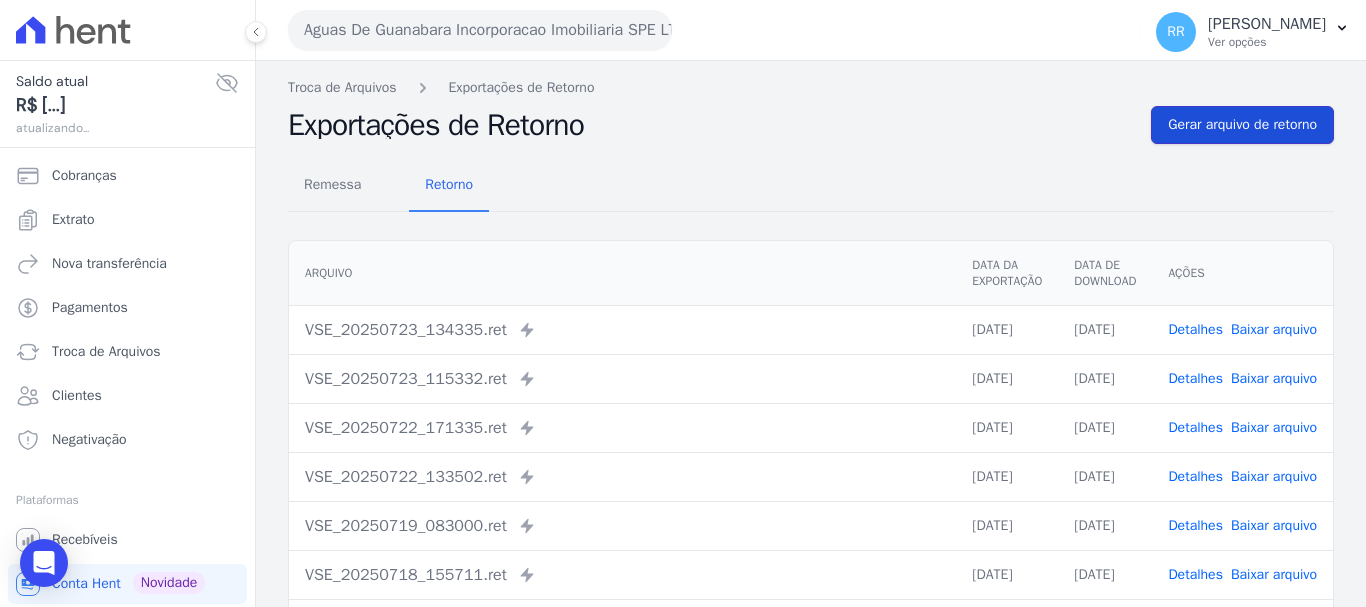 click on "Gerar arquivo de retorno" at bounding box center [1242, 125] 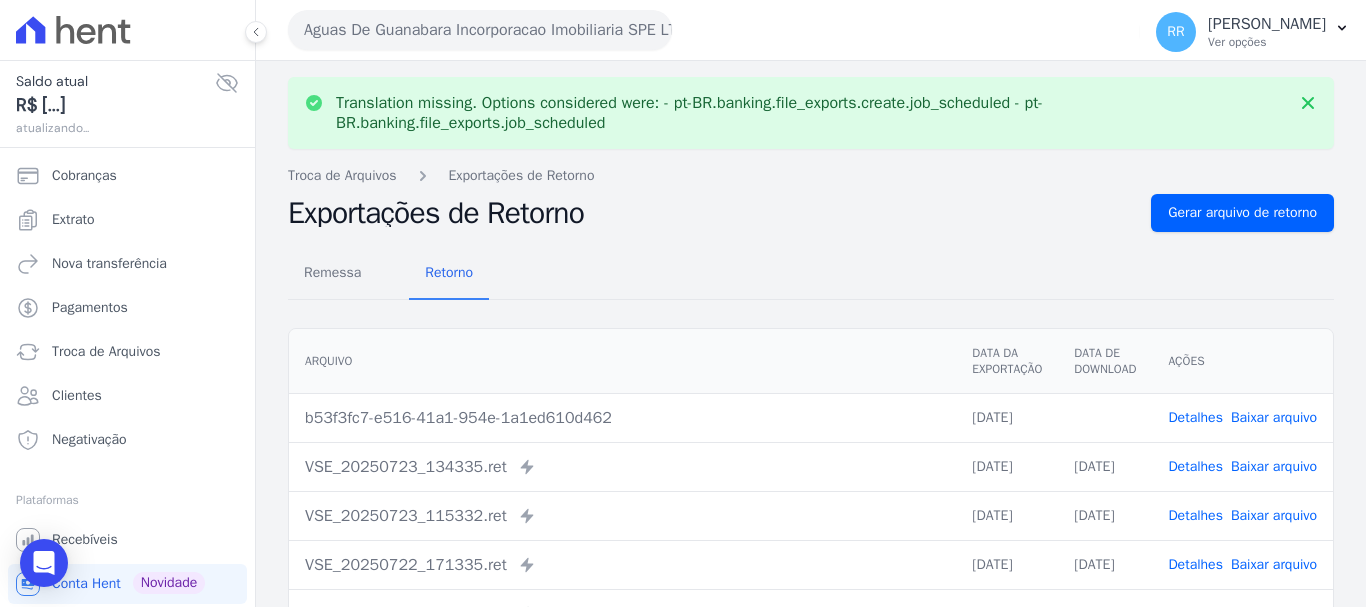 click on "Baixar arquivo" at bounding box center (1274, 417) 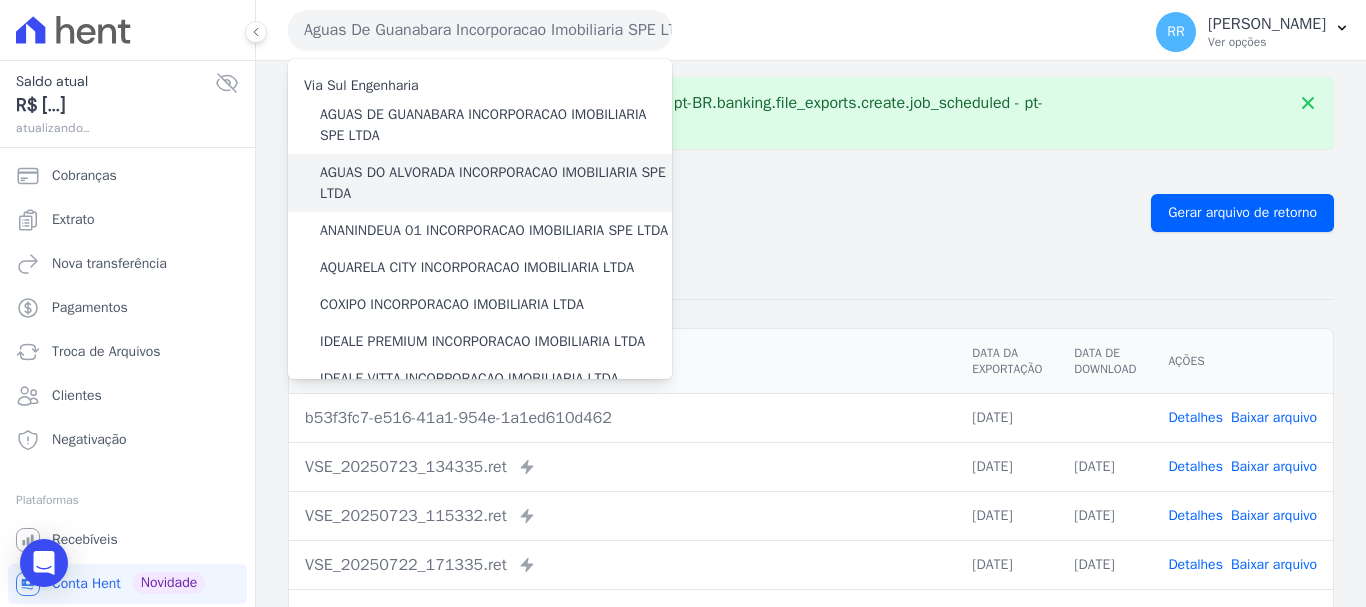 click on "AGUAS DO ALVORADA INCORPORACAO IMOBILIARIA SPE LTDA" at bounding box center (496, 183) 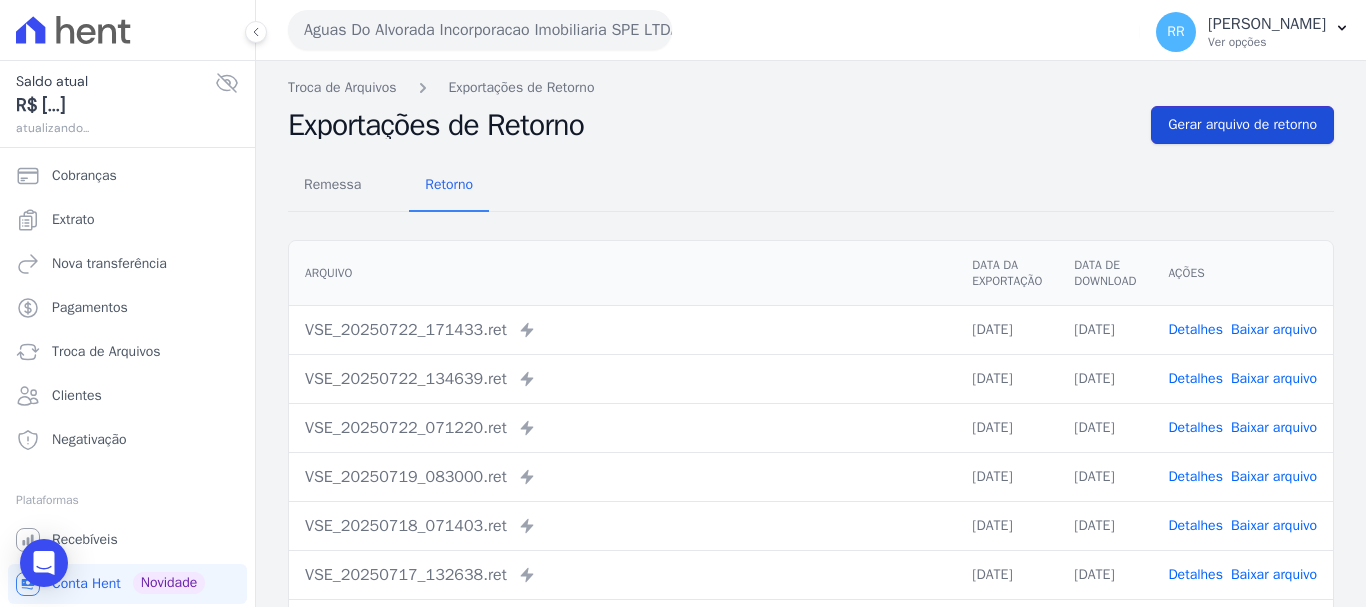 click on "Gerar arquivo de retorno" at bounding box center [1242, 125] 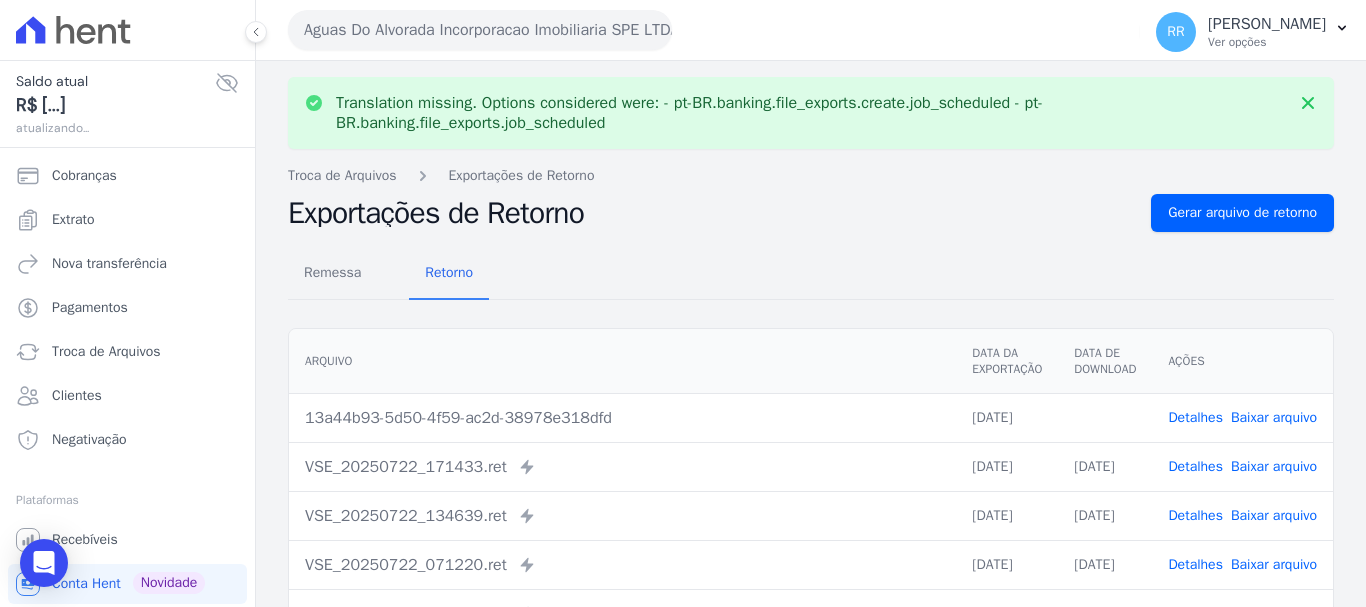 drag, startPoint x: 1257, startPoint y: 418, endPoint x: 1244, endPoint y: 418, distance: 13 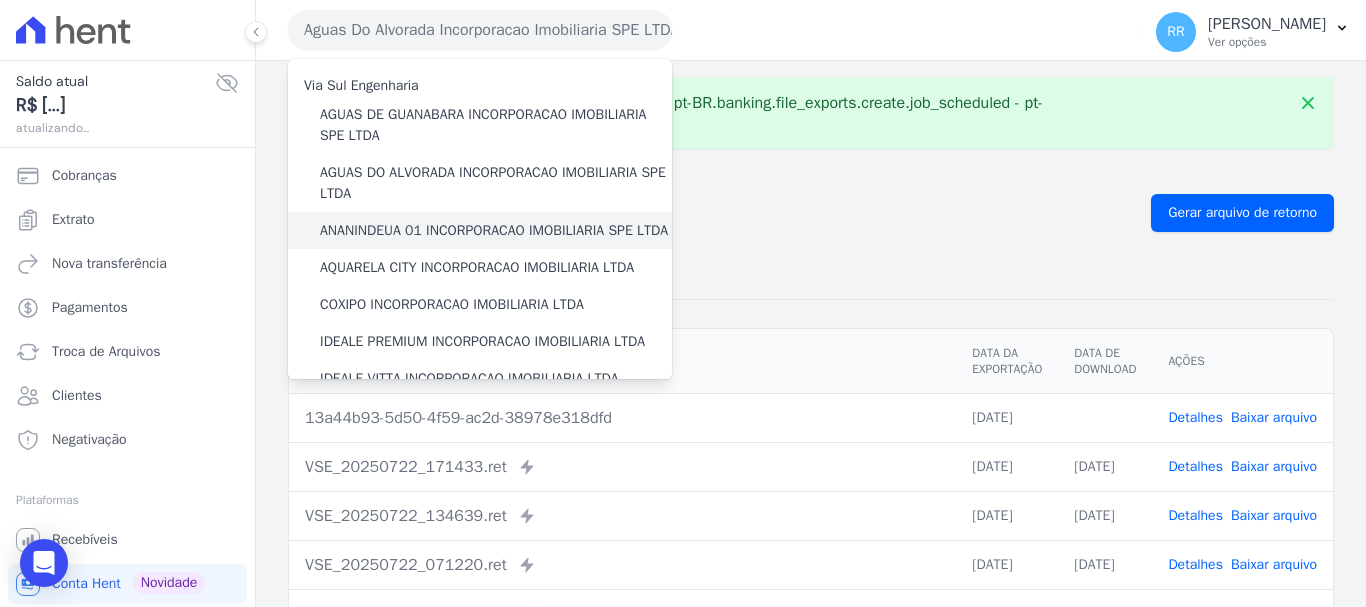 click on "ANANINDEUA 01 INCORPORACAO IMOBILIARIA SPE LTDA" at bounding box center [494, 230] 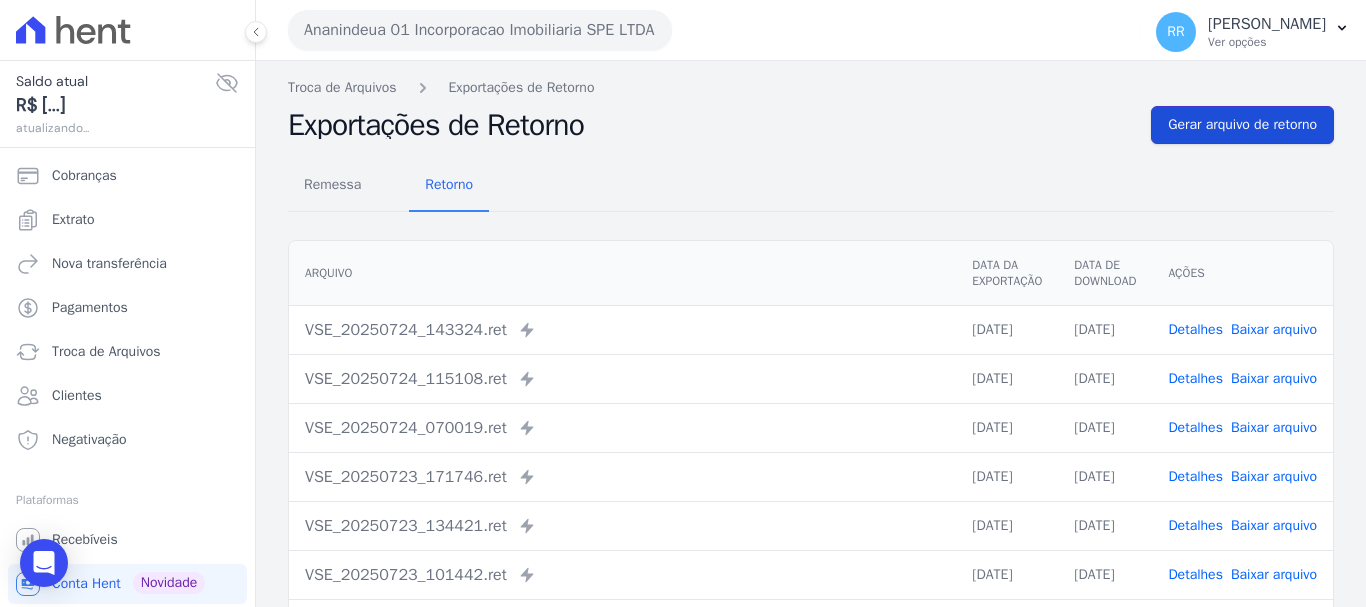 click on "Gerar arquivo de retorno" at bounding box center (1242, 125) 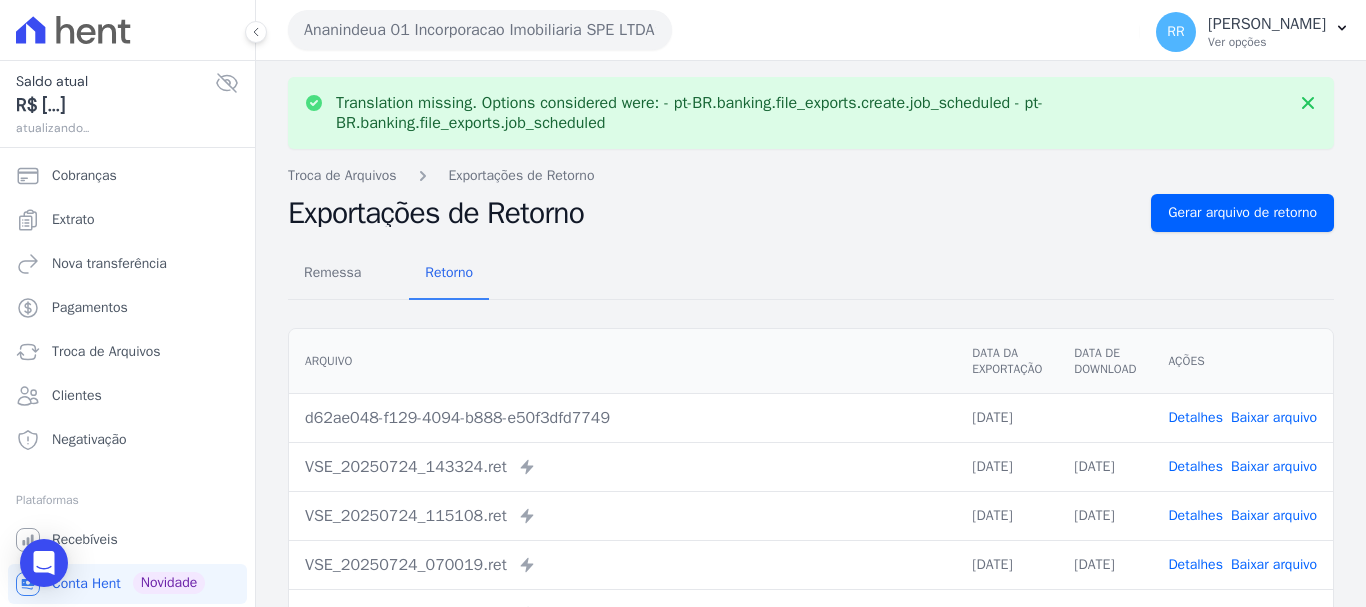 click on "Baixar arquivo" at bounding box center [1274, 417] 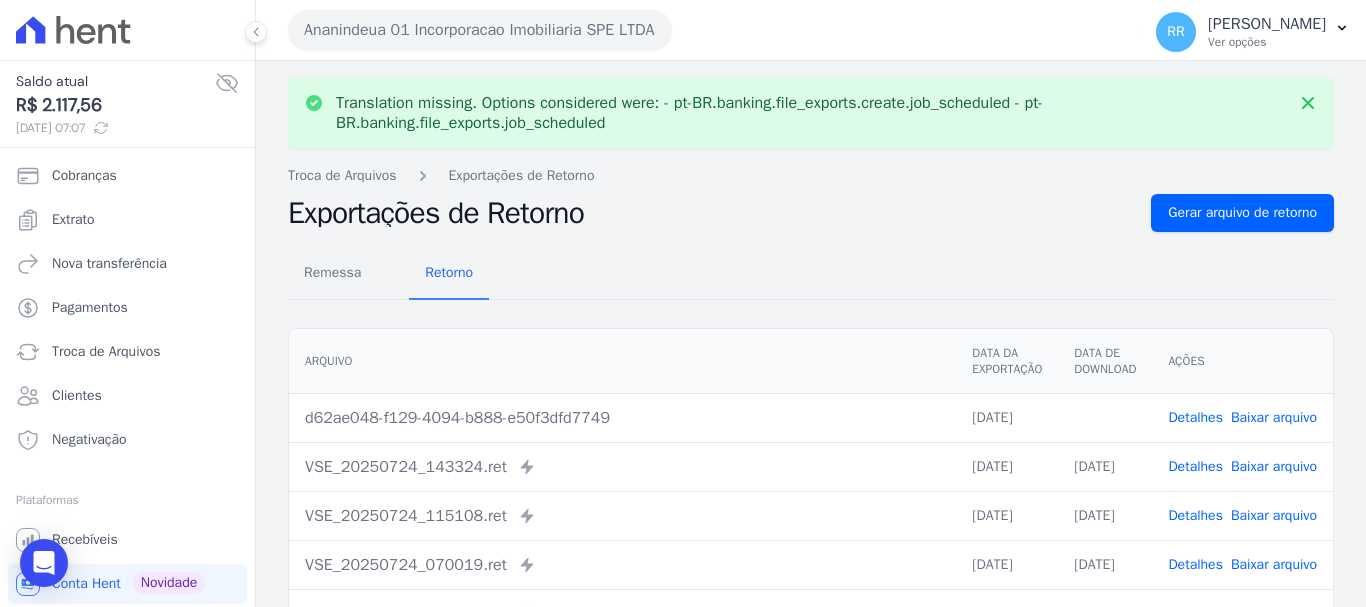 click on "Ananindeua 01 Incorporacao Imobiliaria SPE LTDA" at bounding box center (480, 30) 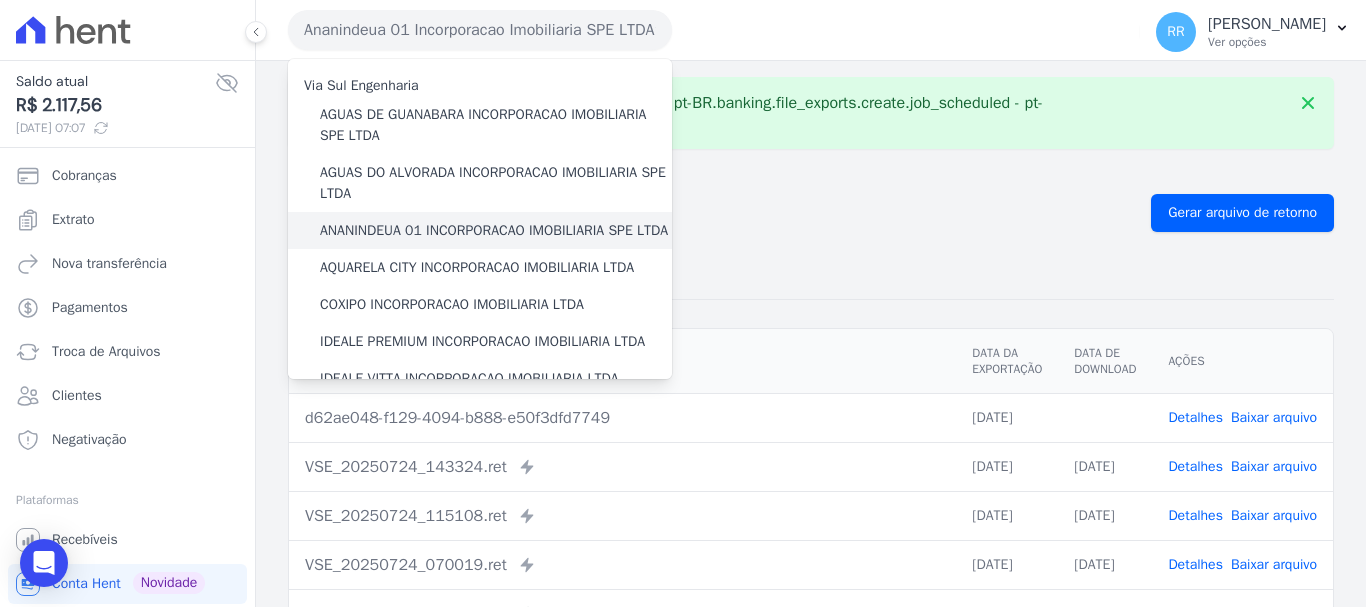 scroll, scrollTop: 100, scrollLeft: 0, axis: vertical 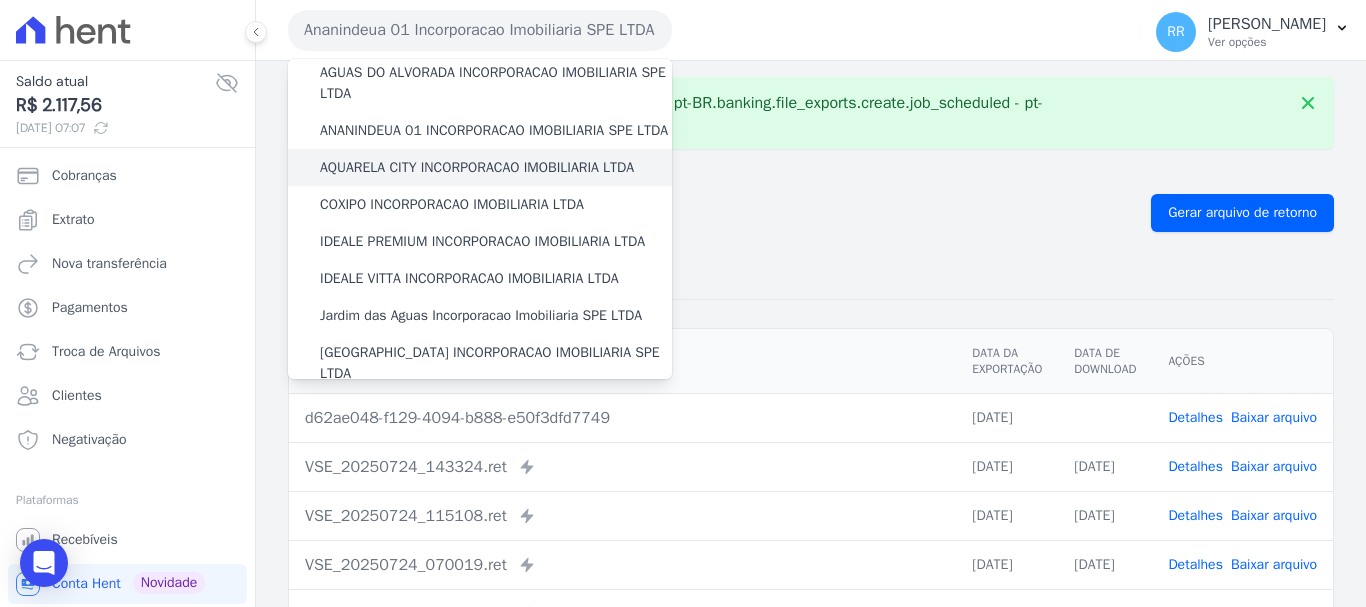 click on "AQUARELA CITY INCORPORACAO IMOBILIARIA LTDA" at bounding box center [477, 167] 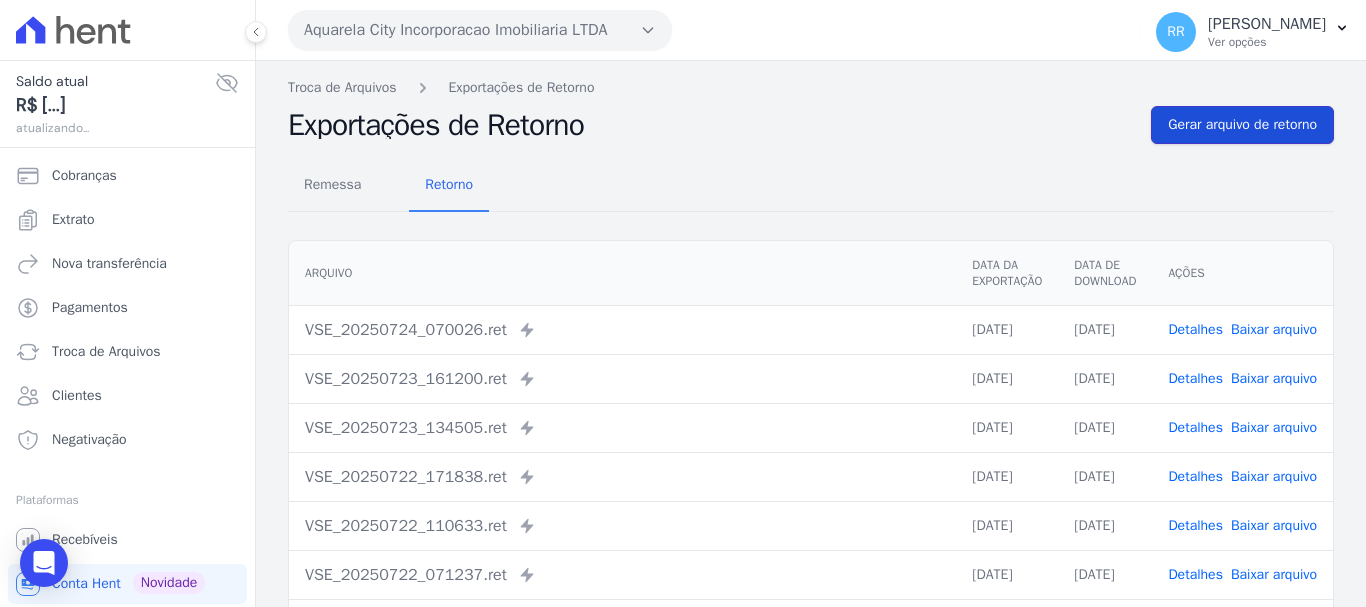click on "Gerar arquivo de retorno" at bounding box center [1242, 125] 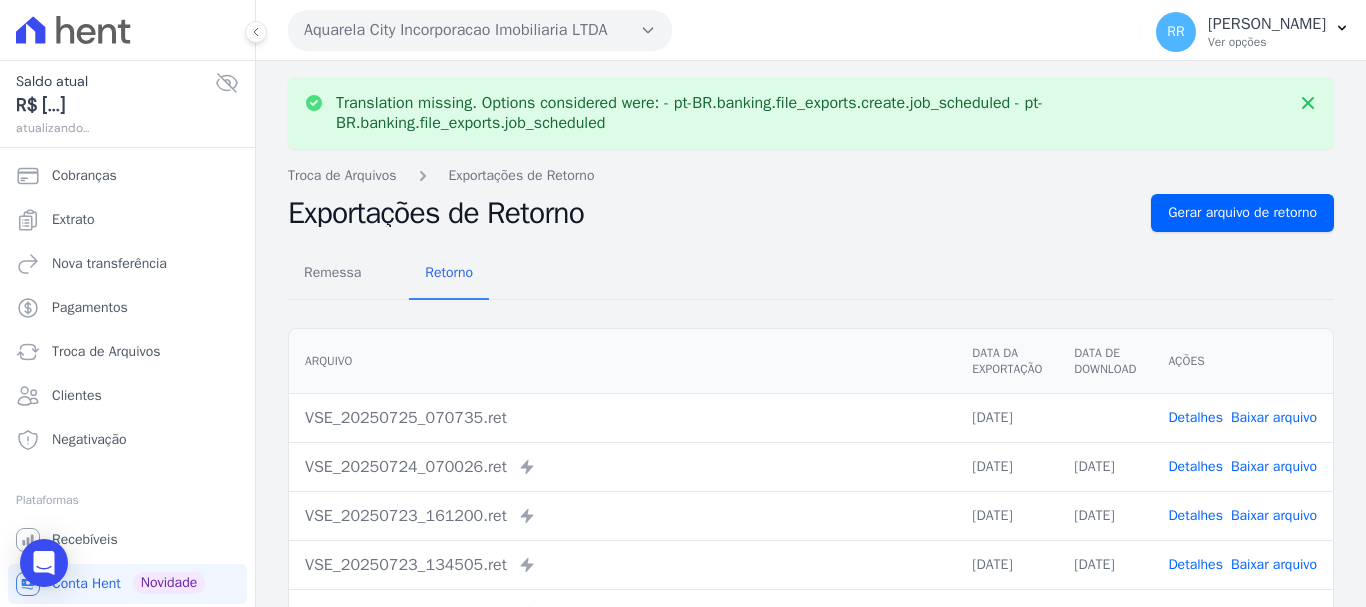 click on "Baixar arquivo" at bounding box center (1274, 417) 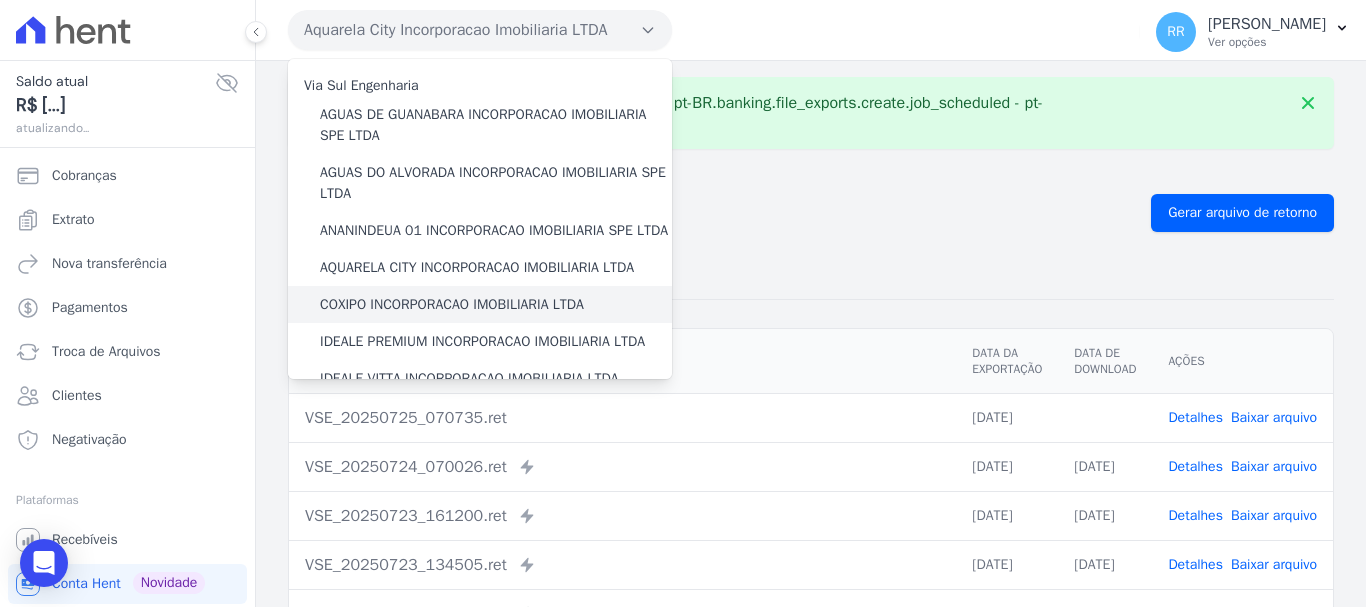 click on "COXIPO INCORPORACAO IMOBILIARIA LTDA" at bounding box center (452, 304) 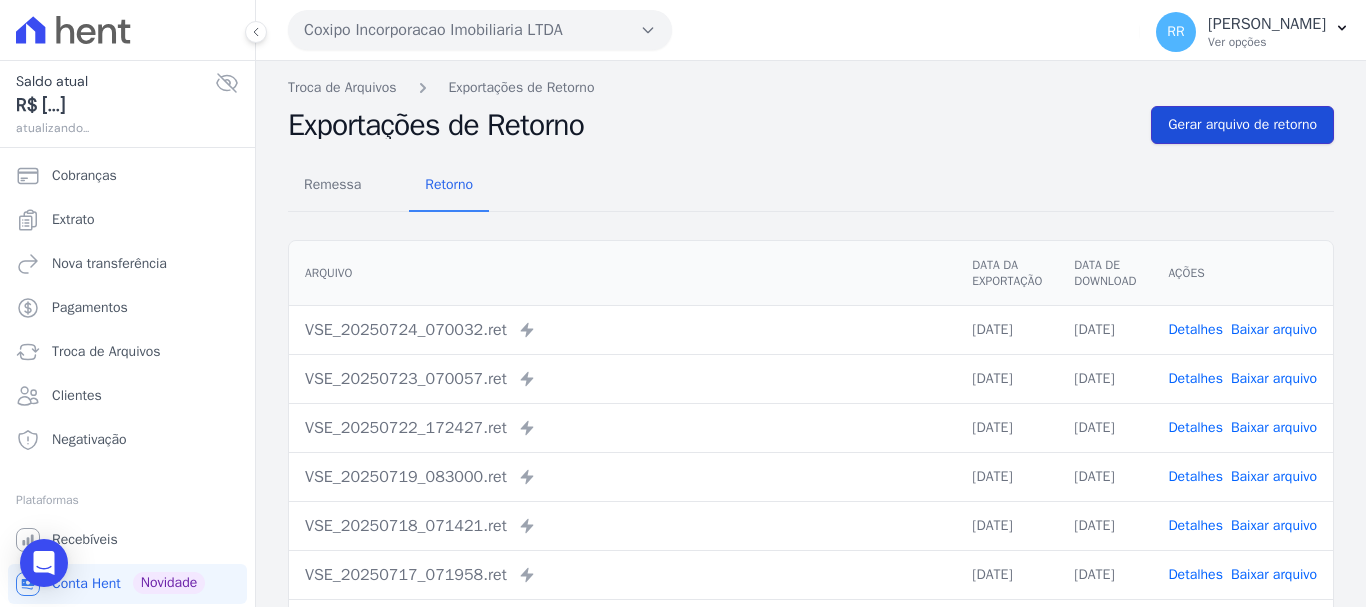 click on "Gerar arquivo de retorno" at bounding box center (1242, 125) 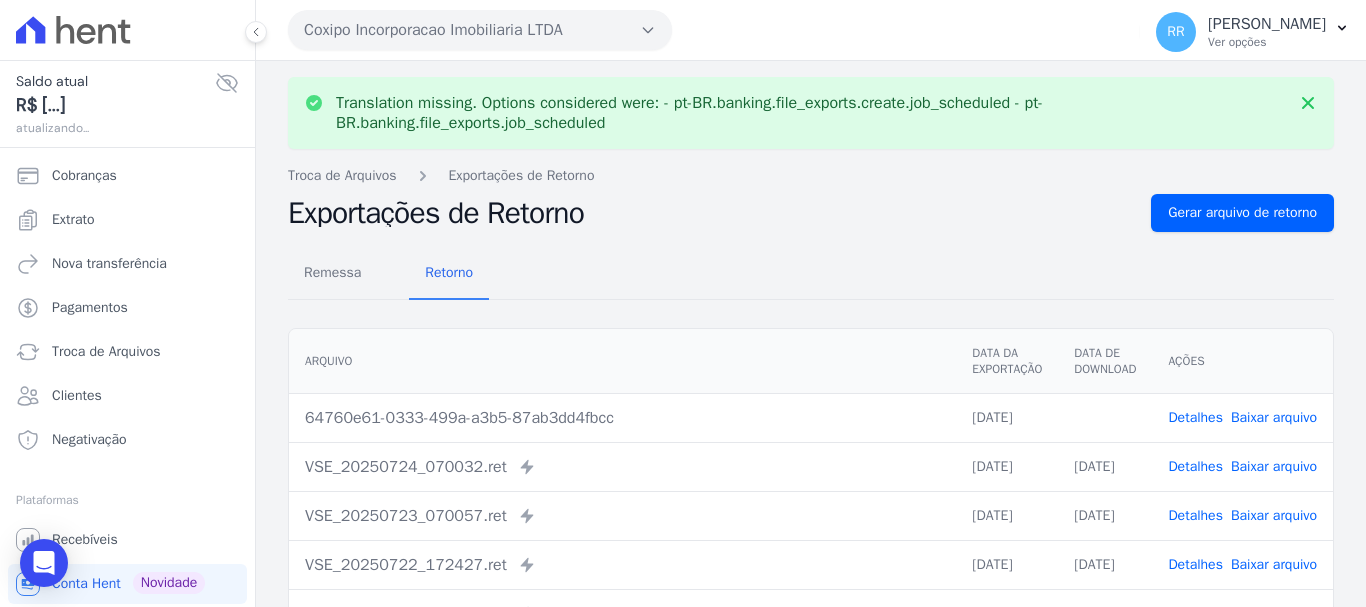 click on "Baixar arquivo" at bounding box center (1274, 417) 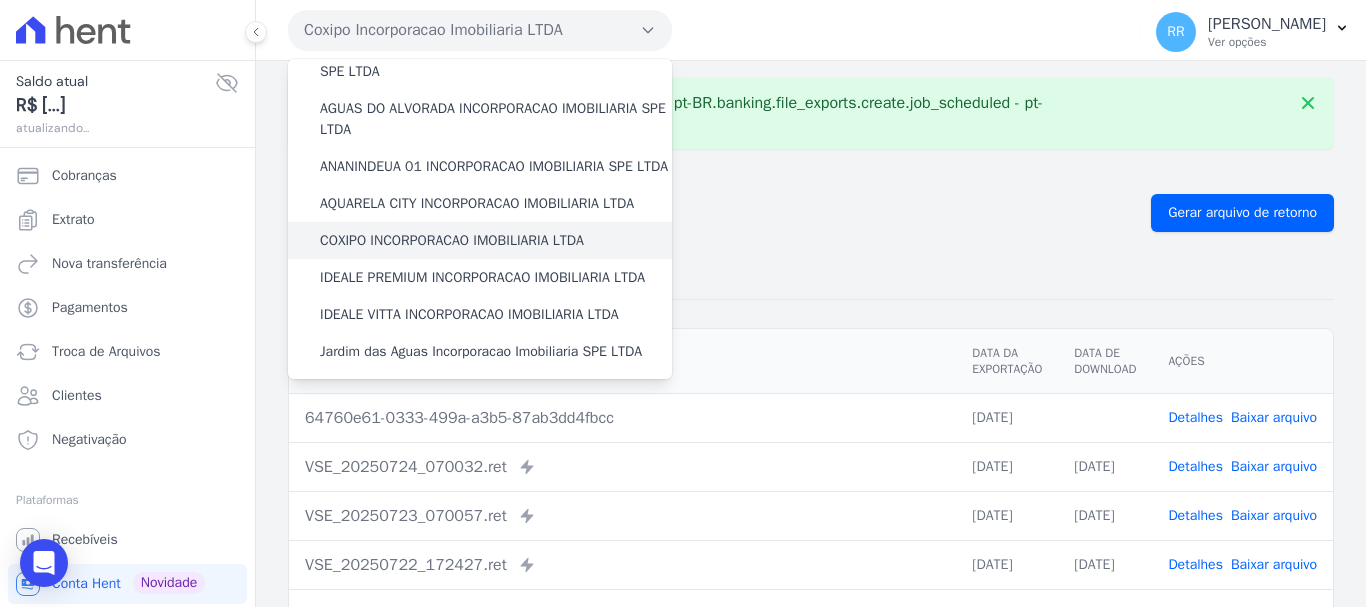 scroll, scrollTop: 100, scrollLeft: 0, axis: vertical 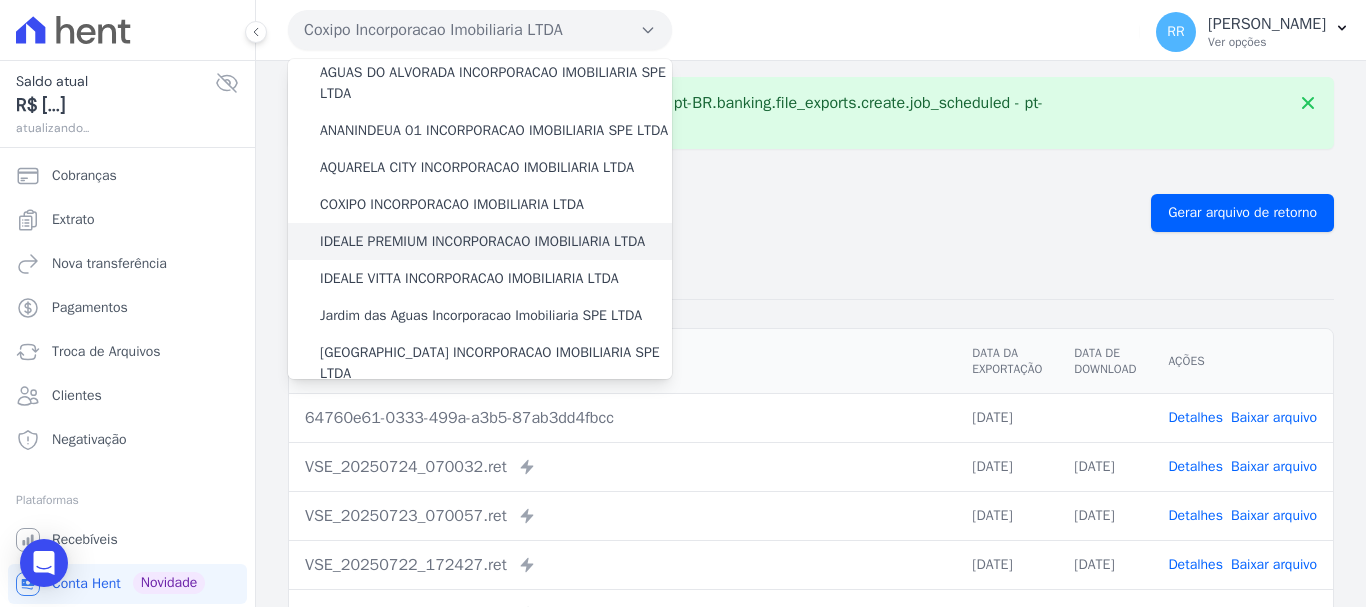 click on "IDEALE PREMIUM INCORPORACAO IMOBILIARIA LTDA" at bounding box center [482, 241] 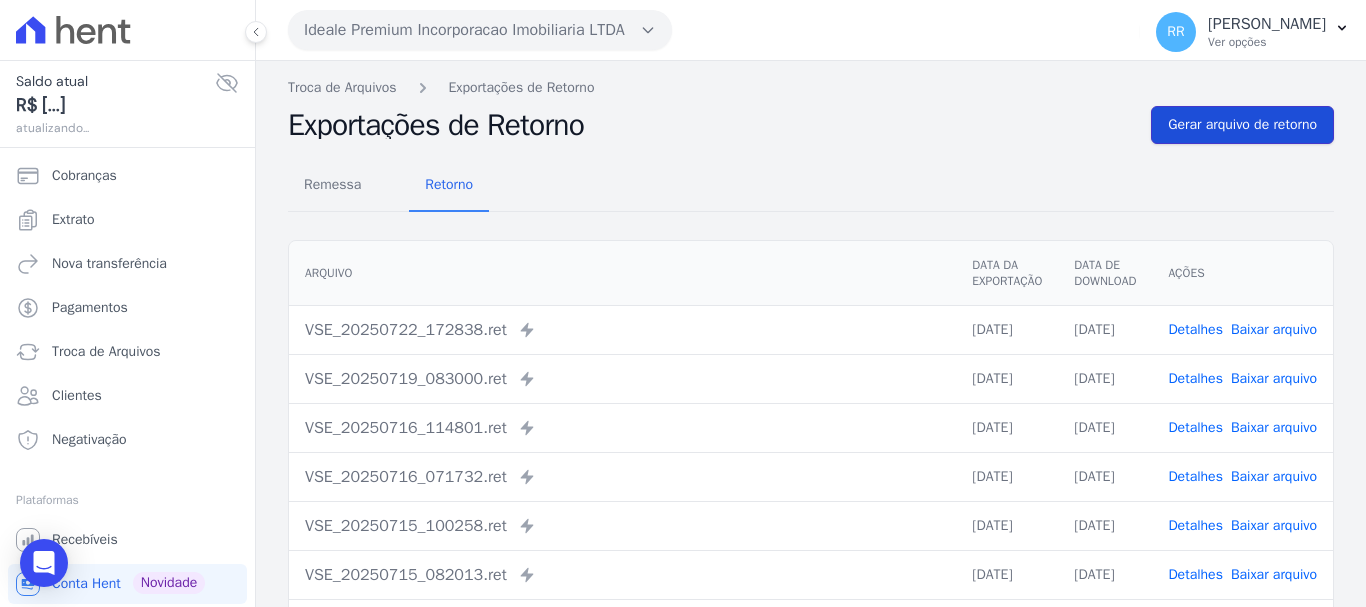click on "Gerar arquivo de retorno" at bounding box center (1242, 125) 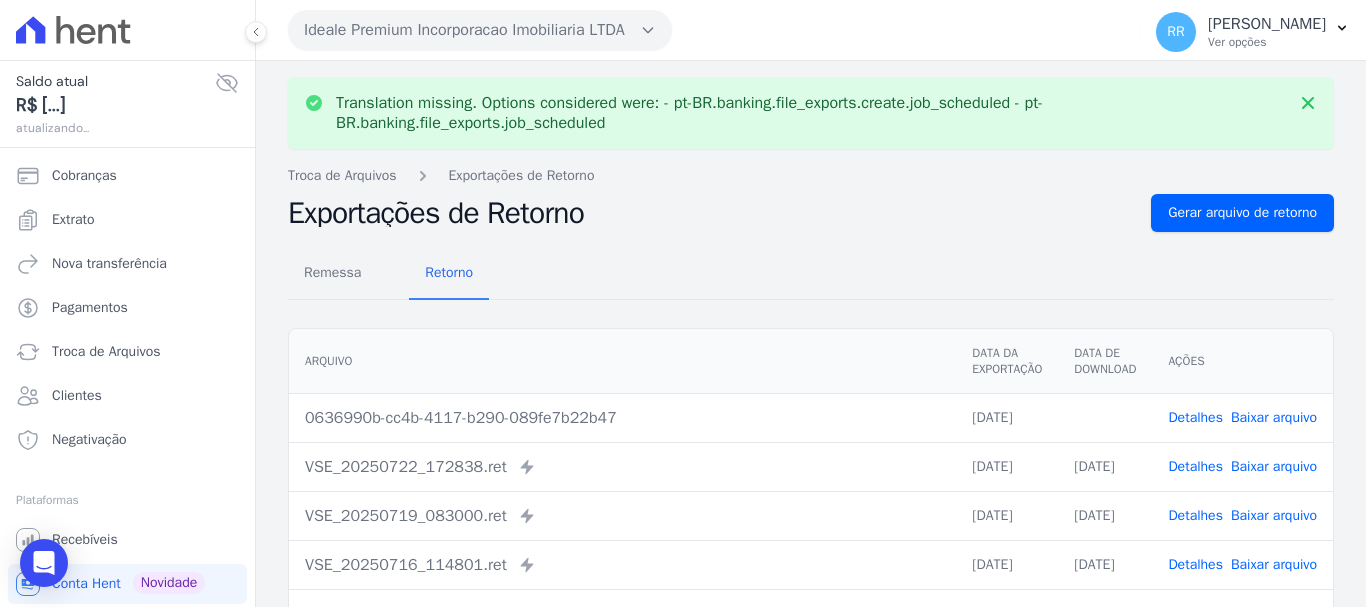 click on "Baixar arquivo" at bounding box center [1274, 417] 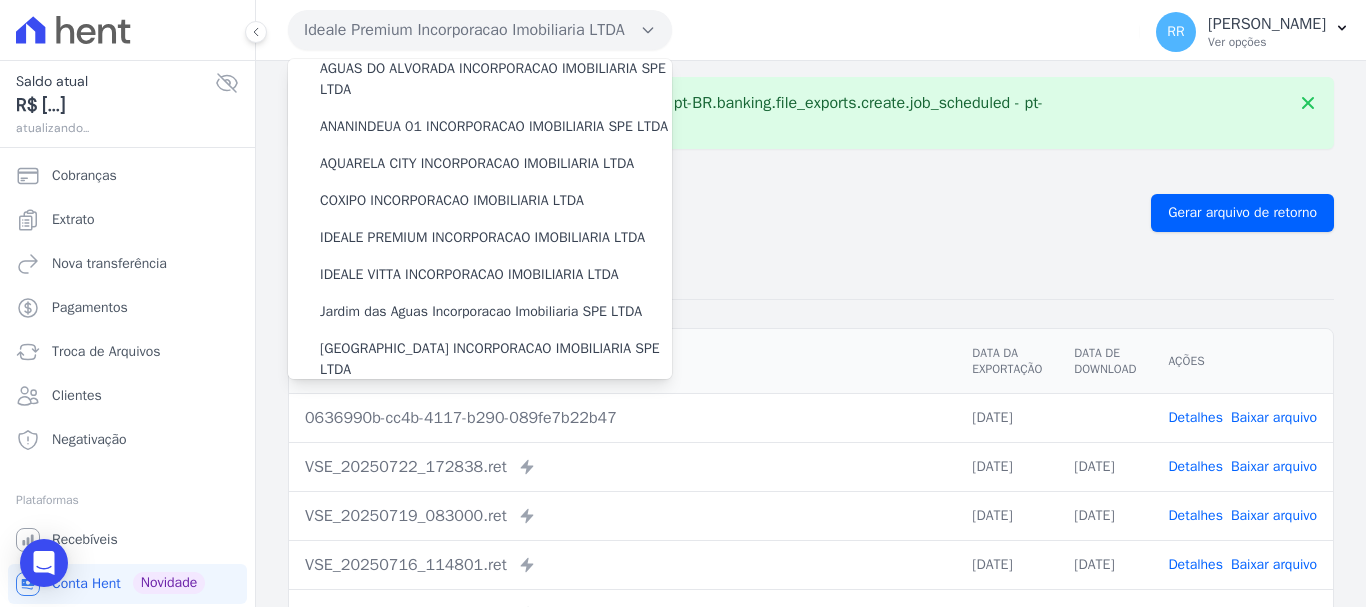 scroll, scrollTop: 300, scrollLeft: 0, axis: vertical 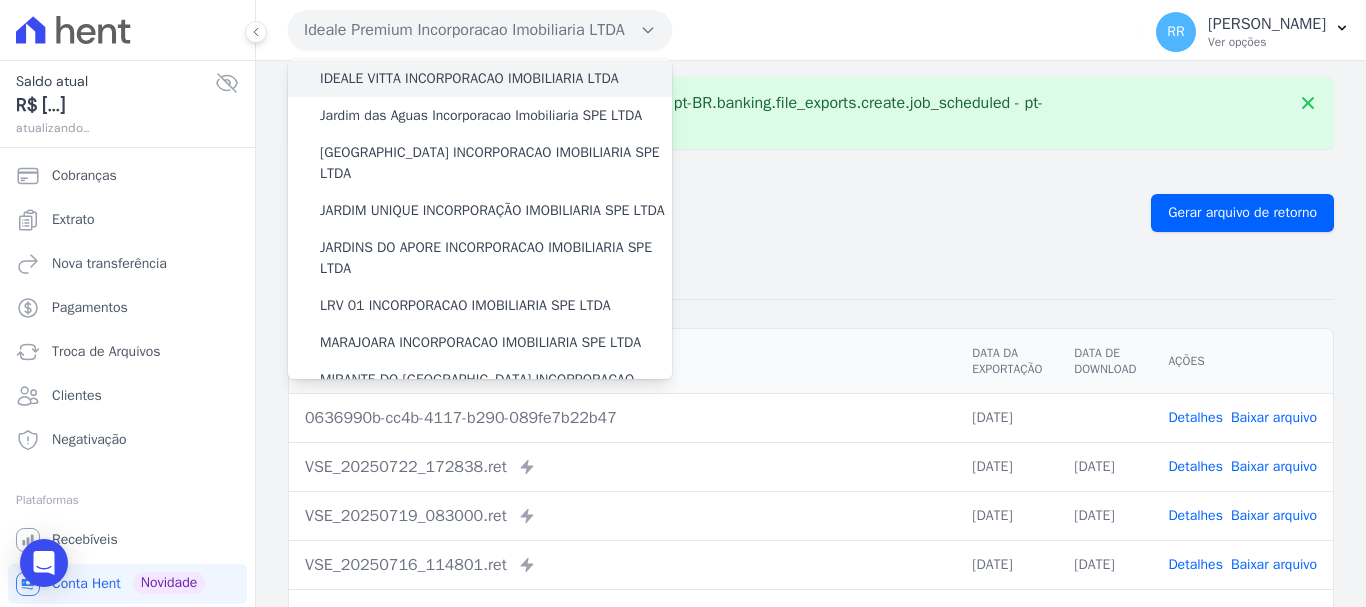 click on "IDEALE VITTA INCORPORACAO IMOBILIARIA LTDA" at bounding box center (469, 78) 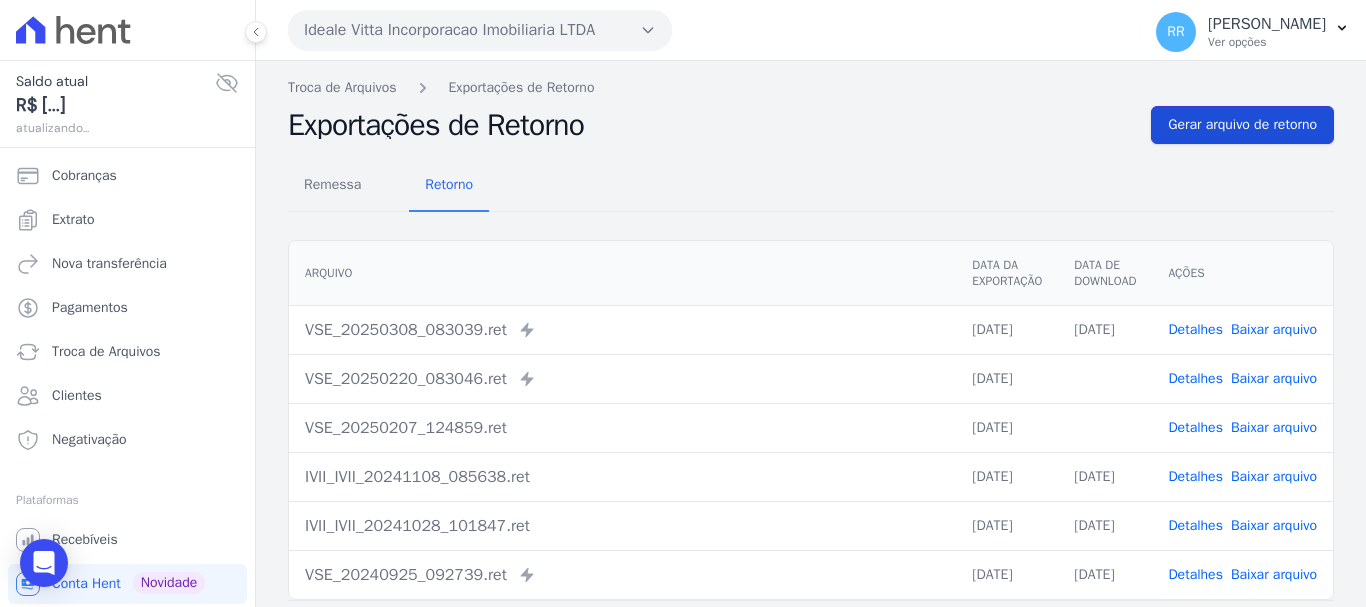 click on "Gerar arquivo de retorno" at bounding box center [1242, 125] 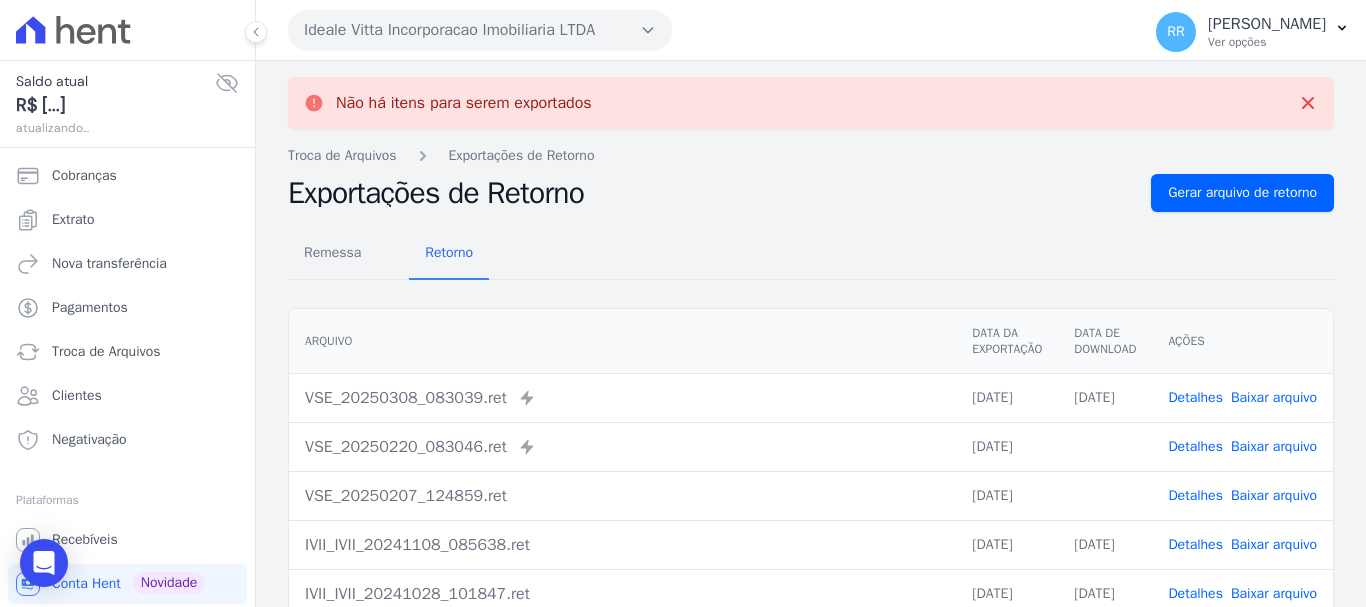 click on "Ideale Vitta Incorporacao Imobiliaria LTDA" at bounding box center [480, 30] 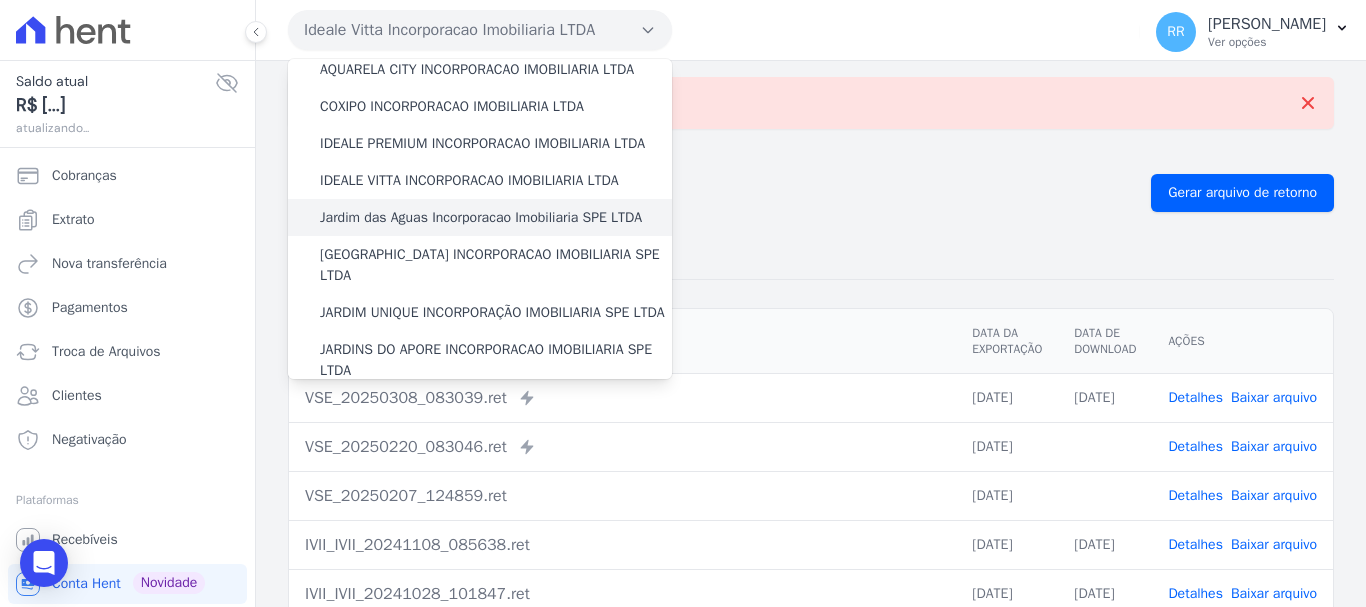 scroll, scrollTop: 200, scrollLeft: 0, axis: vertical 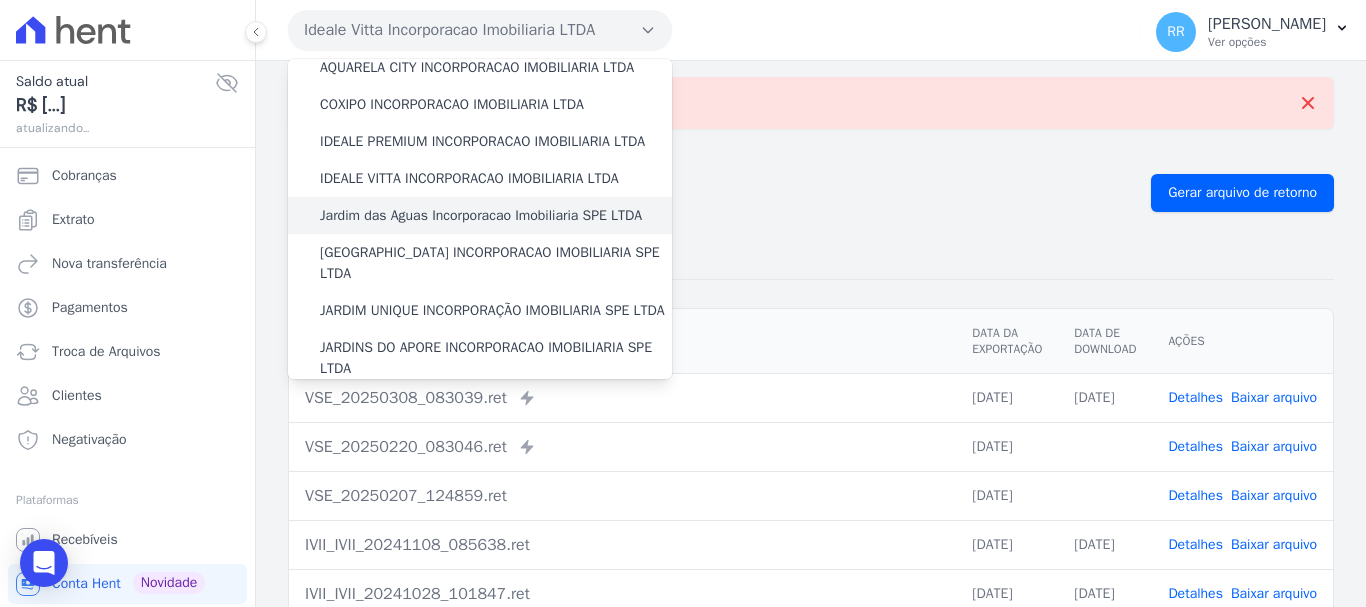 click on "Jardim das Aguas Incorporacao Imobiliaria SPE LTDA" at bounding box center (481, 215) 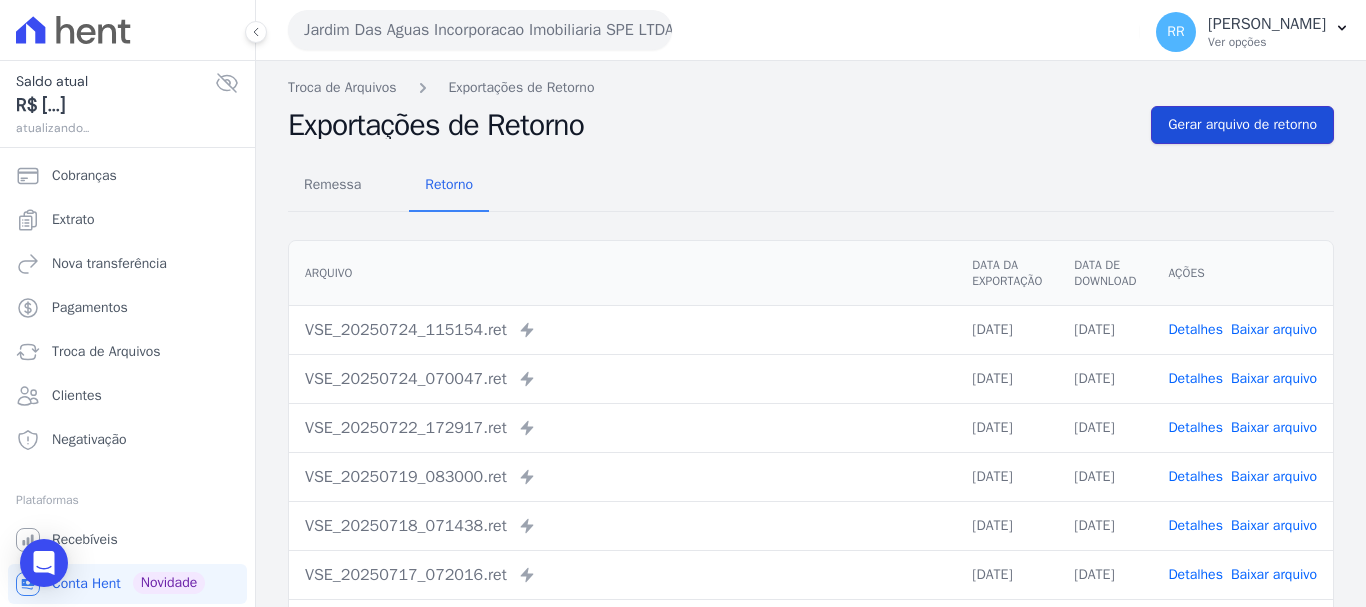 click on "Gerar arquivo de retorno" at bounding box center [1242, 125] 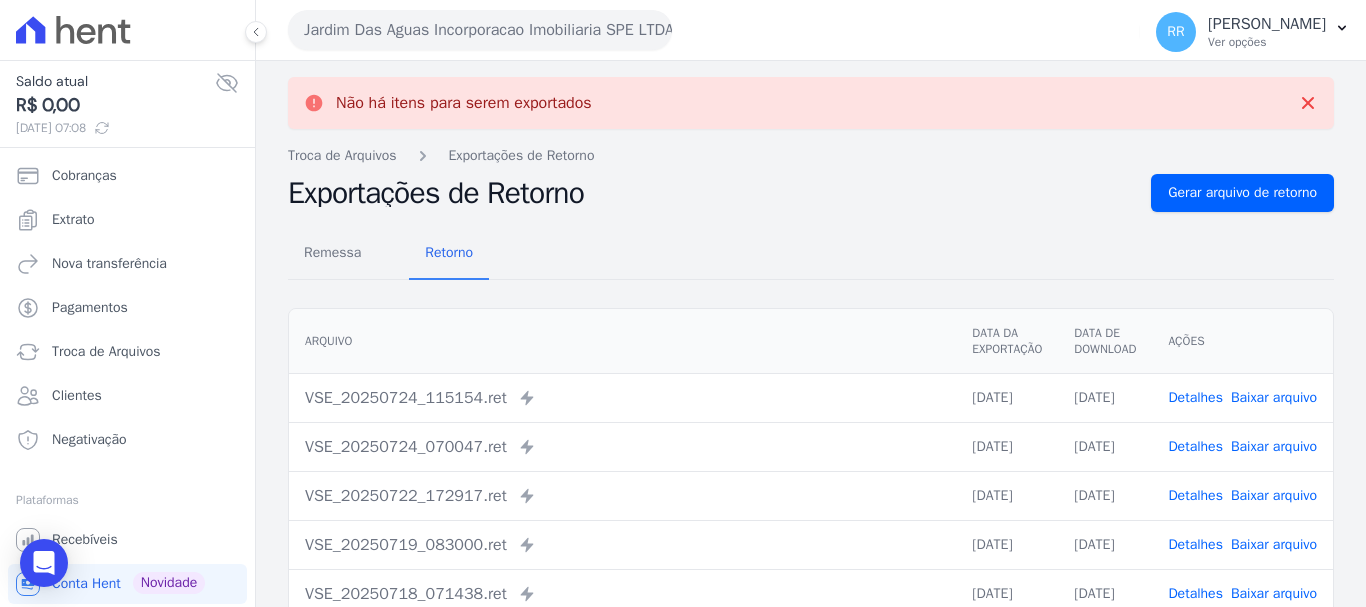 click on "Jardim Das Aguas Incorporacao Imobiliaria SPE LTDA" at bounding box center [480, 30] 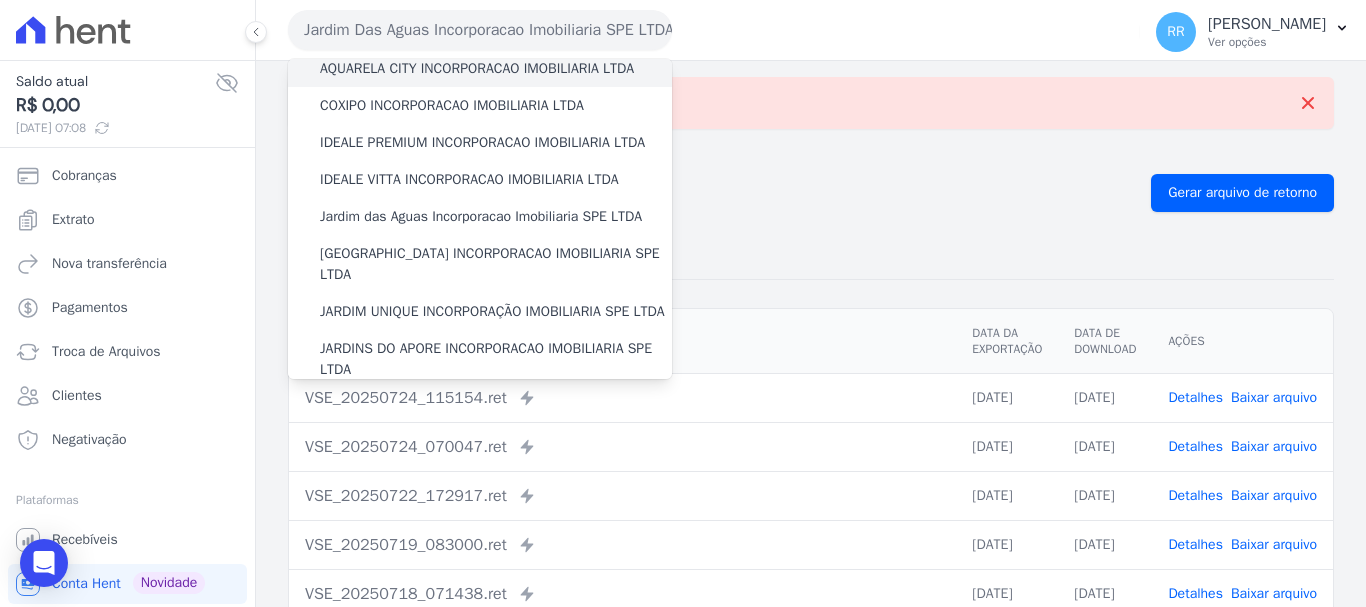 scroll, scrollTop: 200, scrollLeft: 0, axis: vertical 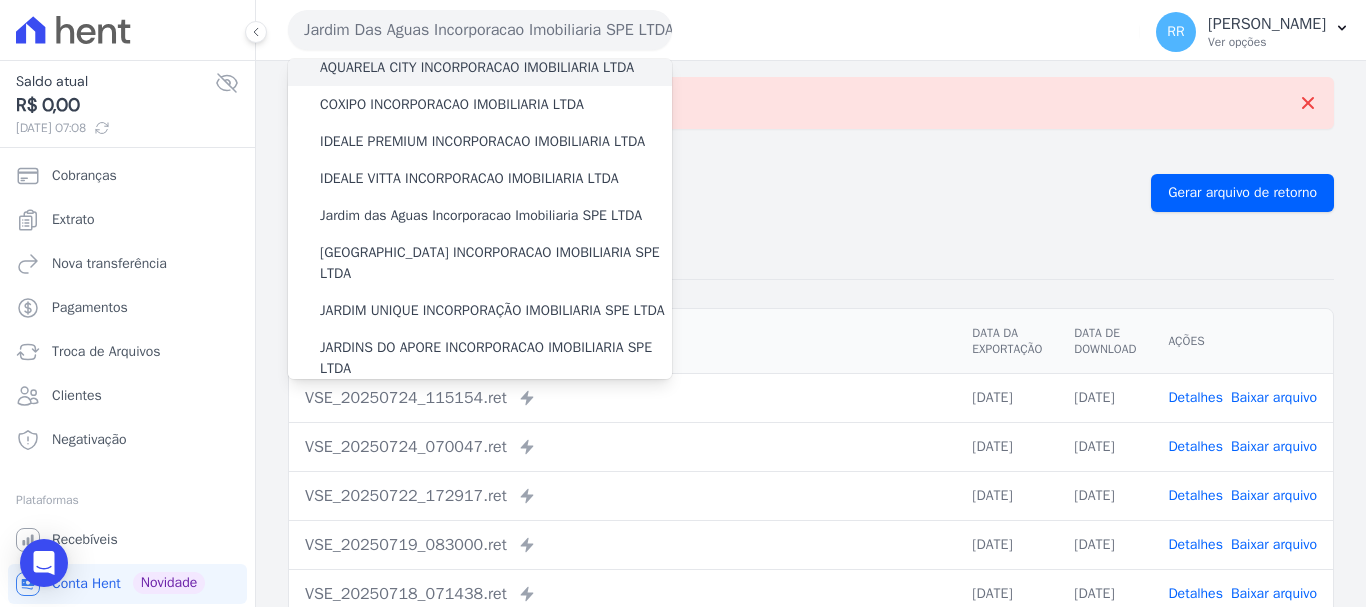 click on "[GEOGRAPHIC_DATA] INCORPORACAO IMOBILIARIA SPE LTDA" at bounding box center (496, 263) 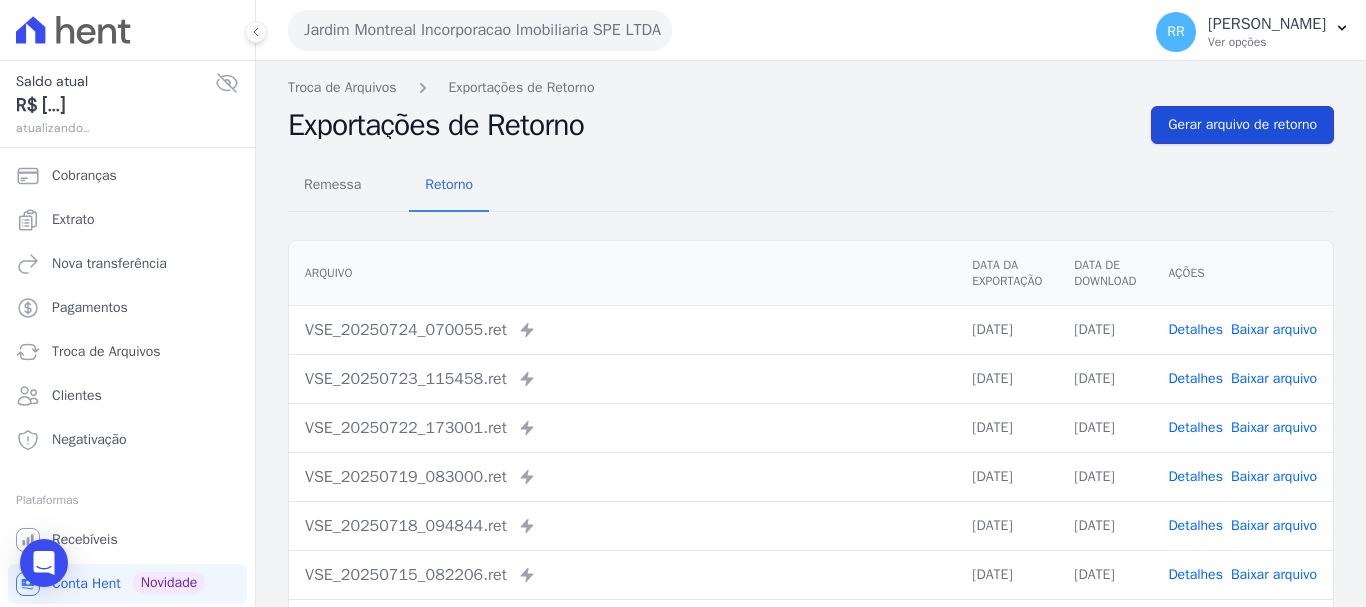 click on "Gerar arquivo de retorno" at bounding box center (1242, 125) 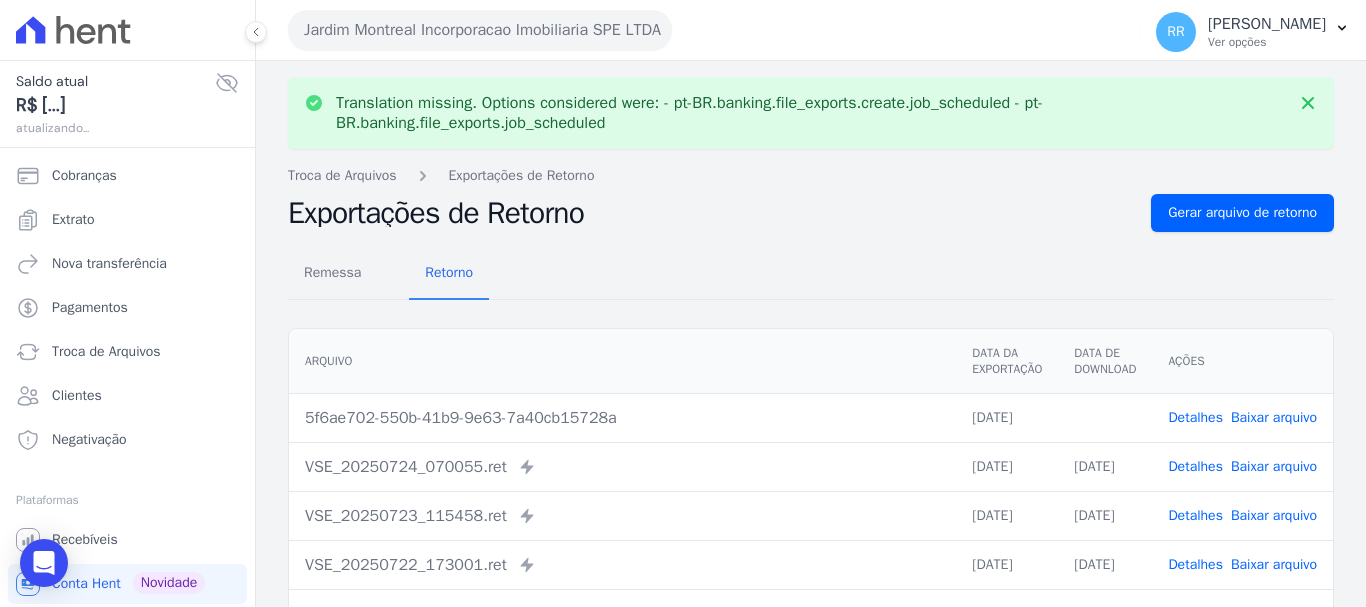 click on "Baixar arquivo" at bounding box center [1274, 417] 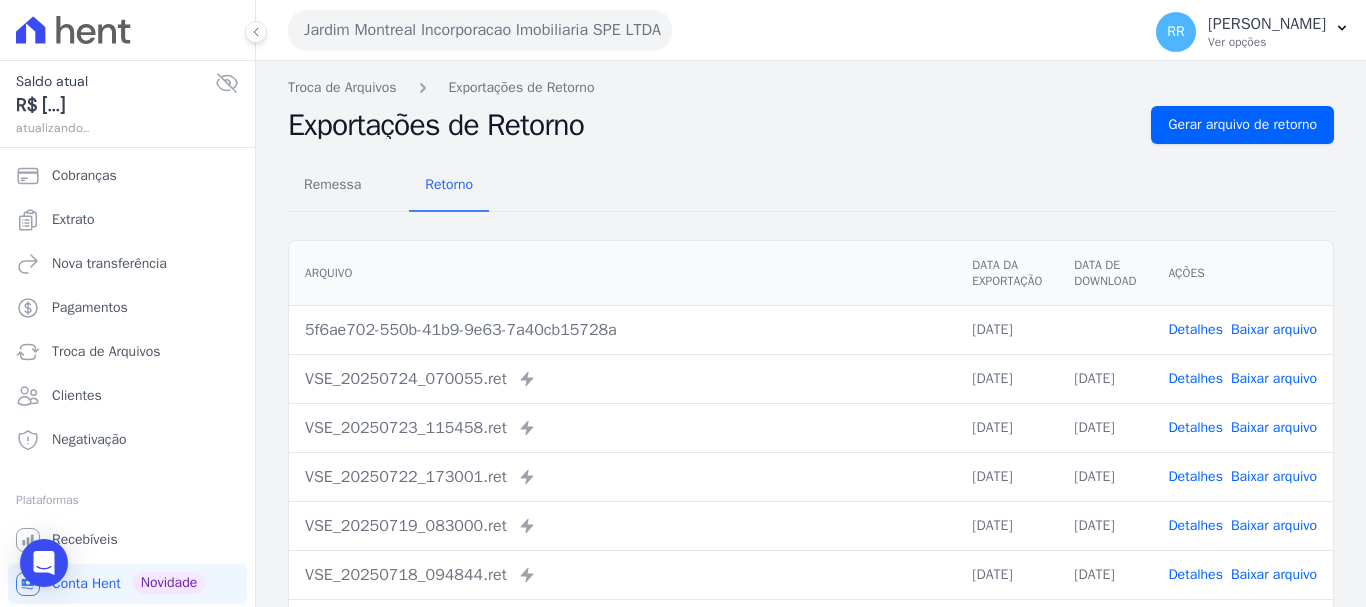click on "Jardim Montreal Incorporacao Imobiliaria SPE LTDA" at bounding box center (480, 30) 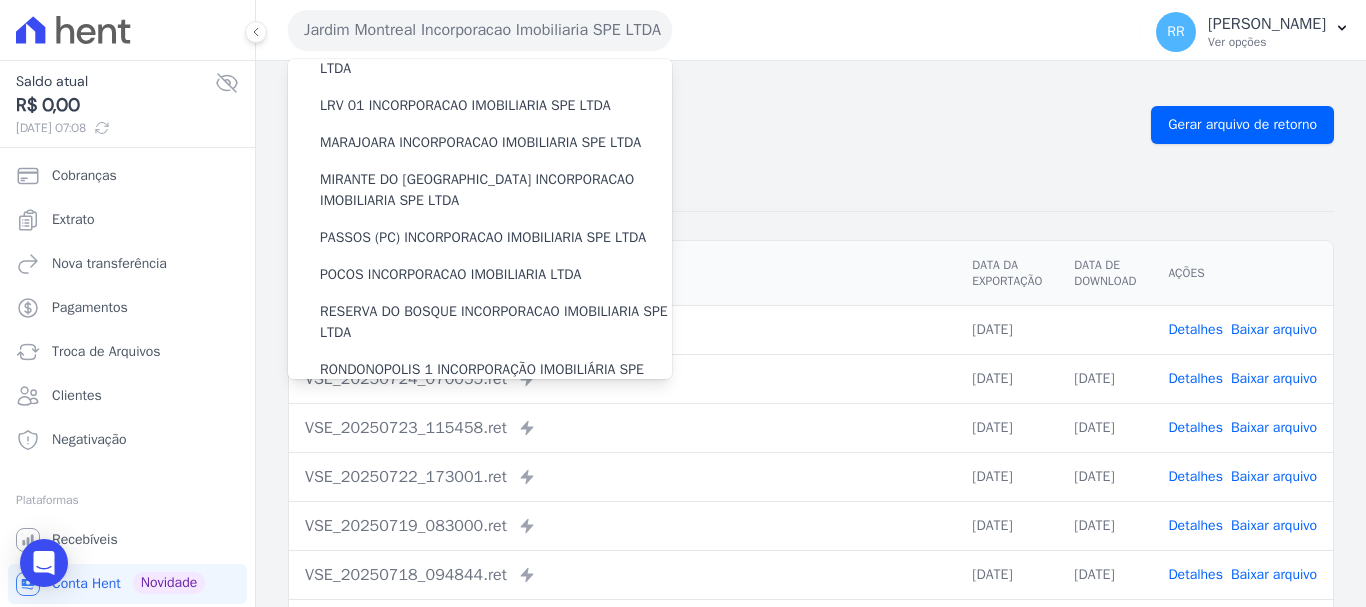 scroll, scrollTop: 300, scrollLeft: 0, axis: vertical 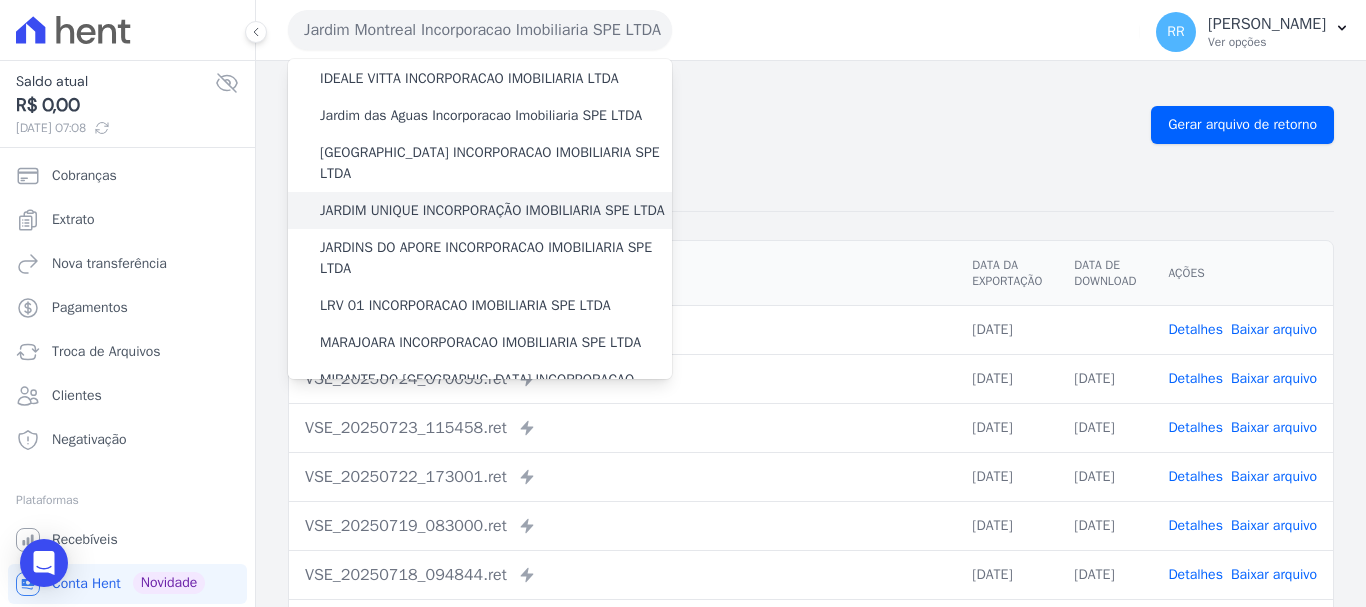 click on "JARDIM UNIQUE INCORPORAÇÃO IMOBILIARIA SPE LTDA" at bounding box center [492, 210] 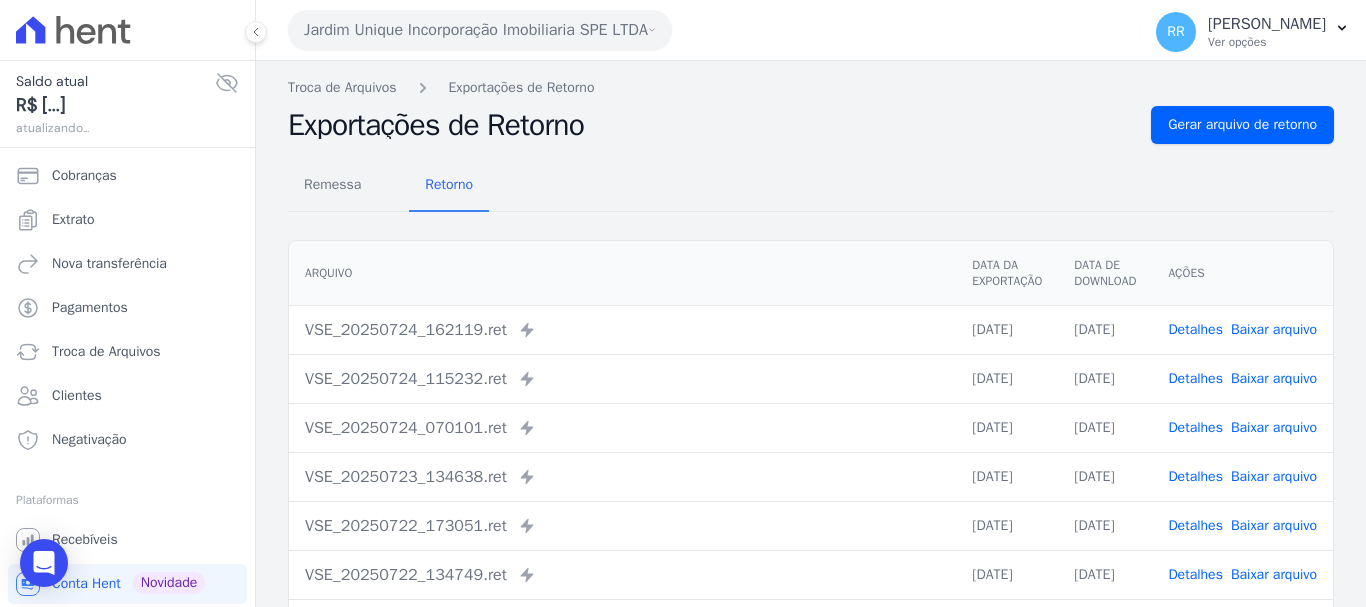 click on "Remessa
Retorno
Arquivo
Data da Exportação
Data de Download
Ações
VSE_20250724_162119.ret
Enviado para Nexxera em: 24/07/2025, 16:21
24/07/2025
24/07/2025
Detalhes" at bounding box center (811, 505) 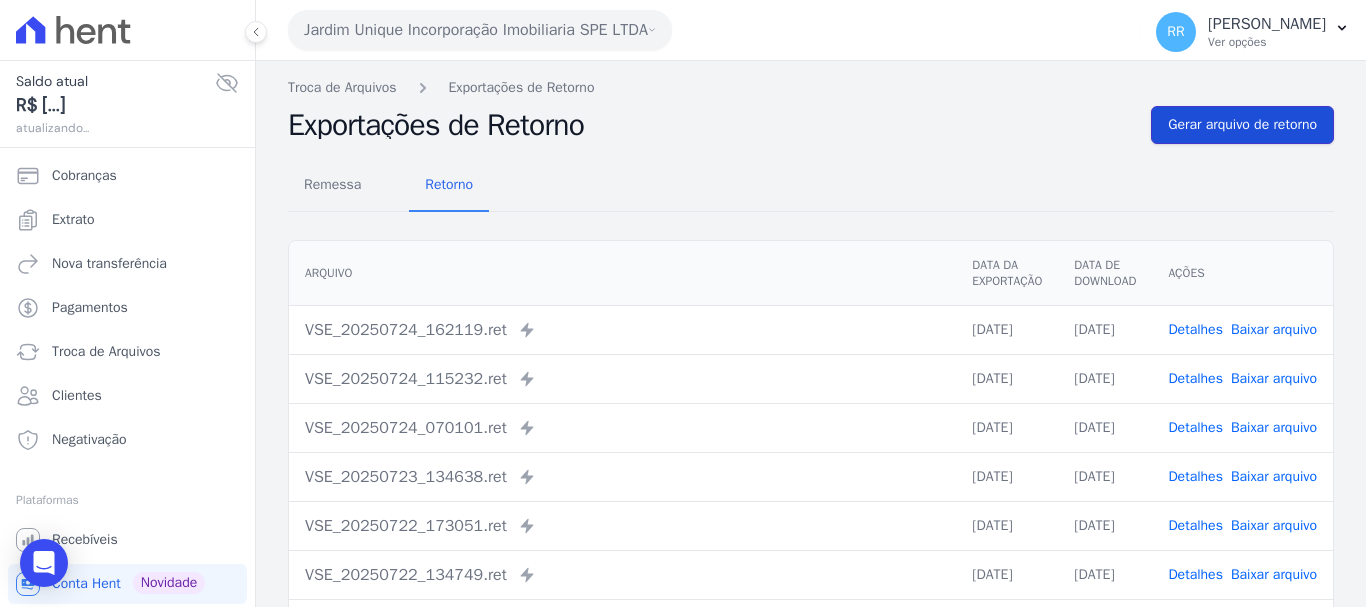 click on "Gerar arquivo de retorno" at bounding box center (1242, 125) 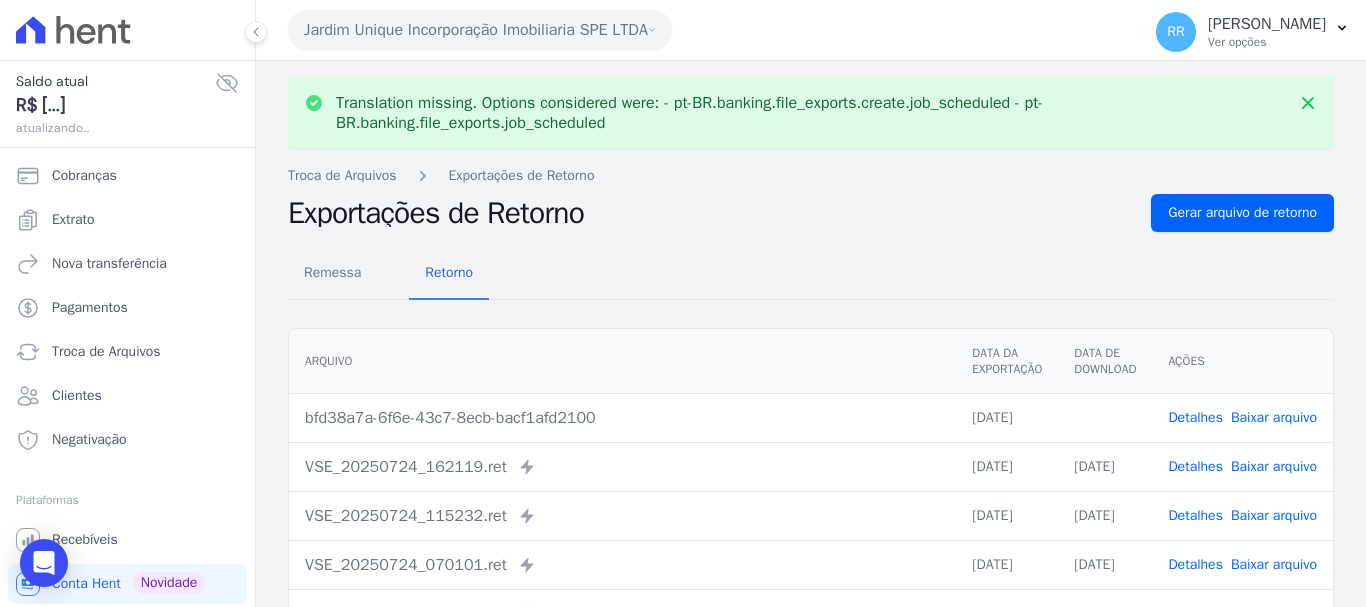click on "Baixar arquivo" at bounding box center [1274, 417] 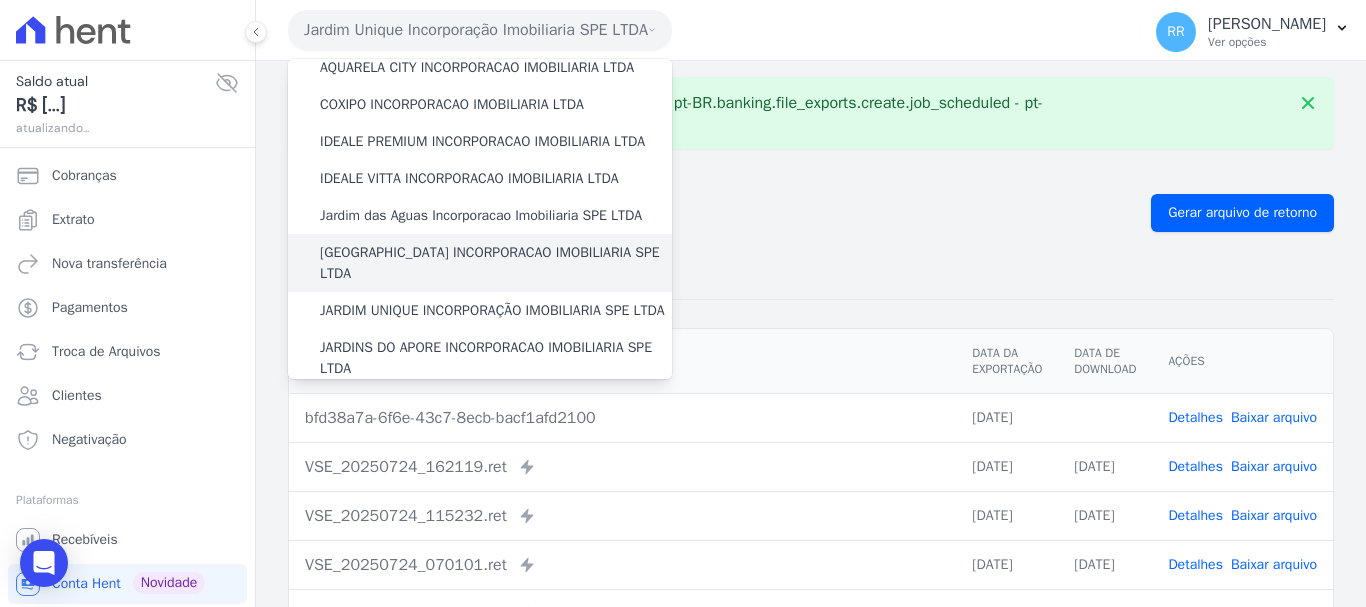 scroll, scrollTop: 300, scrollLeft: 0, axis: vertical 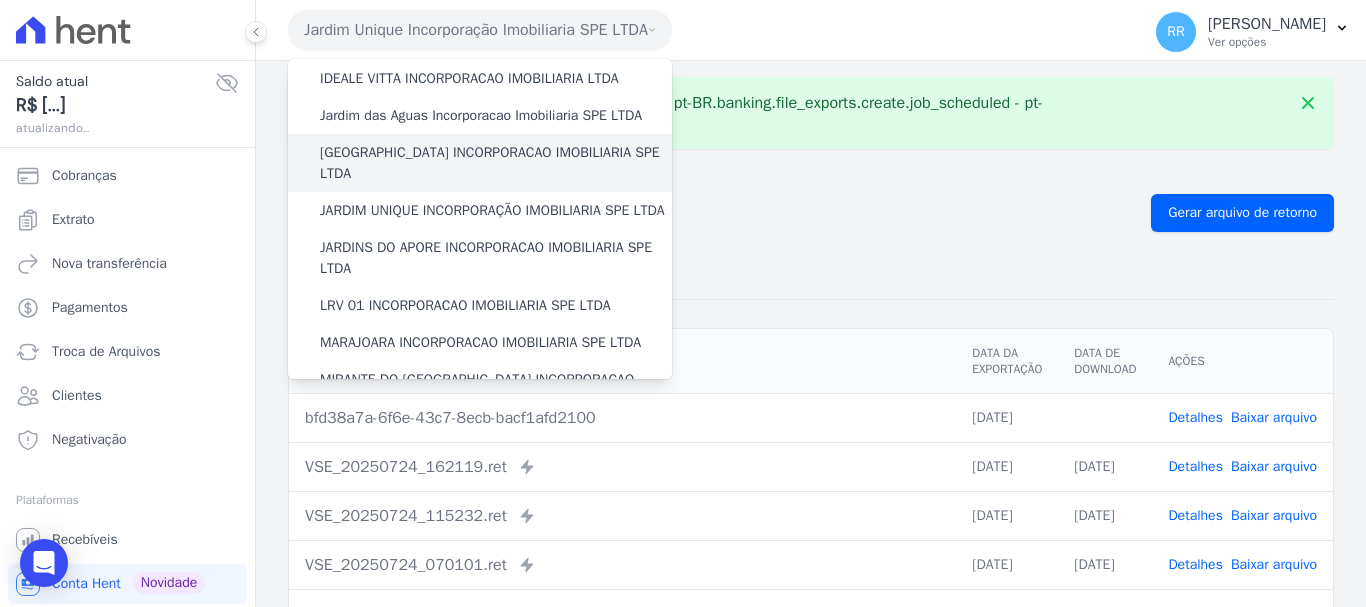 click on "JARDINS DO APORE INCORPORACAO IMOBILIARIA SPE LTDA" at bounding box center (496, 258) 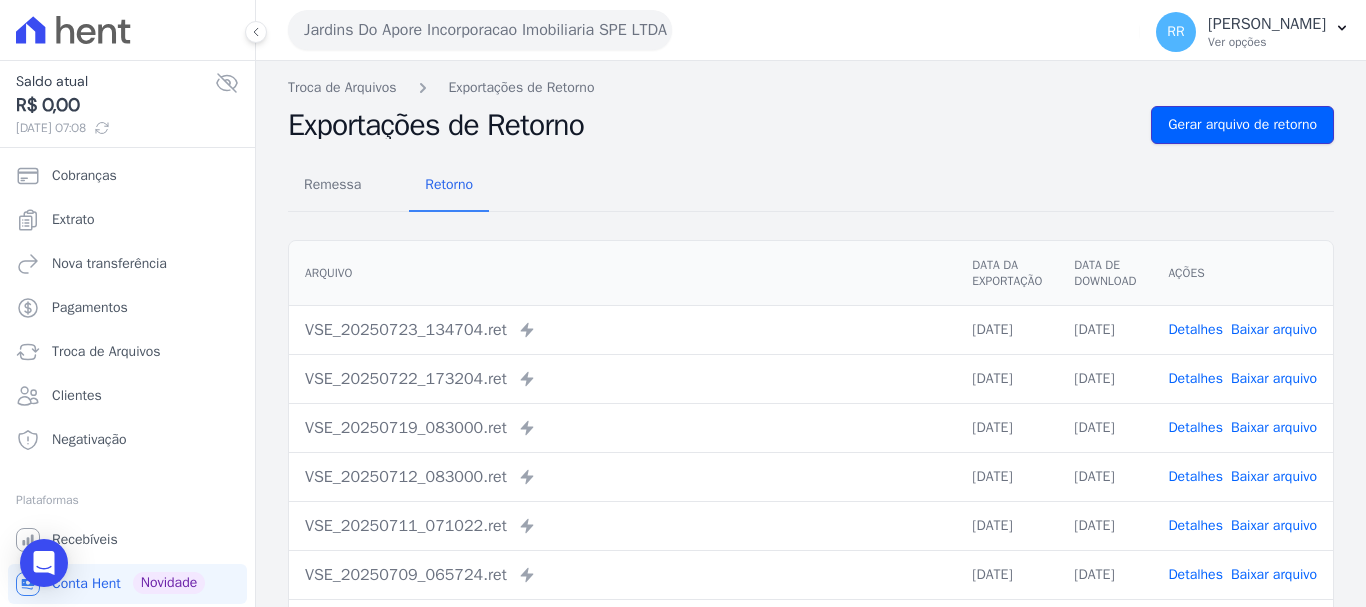 drag, startPoint x: 1236, startPoint y: 130, endPoint x: 1021, endPoint y: 114, distance: 215.59453 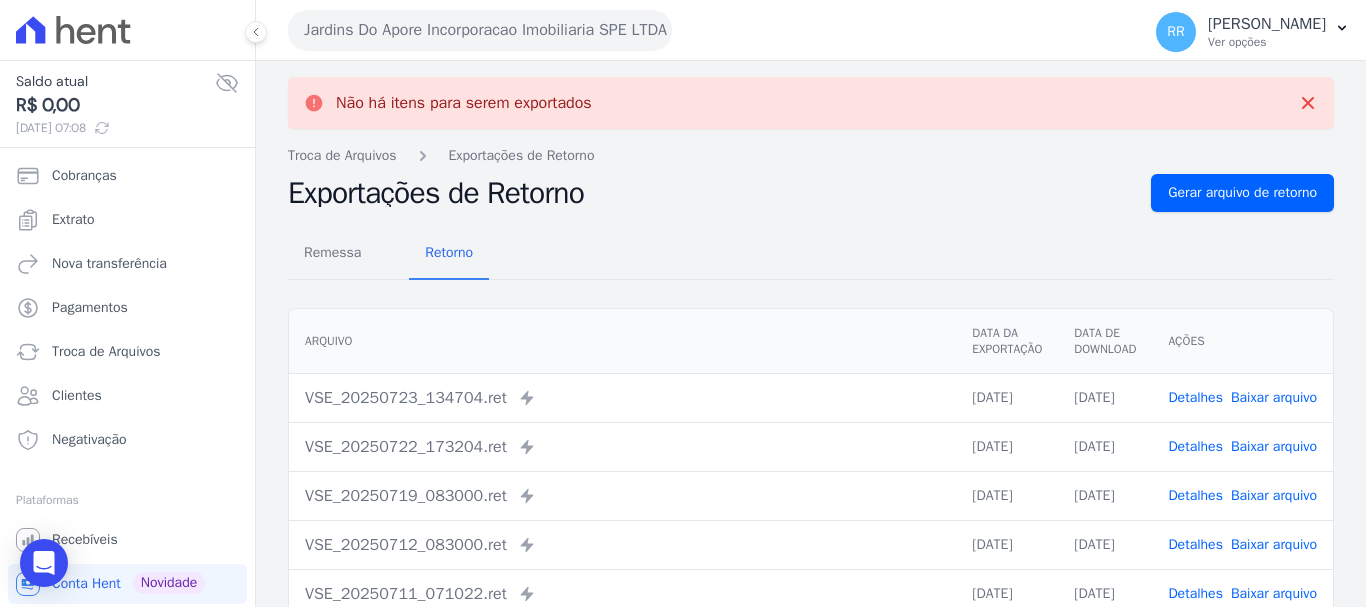 click on "Jardins Do Apore Incorporacao Imobiliaria SPE LTDA" at bounding box center [480, 30] 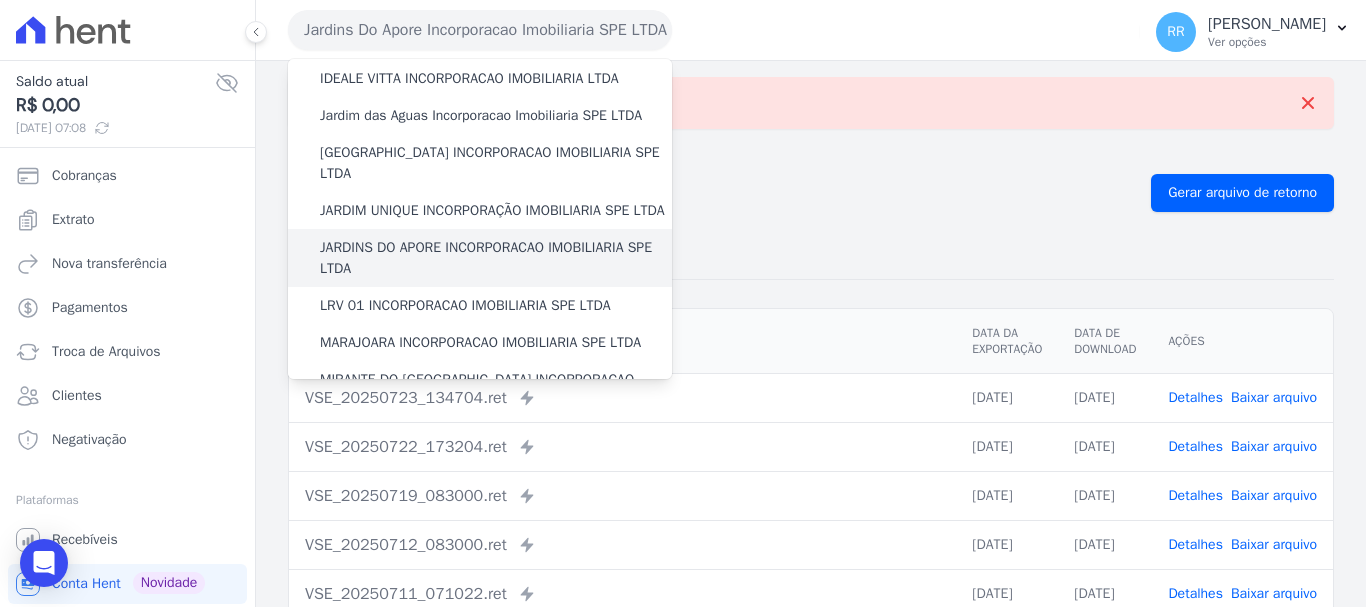 scroll, scrollTop: 500, scrollLeft: 0, axis: vertical 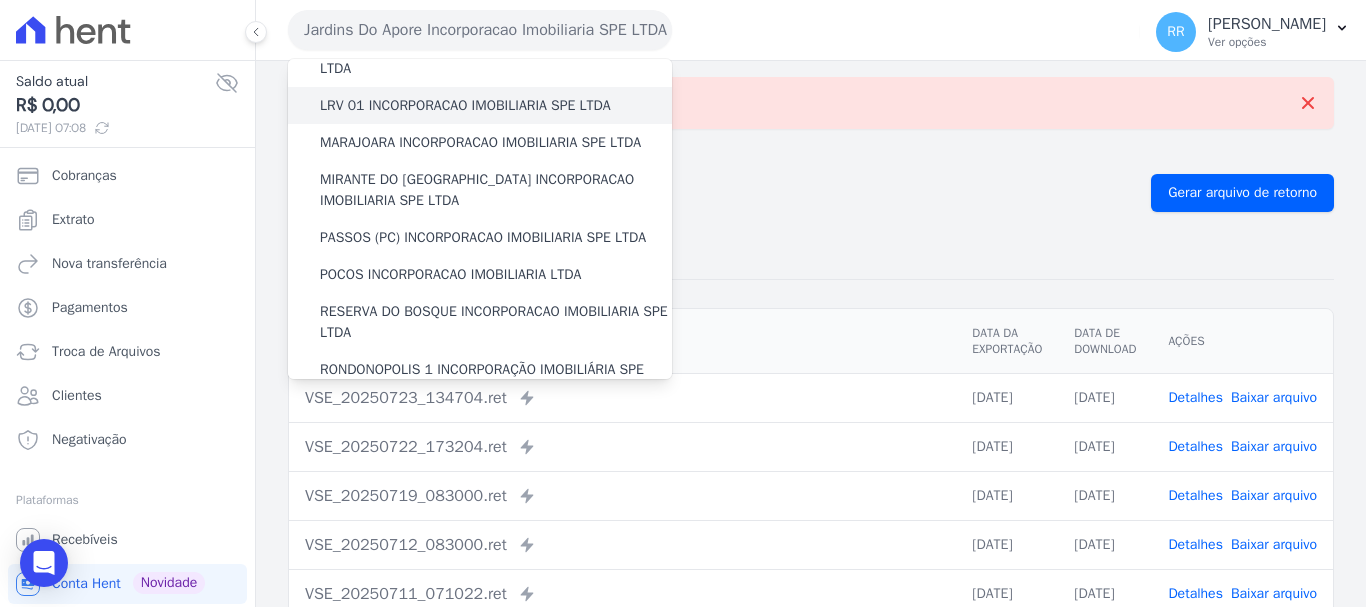 click on "LRV 01 INCORPORACAO IMOBILIARIA SPE LTDA" at bounding box center [465, 105] 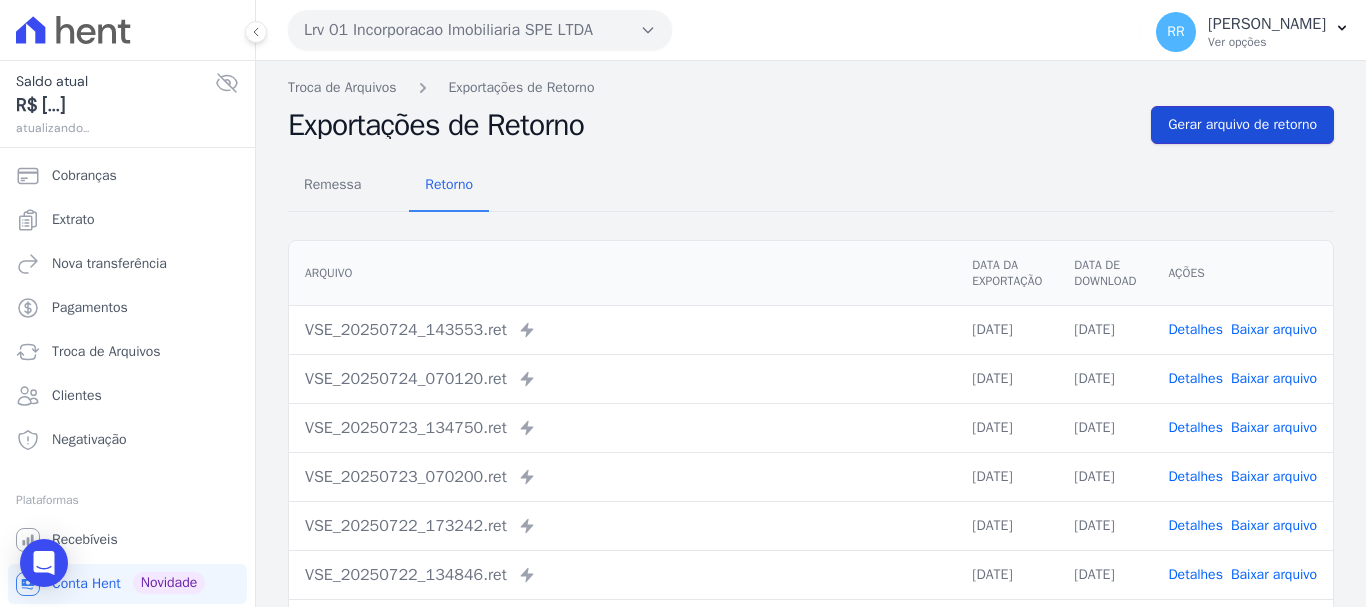 click on "Gerar arquivo de retorno" at bounding box center [1242, 125] 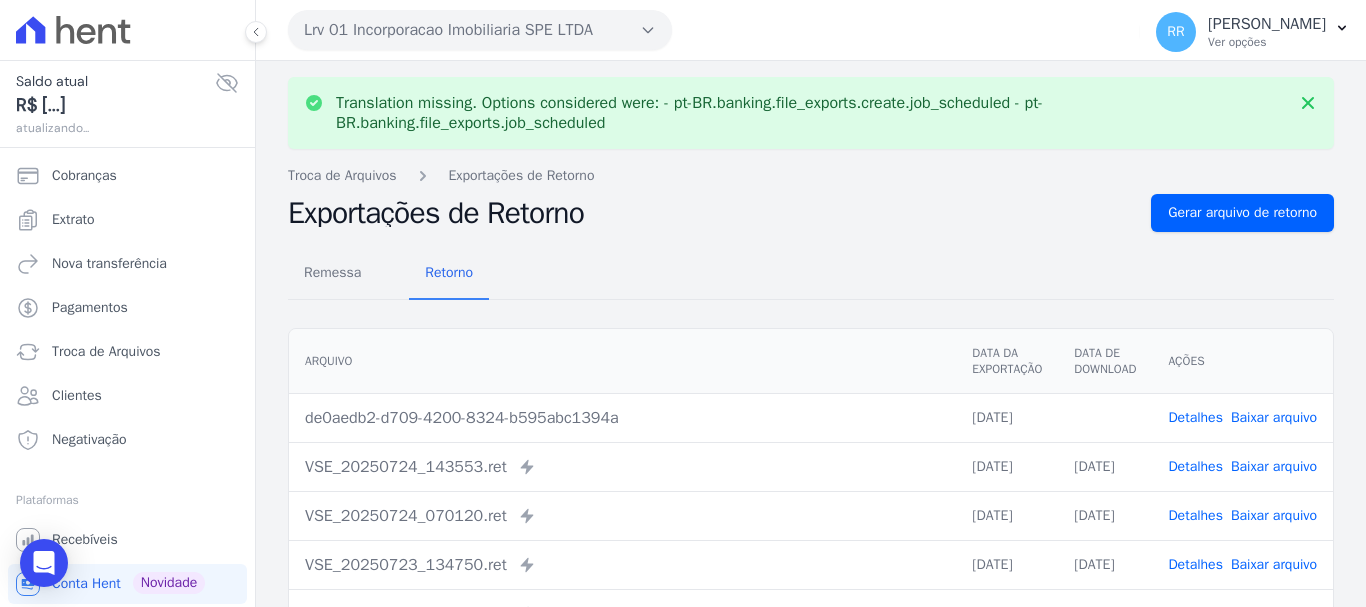 click on "Baixar arquivo" at bounding box center (1274, 417) 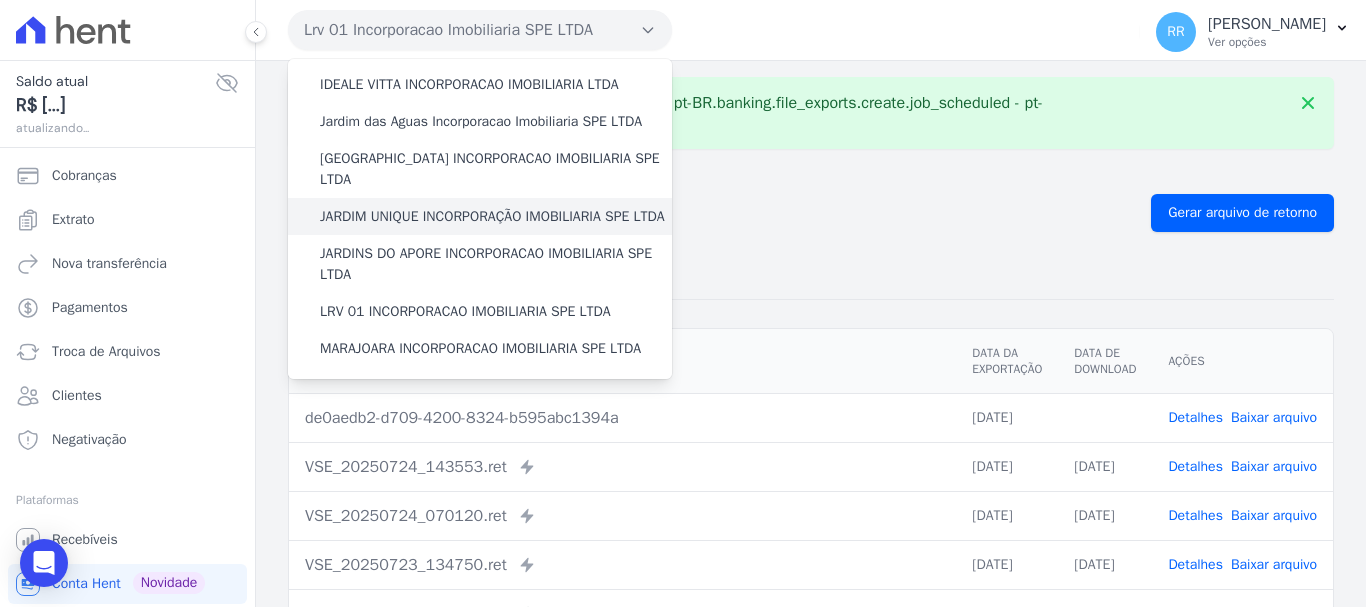 scroll, scrollTop: 400, scrollLeft: 0, axis: vertical 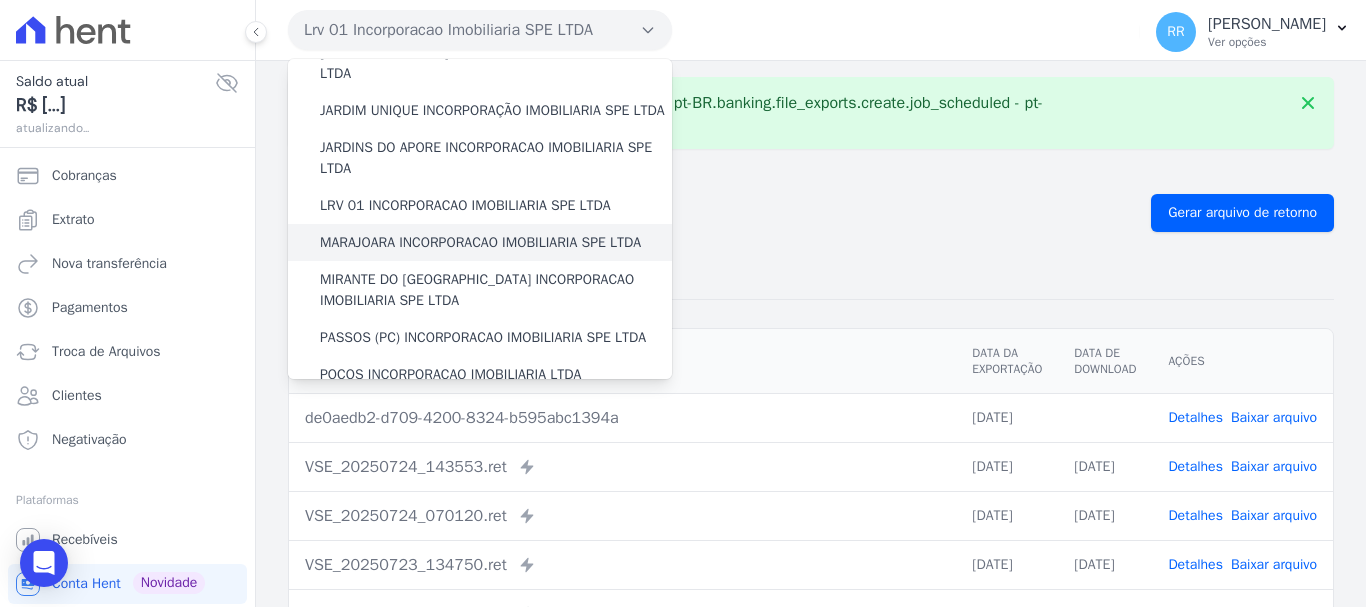click on "MARAJOARA INCORPORACAO IMOBILIARIA SPE LTDA" at bounding box center [480, 242] 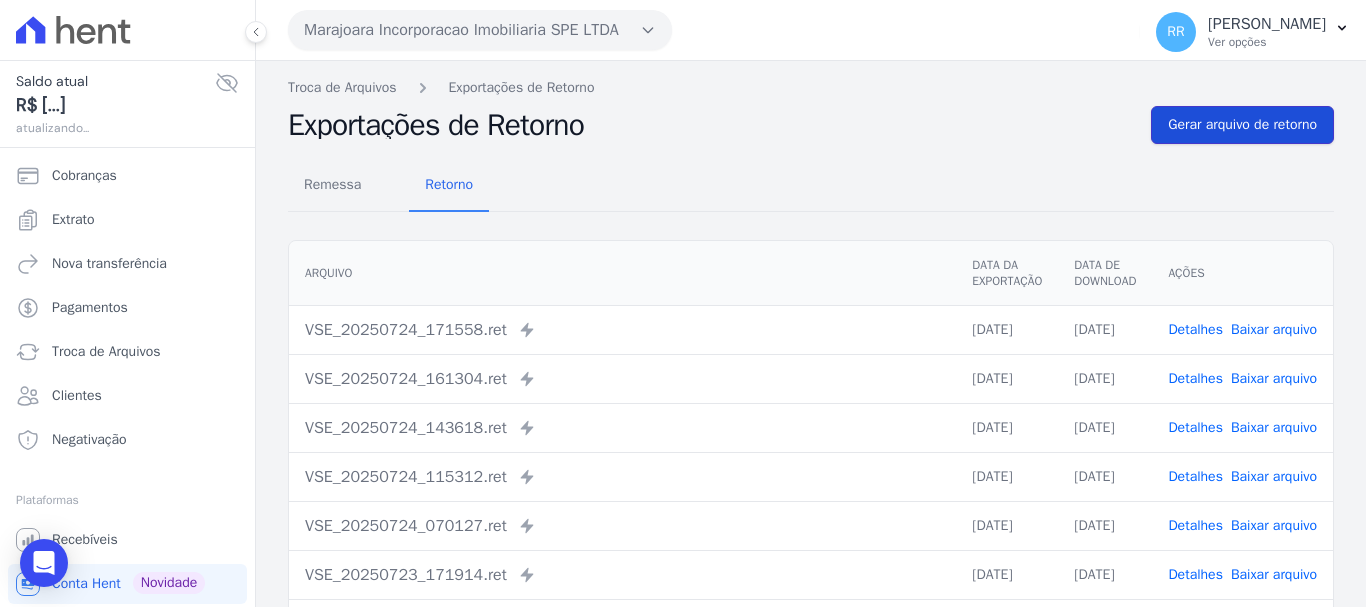 click on "Gerar arquivo de retorno" at bounding box center [1242, 125] 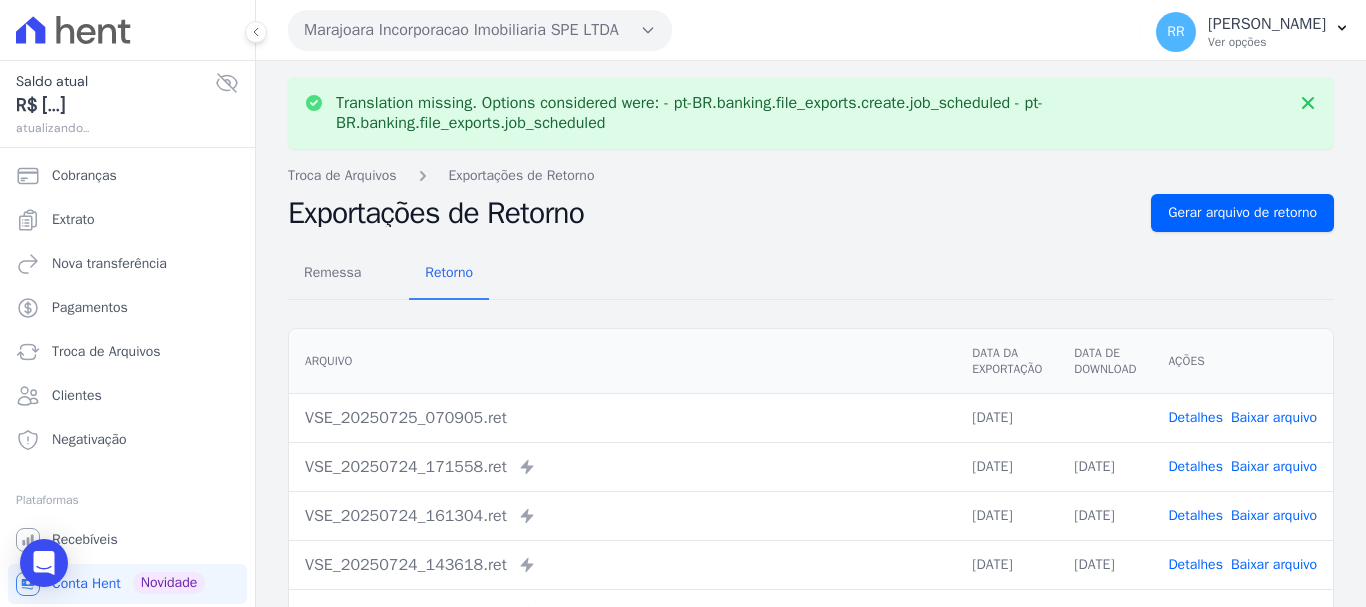 click on "Baixar arquivo" at bounding box center [1274, 417] 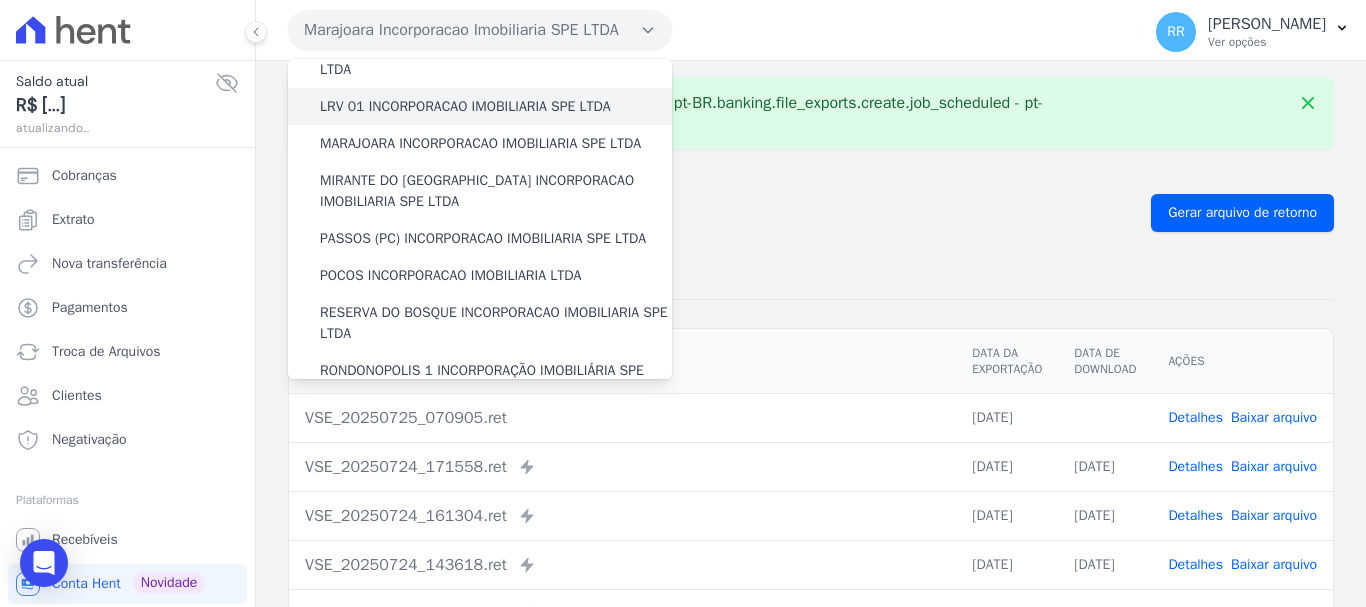 scroll, scrollTop: 500, scrollLeft: 0, axis: vertical 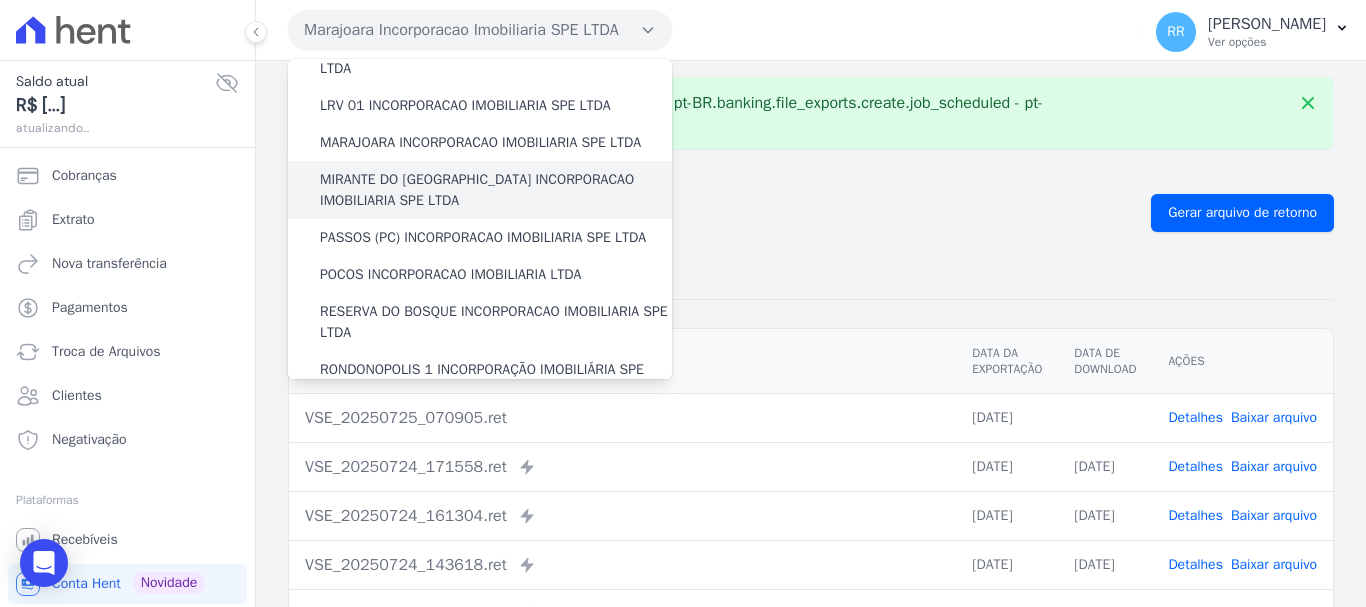 click on "MIRANTE DO [GEOGRAPHIC_DATA] INCORPORACAO IMOBILIARIA SPE LTDA" at bounding box center (496, 190) 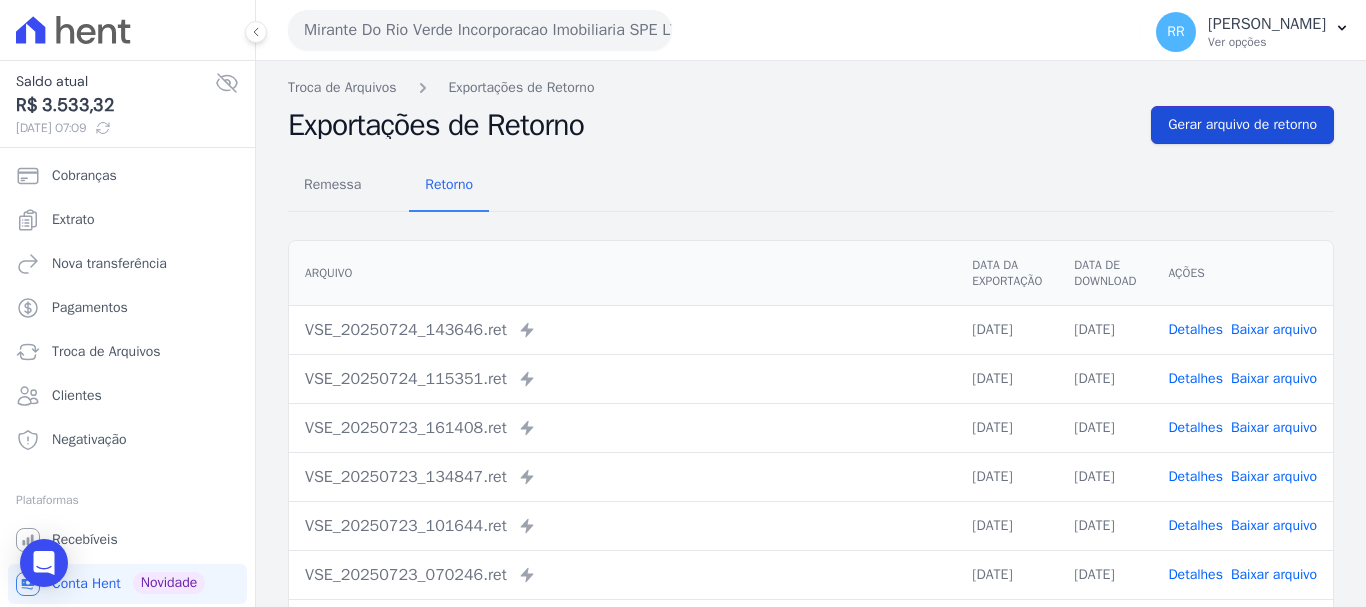 click on "Gerar arquivo de retorno" at bounding box center (1242, 125) 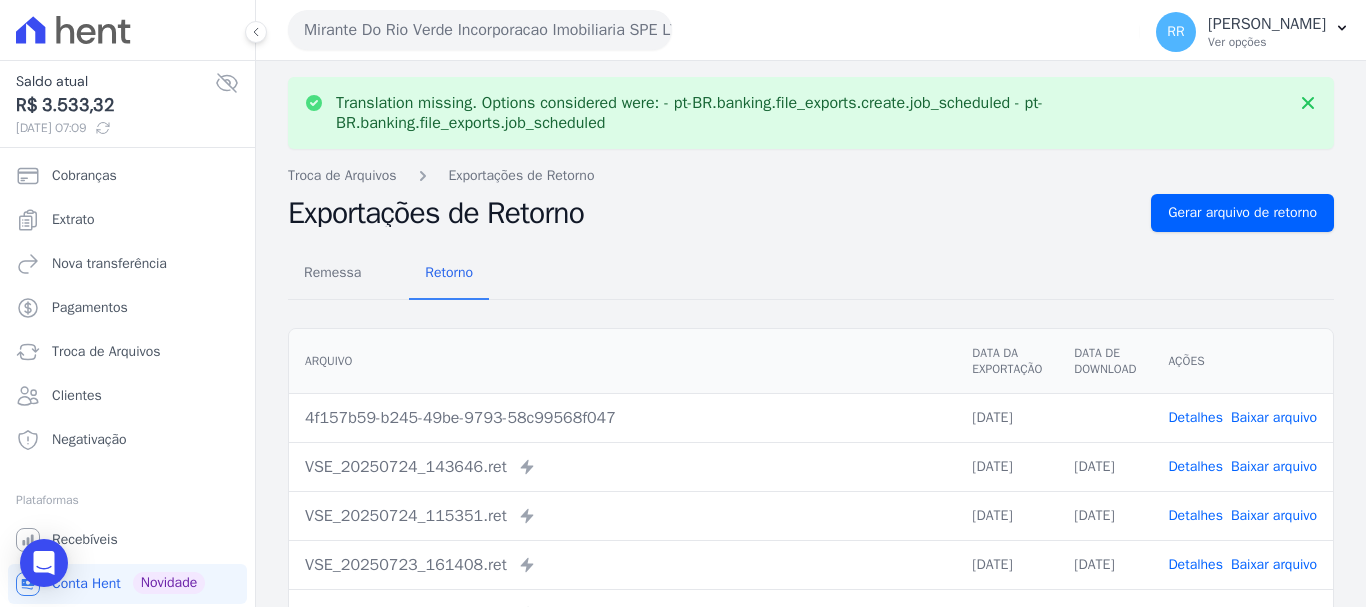 click on "Baixar arquivo" at bounding box center (1274, 417) 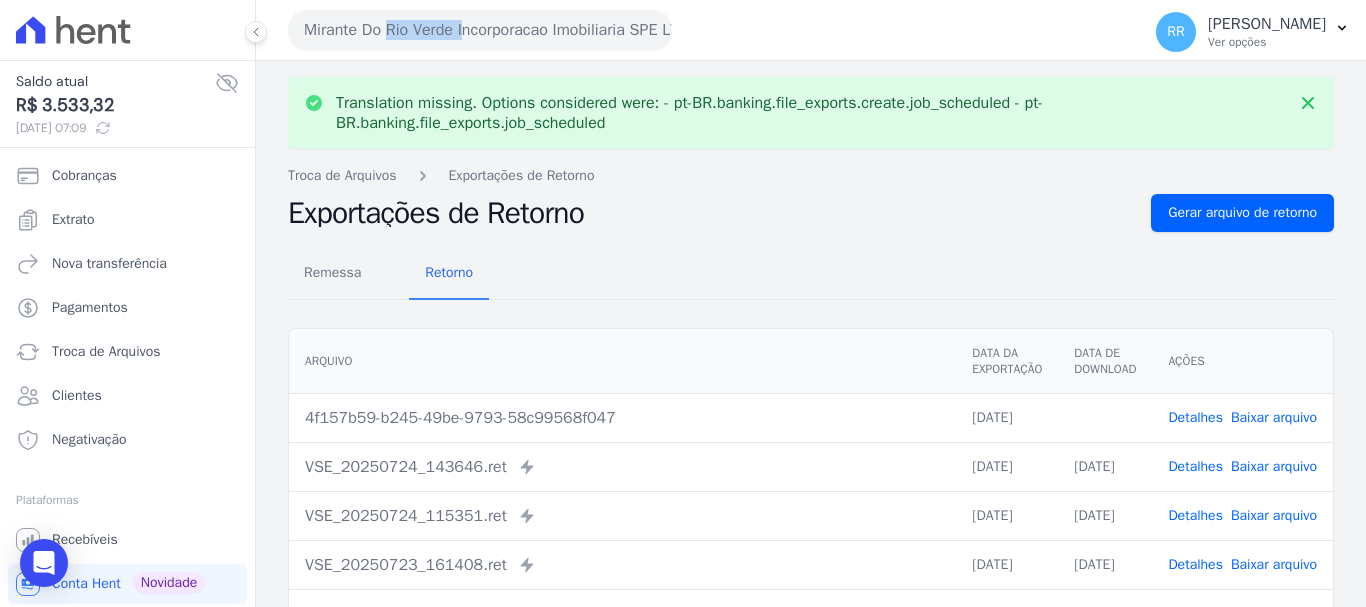 click on "Mirante Do Rio Verde Incorporacao Imobiliaria SPE LTDA" at bounding box center (480, 30) 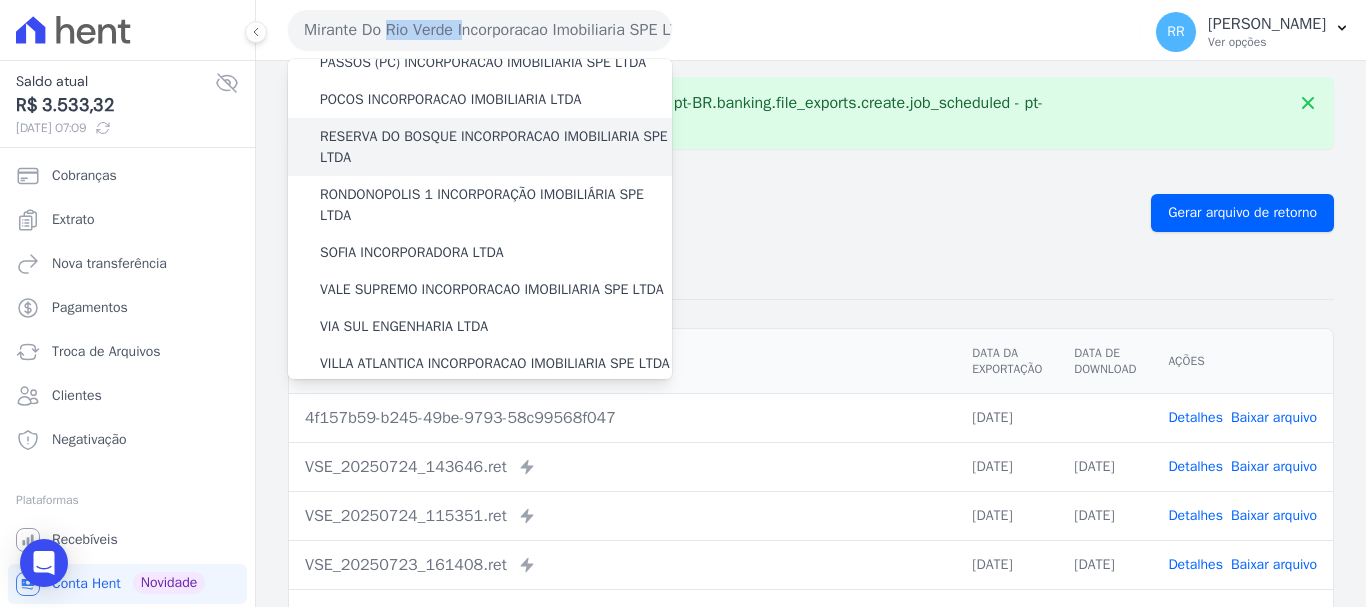 scroll, scrollTop: 700, scrollLeft: 0, axis: vertical 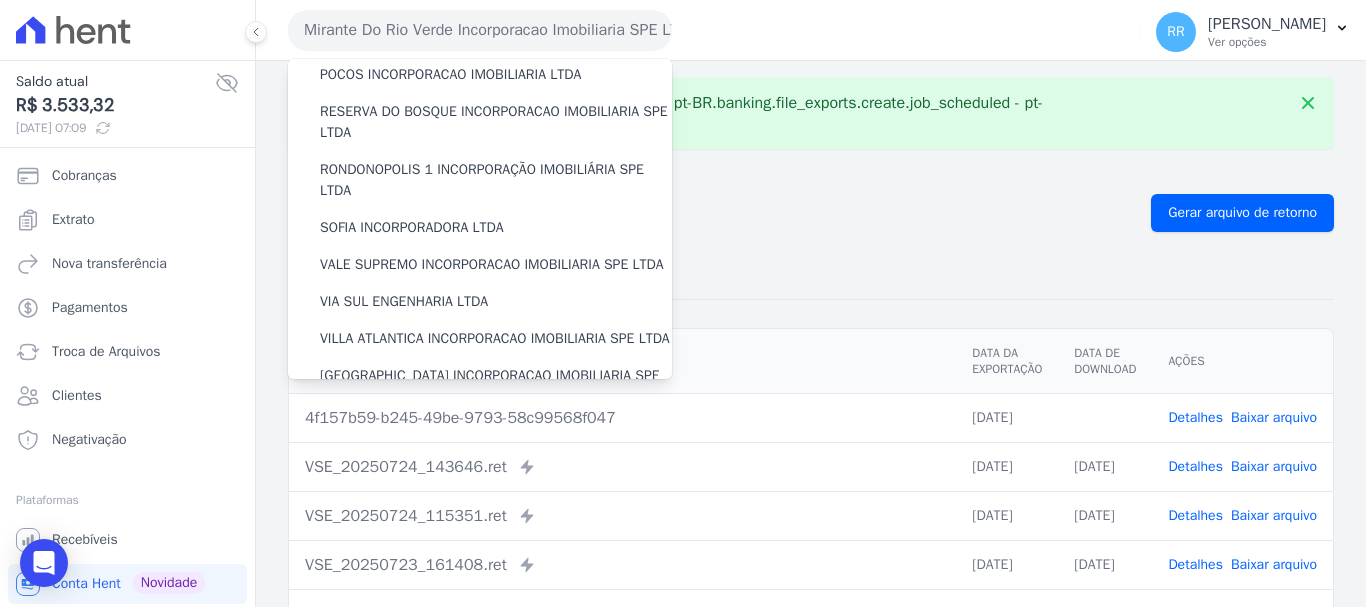 click on "PASSOS (PC) INCORPORACAO IMOBILIARIA SPE LTDA" at bounding box center [483, 37] 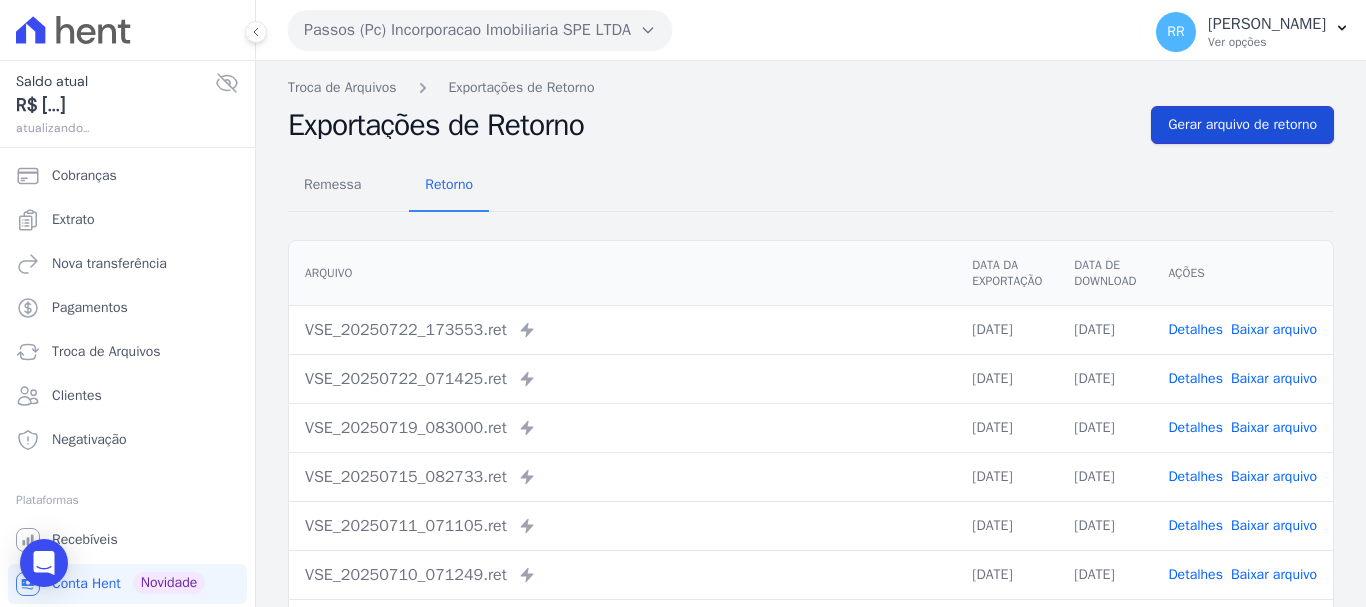 drag, startPoint x: 1273, startPoint y: 114, endPoint x: 907, endPoint y: 155, distance: 368.28928 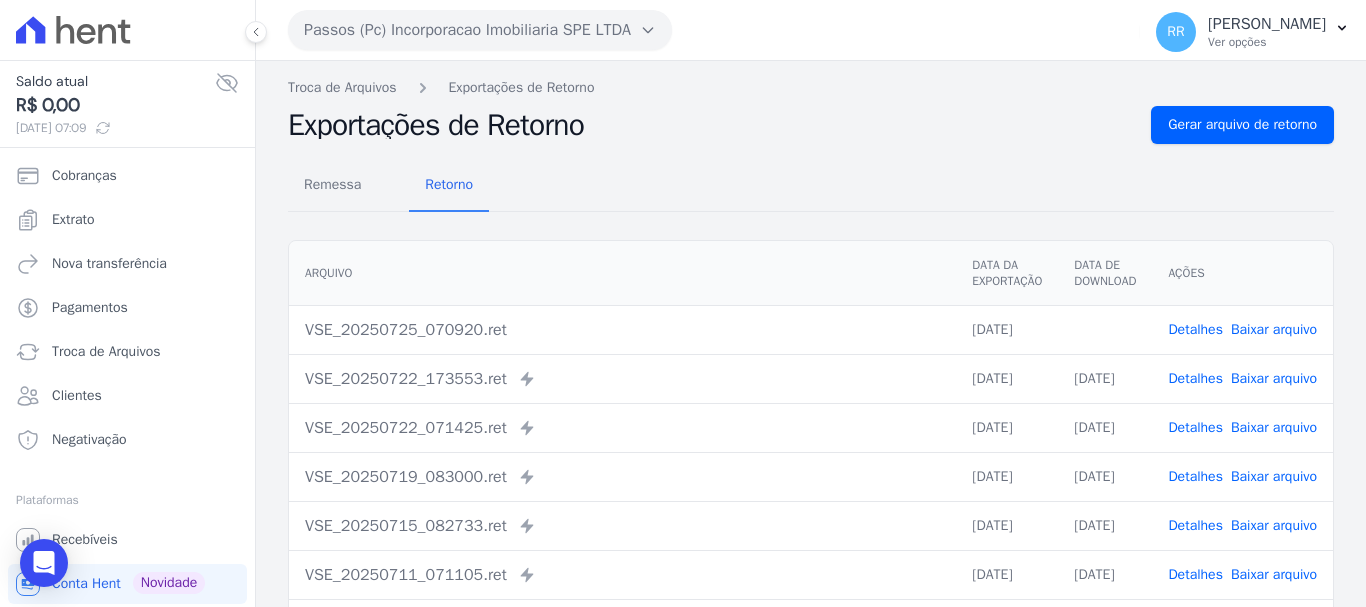 click on "Baixar arquivo" at bounding box center [1274, 329] 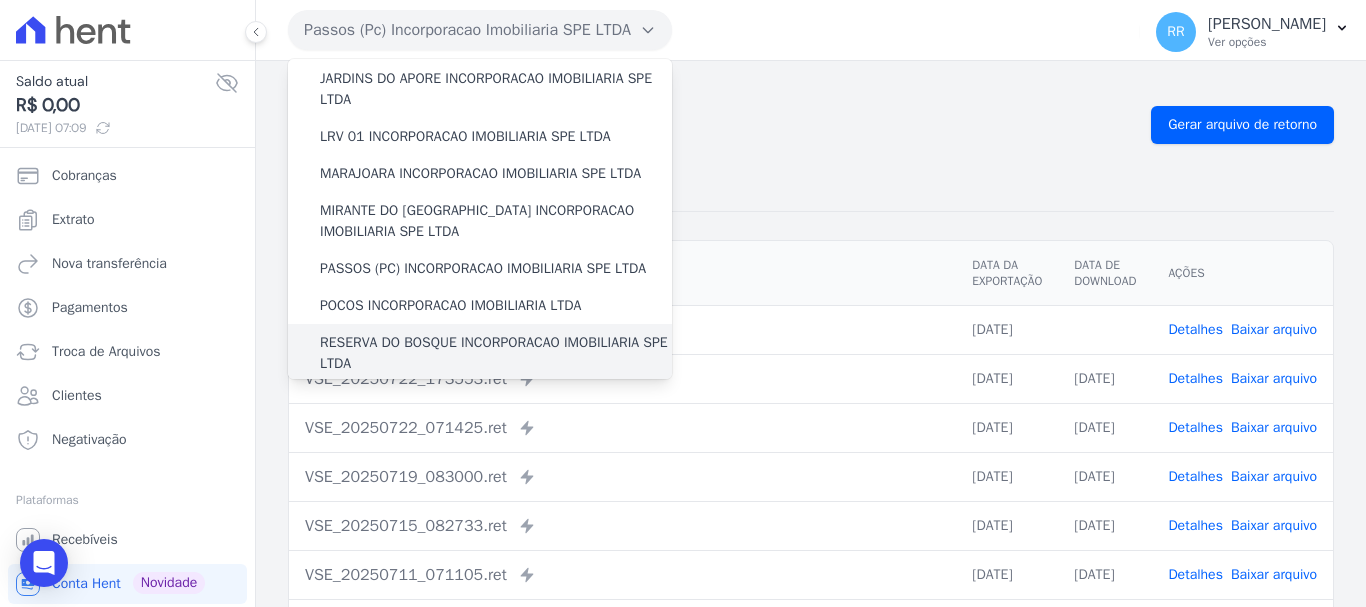scroll, scrollTop: 600, scrollLeft: 0, axis: vertical 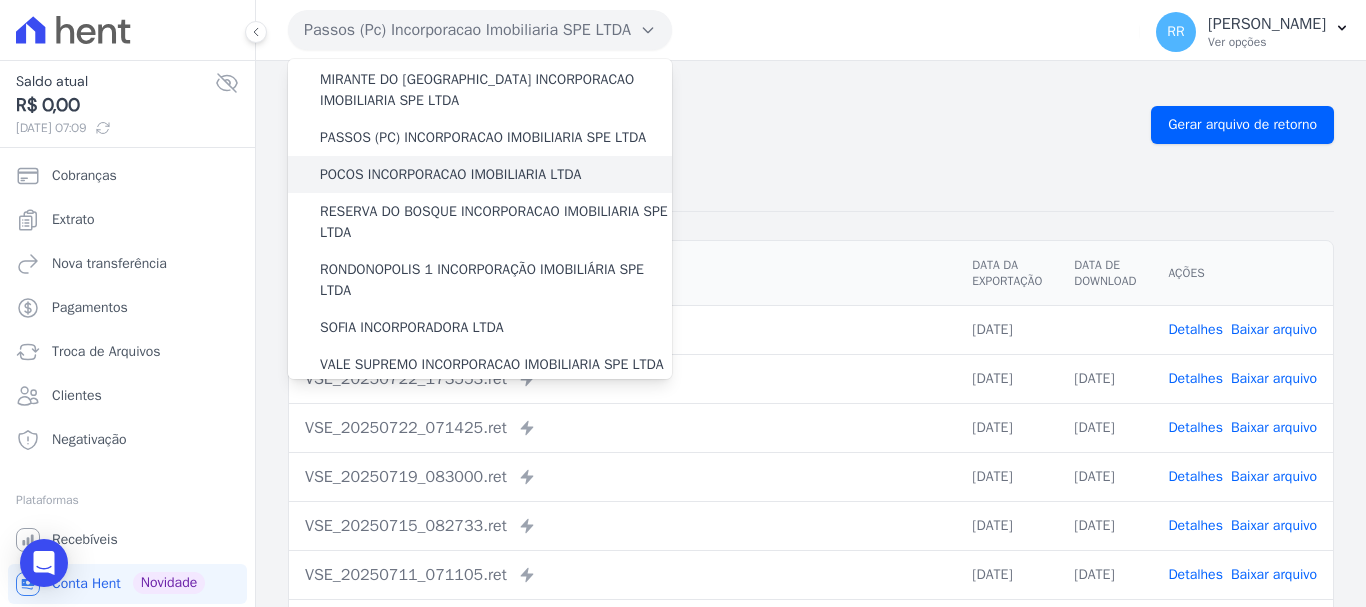 click on "POCOS INCORPORACAO IMOBILIARIA LTDA" at bounding box center [450, 174] 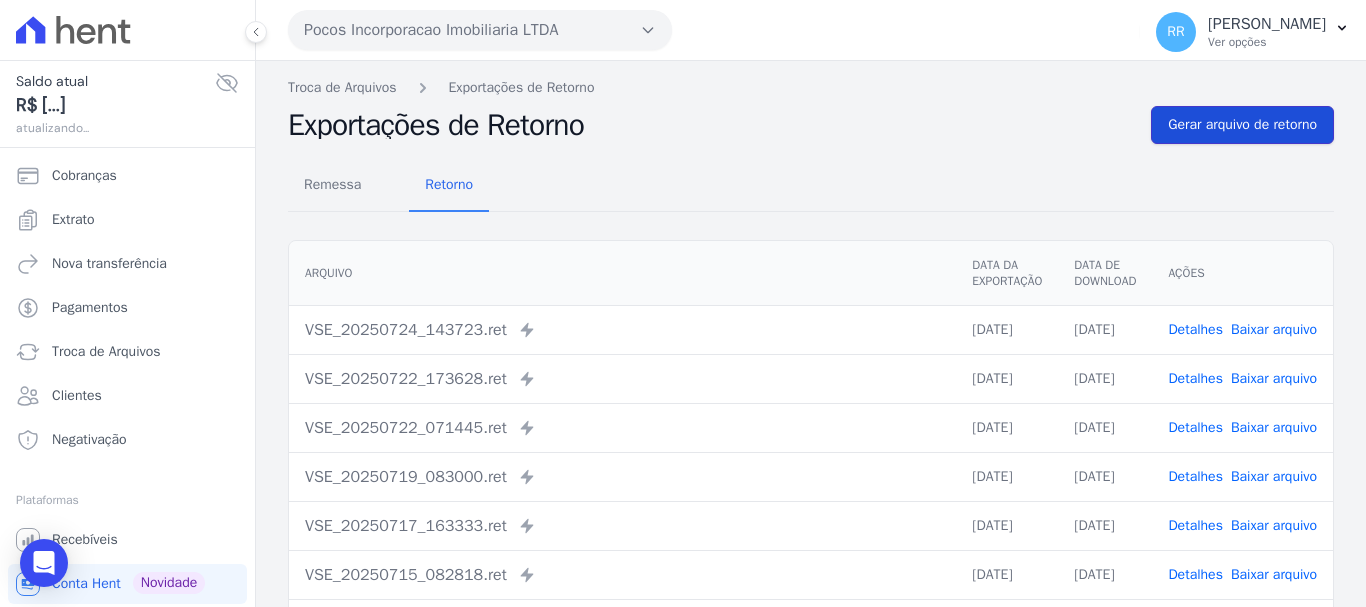 click on "Gerar arquivo de retorno" at bounding box center (1242, 125) 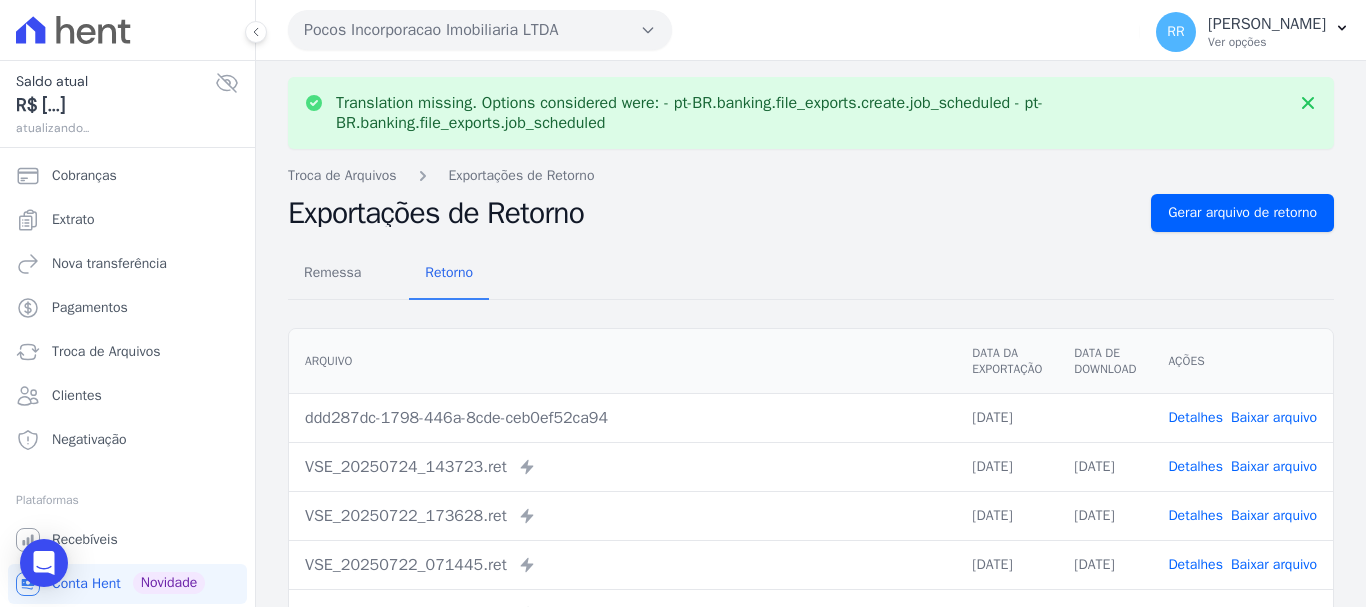 click on "Baixar arquivo" at bounding box center [1274, 417] 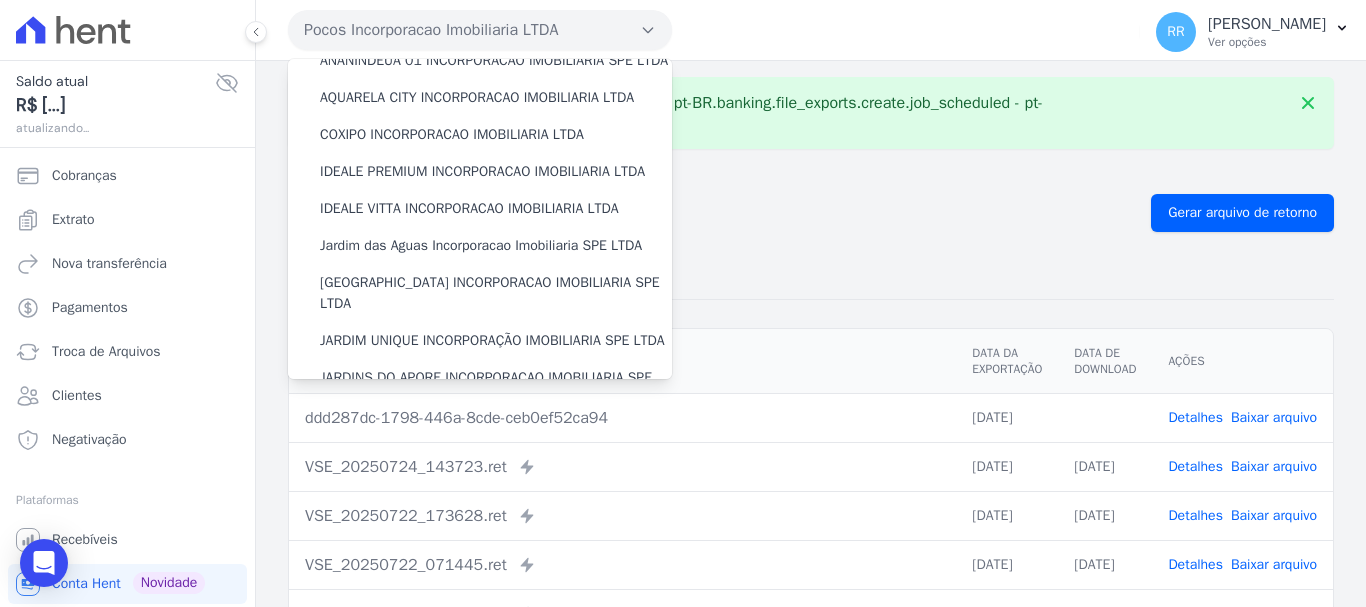 scroll, scrollTop: 500, scrollLeft: 0, axis: vertical 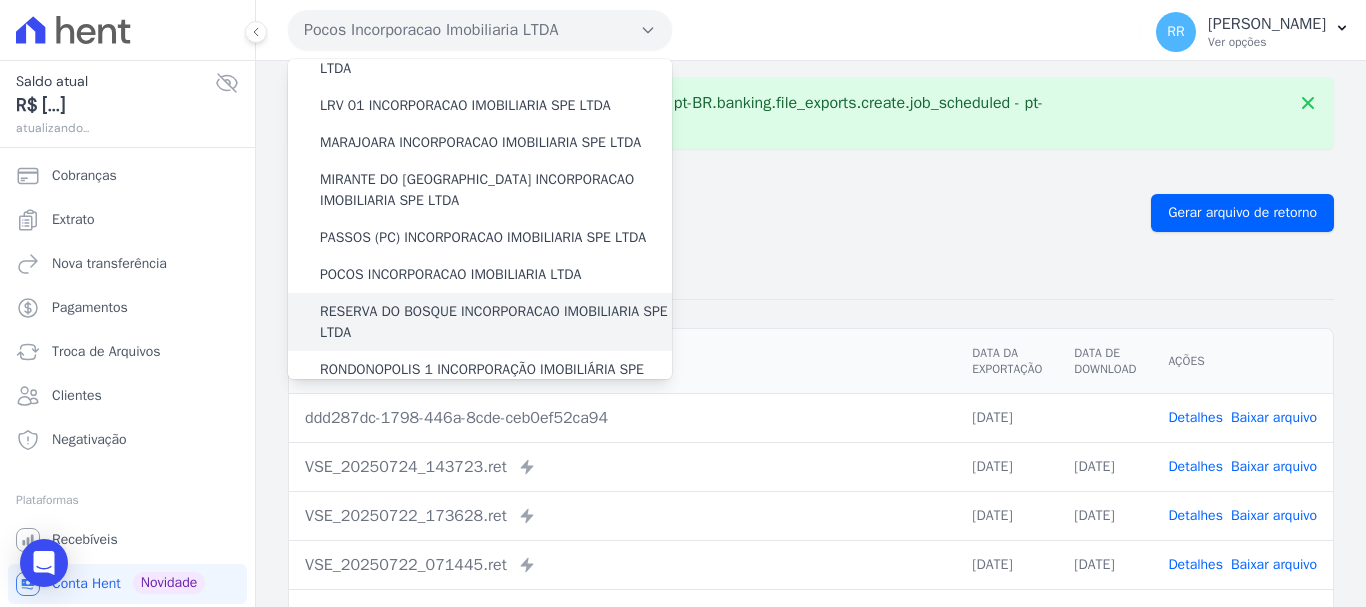 click on "RESERVA DO BOSQUE INCORPORACAO IMOBILIARIA SPE LTDA" at bounding box center [496, 322] 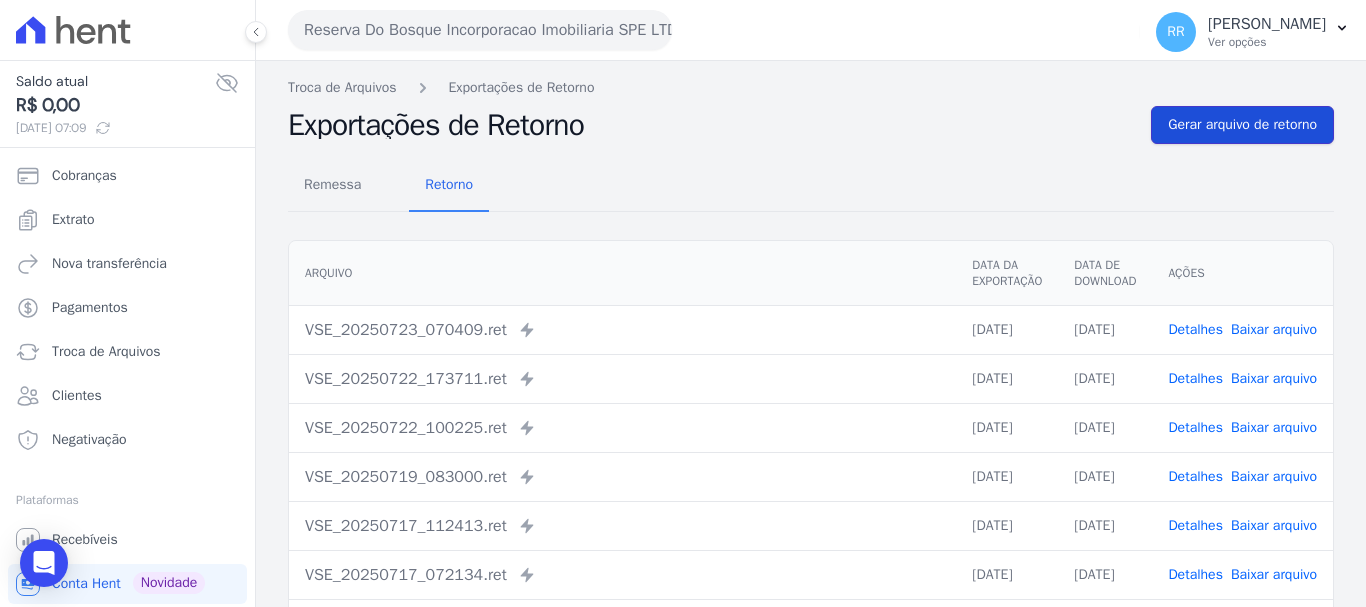 click on "Gerar arquivo de retorno" at bounding box center [1242, 125] 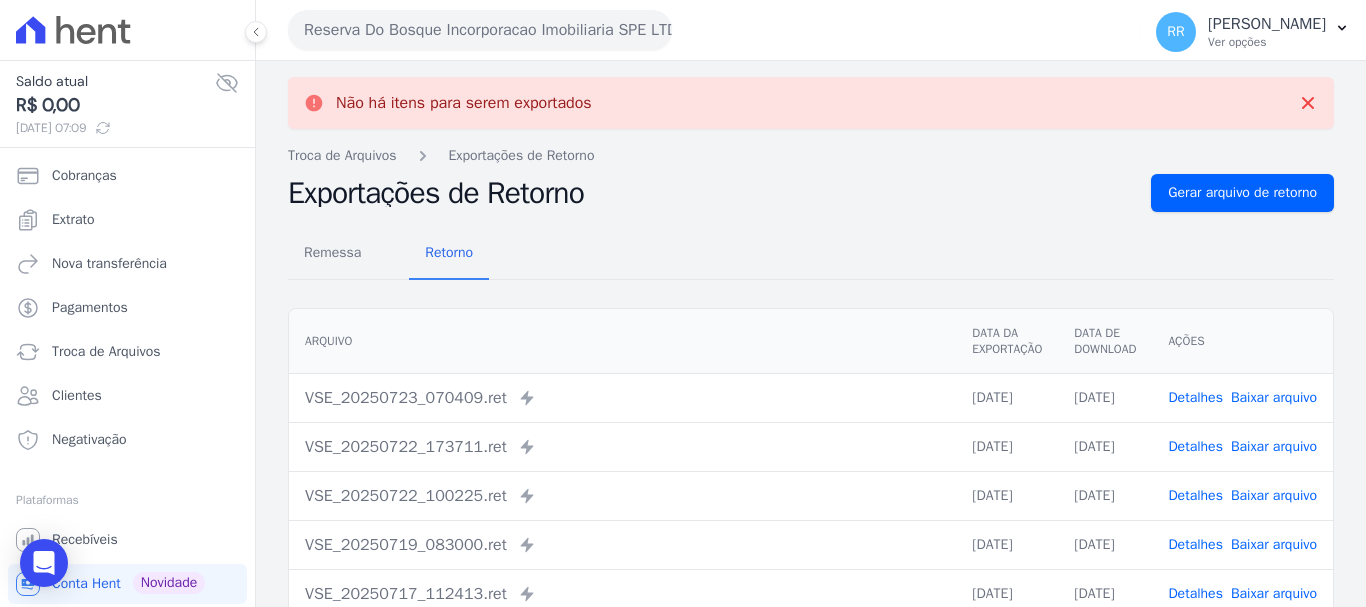click on "Reserva Do Bosque Incorporacao Imobiliaria SPE LTDA" at bounding box center [480, 30] 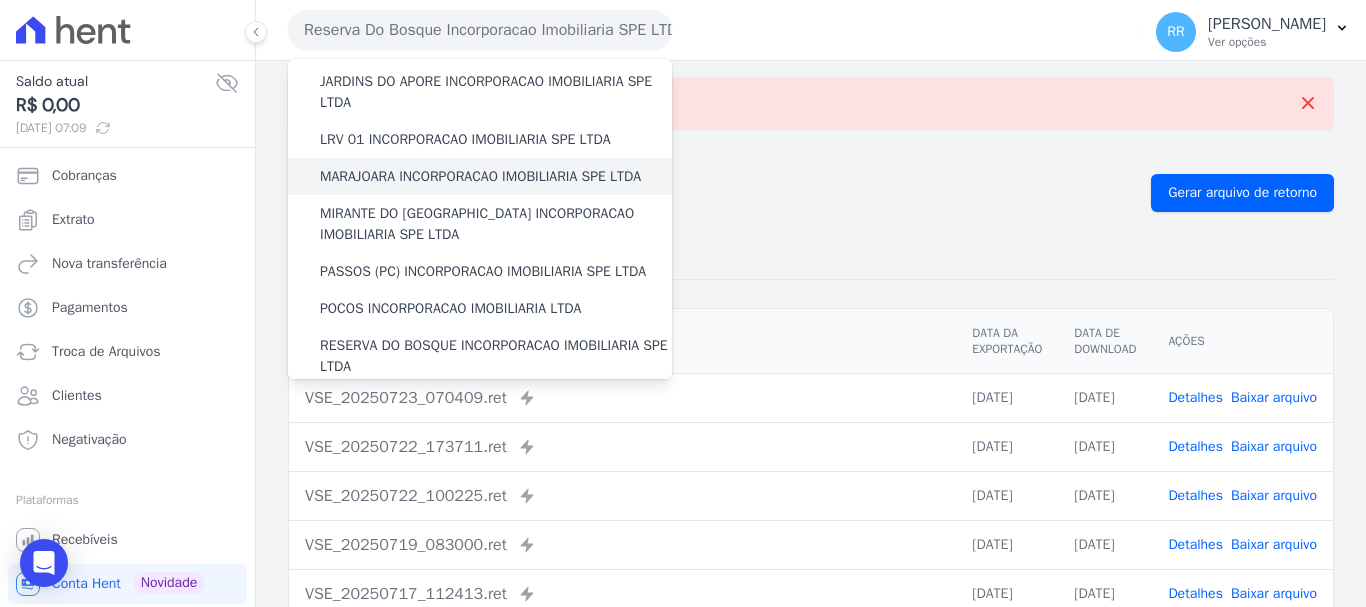 scroll, scrollTop: 700, scrollLeft: 0, axis: vertical 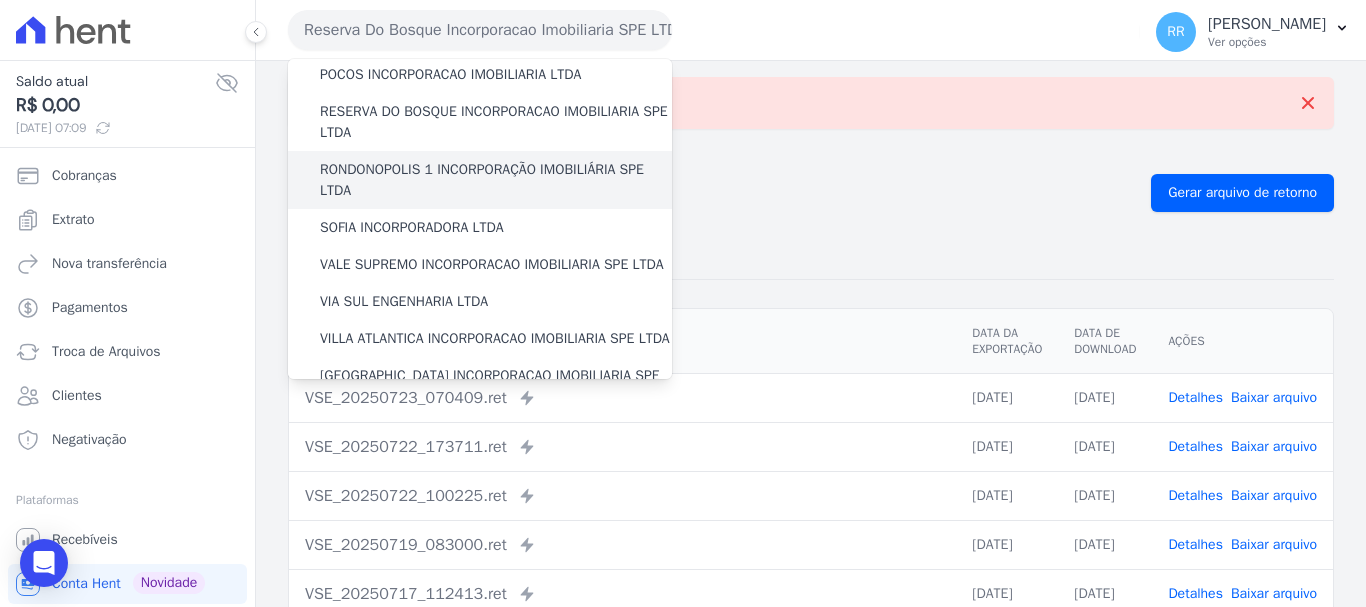 click on "RONDONOPOLIS 1 INCORPORAÇÃO IMOBILIÁRIA SPE LTDA" at bounding box center [496, 180] 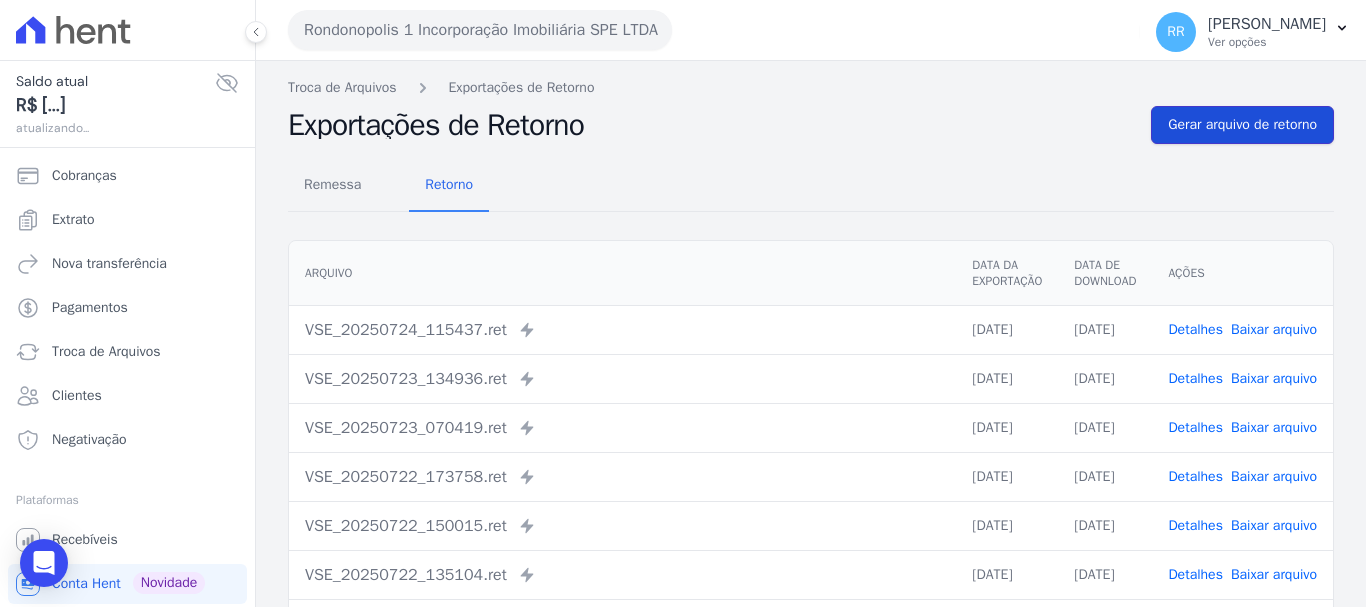 click on "Gerar arquivo de retorno" at bounding box center [1242, 125] 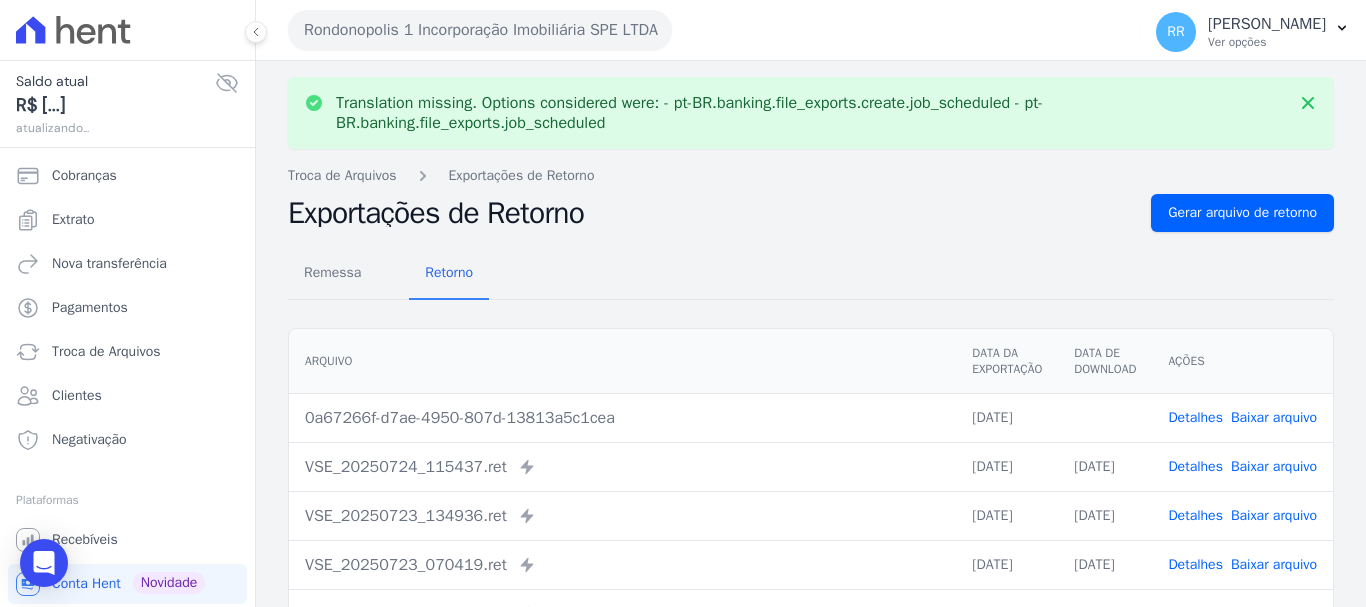 click on "Baixar arquivo" at bounding box center [1274, 417] 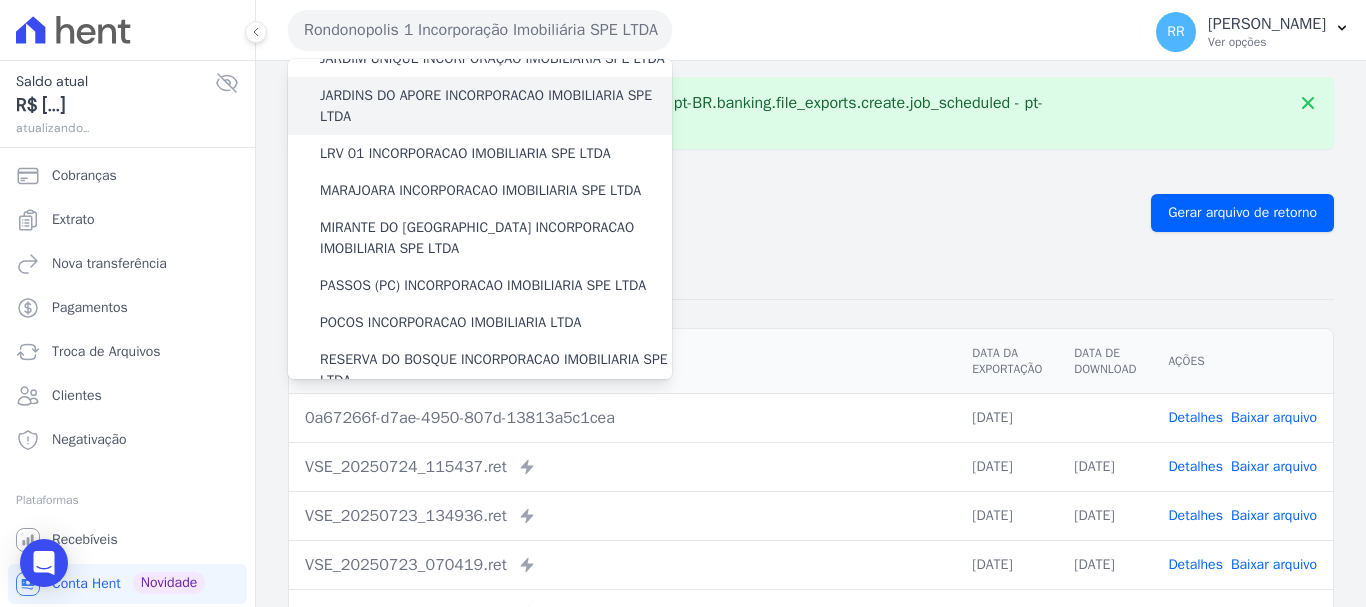 scroll, scrollTop: 600, scrollLeft: 0, axis: vertical 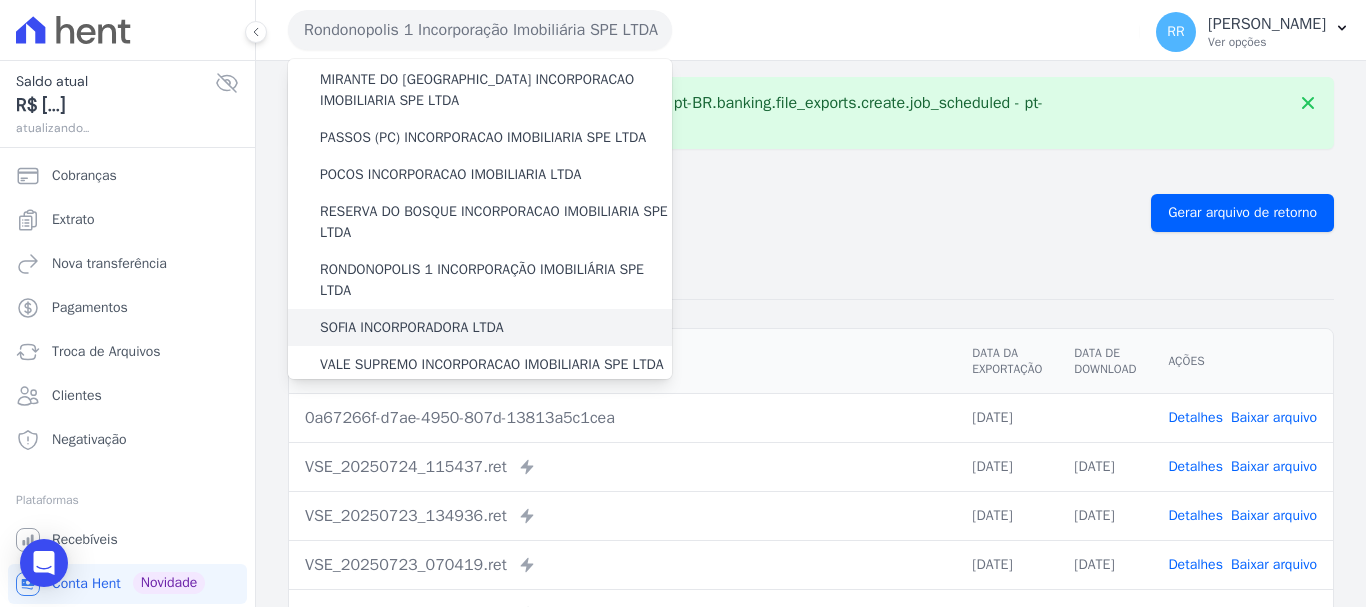 click on "SOFIA INCORPORADORA LTDA" at bounding box center [412, 327] 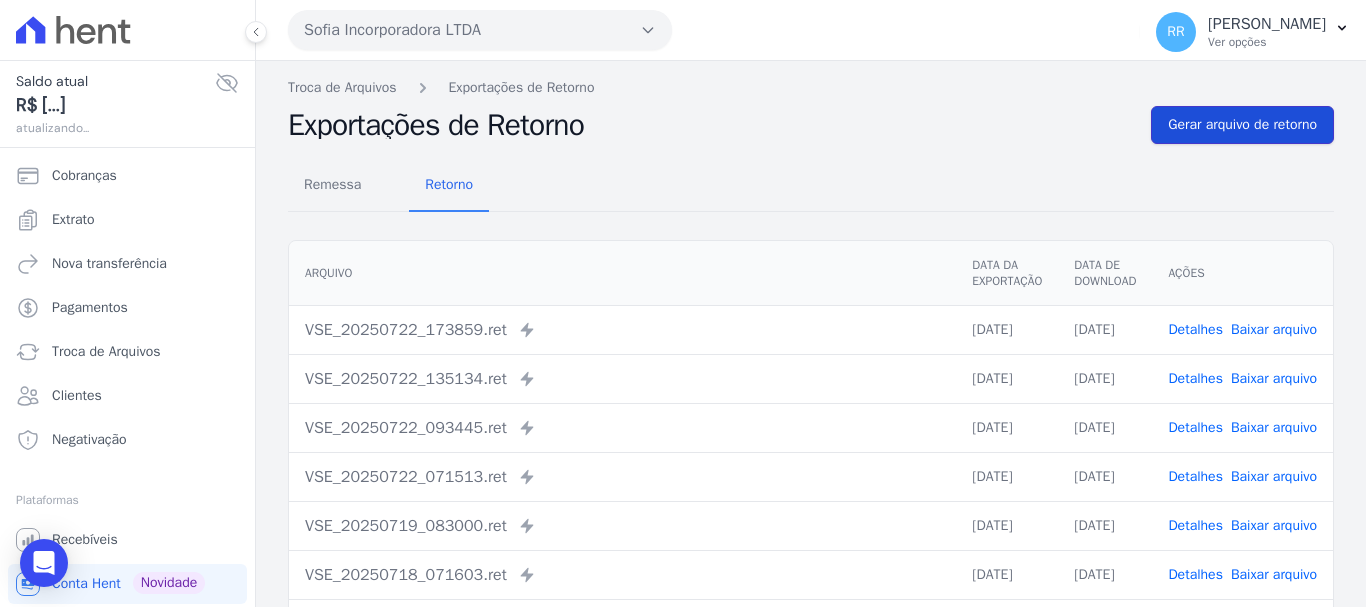 click on "Gerar arquivo de retorno" at bounding box center [1242, 125] 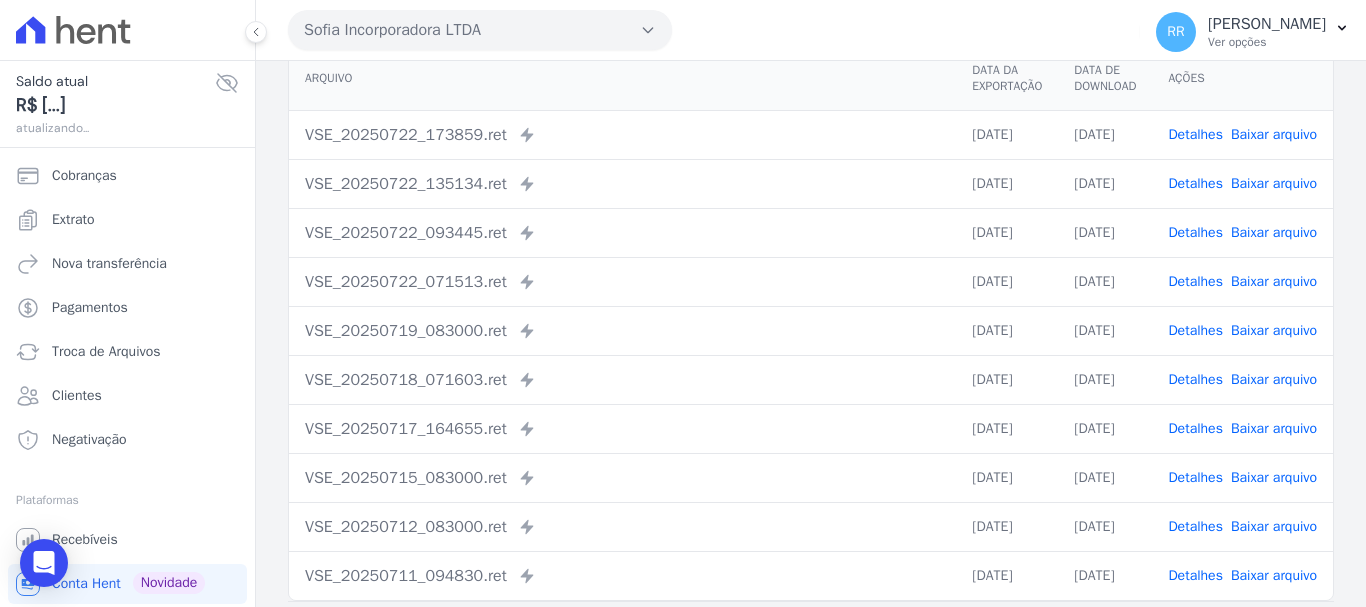 scroll, scrollTop: 200, scrollLeft: 0, axis: vertical 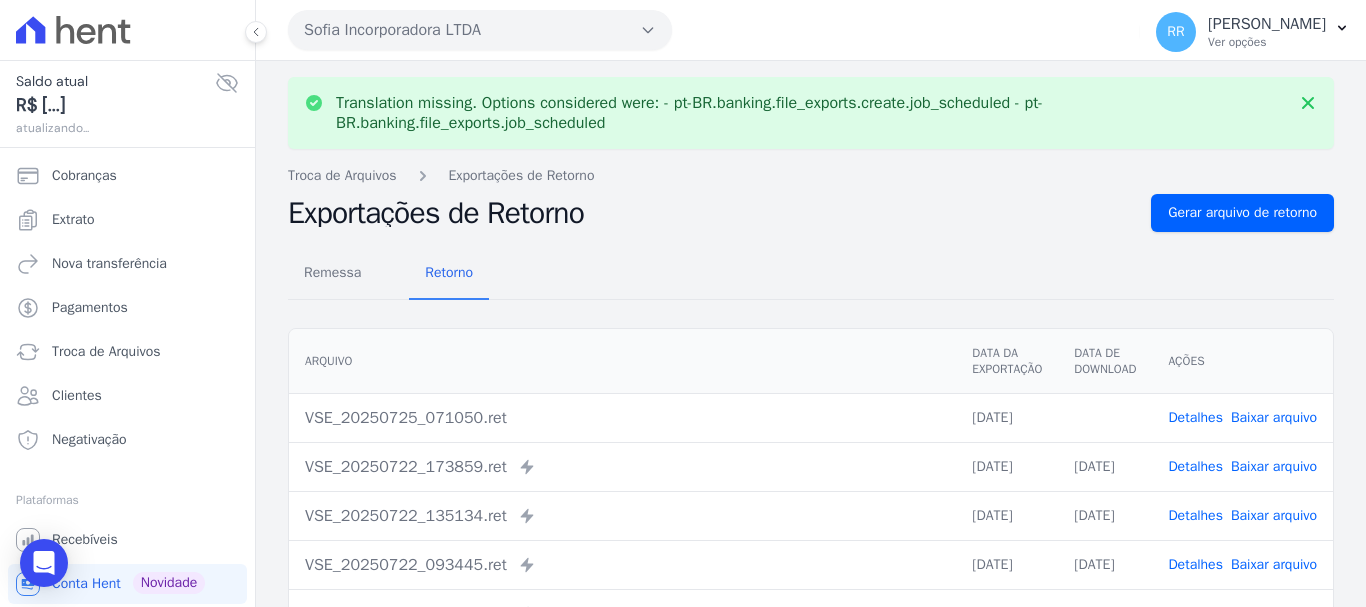 click on "Baixar arquivo" at bounding box center [1274, 417] 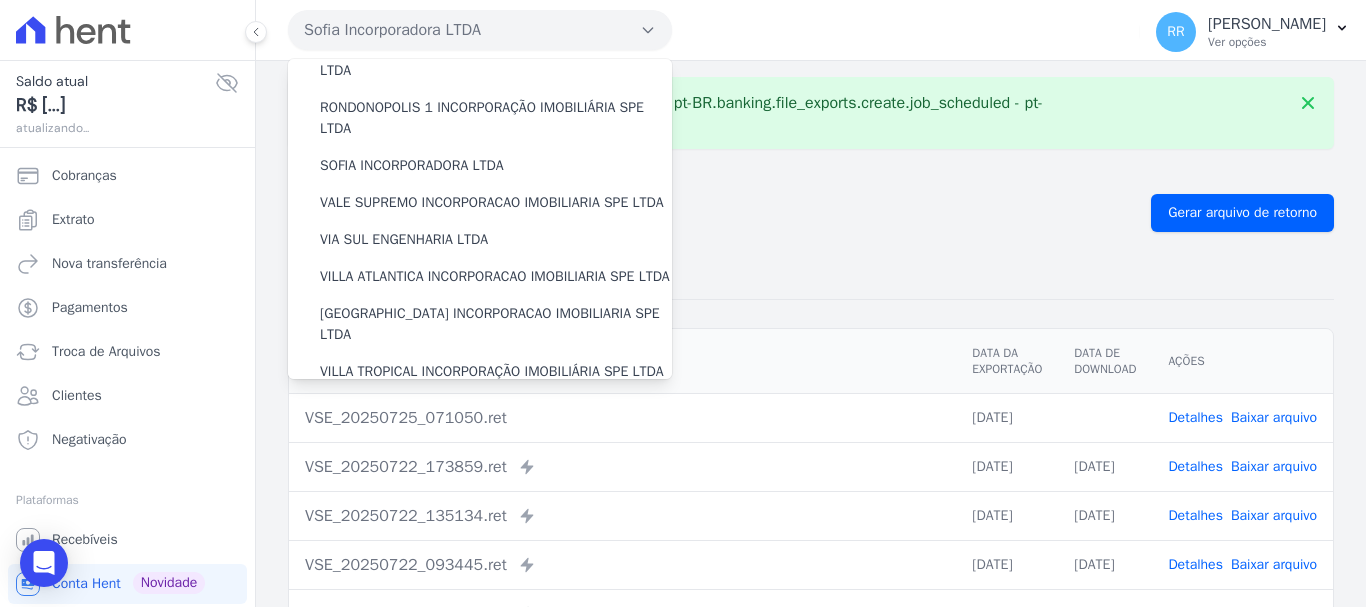 scroll, scrollTop: 800, scrollLeft: 0, axis: vertical 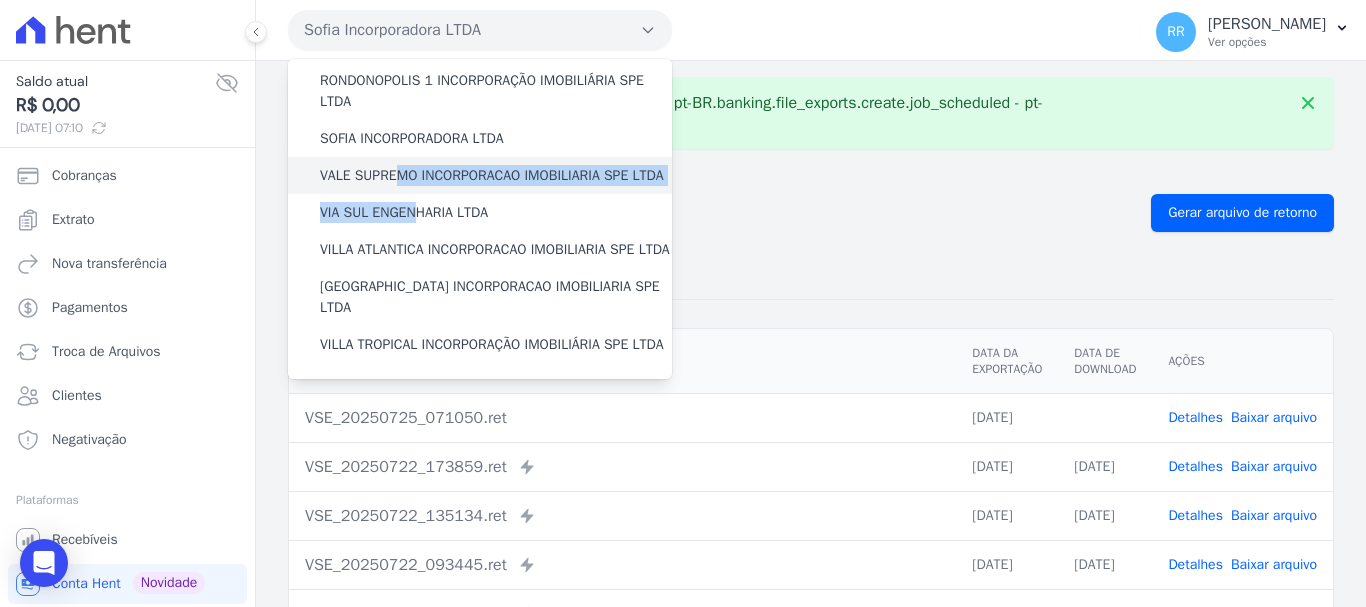 drag, startPoint x: 420, startPoint y: 269, endPoint x: 395, endPoint y: 201, distance: 72.44998 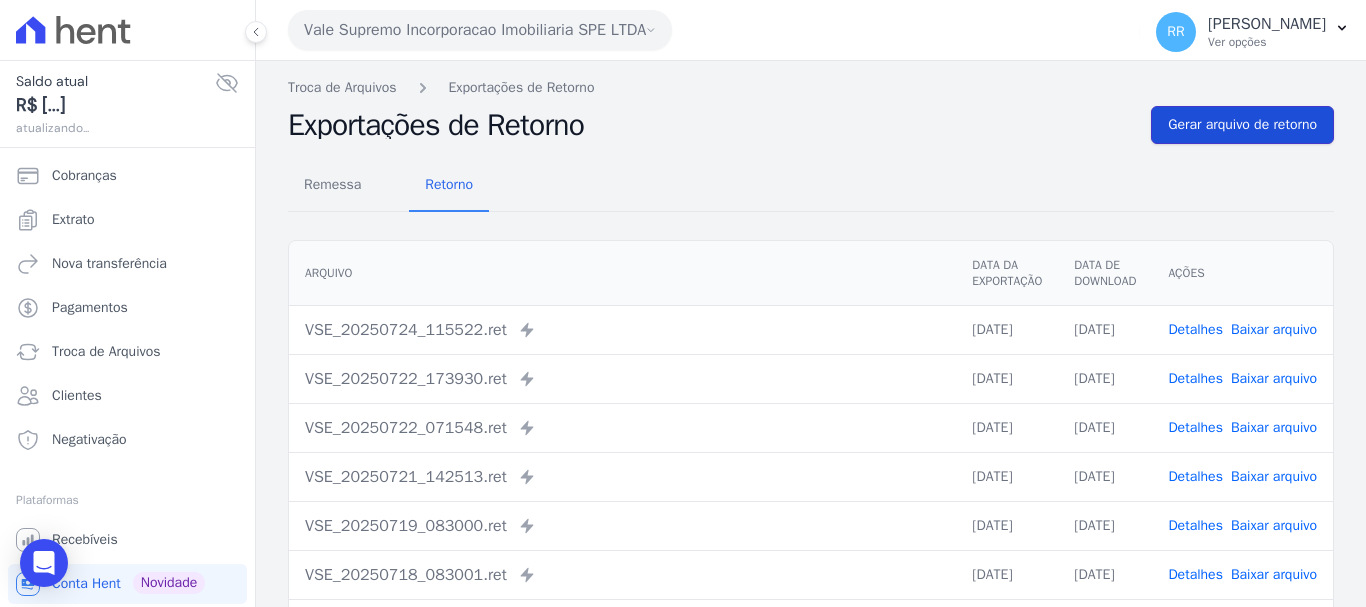 click on "Gerar arquivo de retorno" at bounding box center (1242, 125) 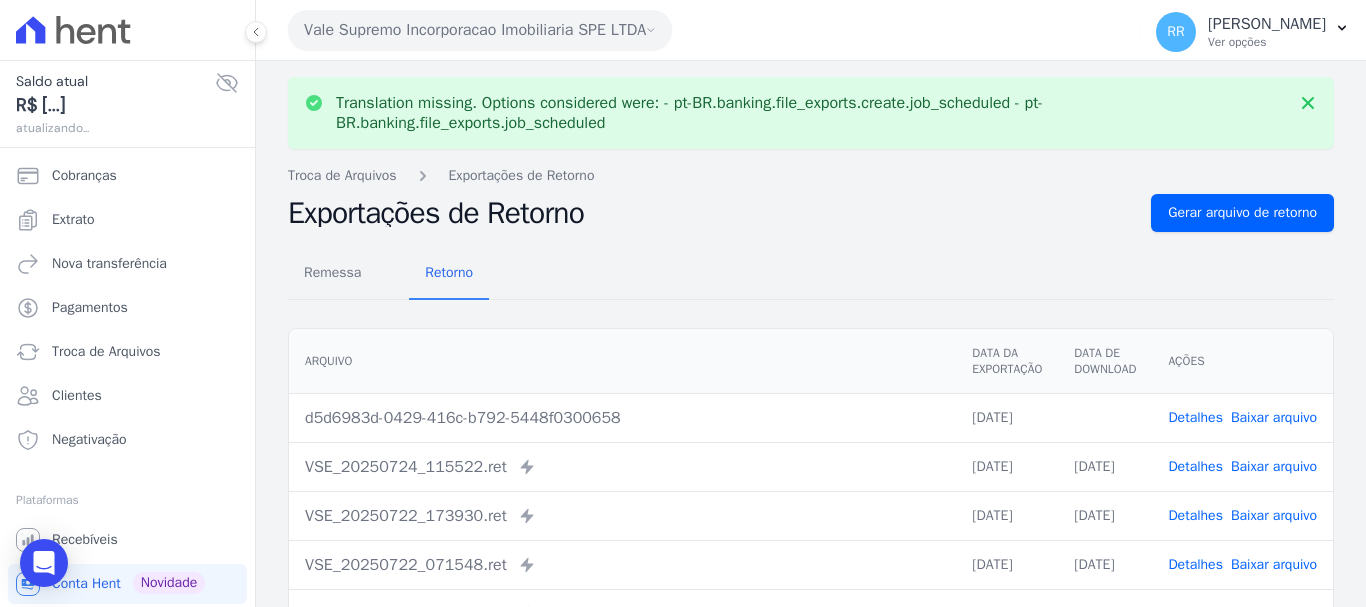 click on "Baixar arquivo" at bounding box center (1274, 417) 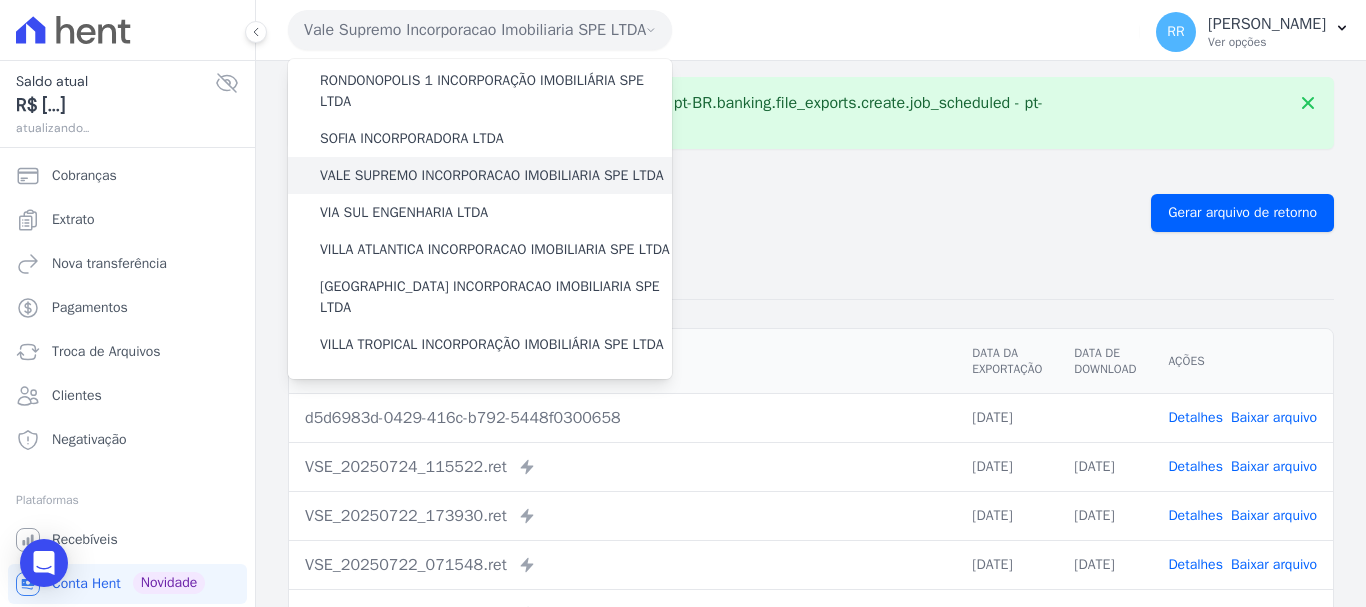 scroll, scrollTop: 873, scrollLeft: 0, axis: vertical 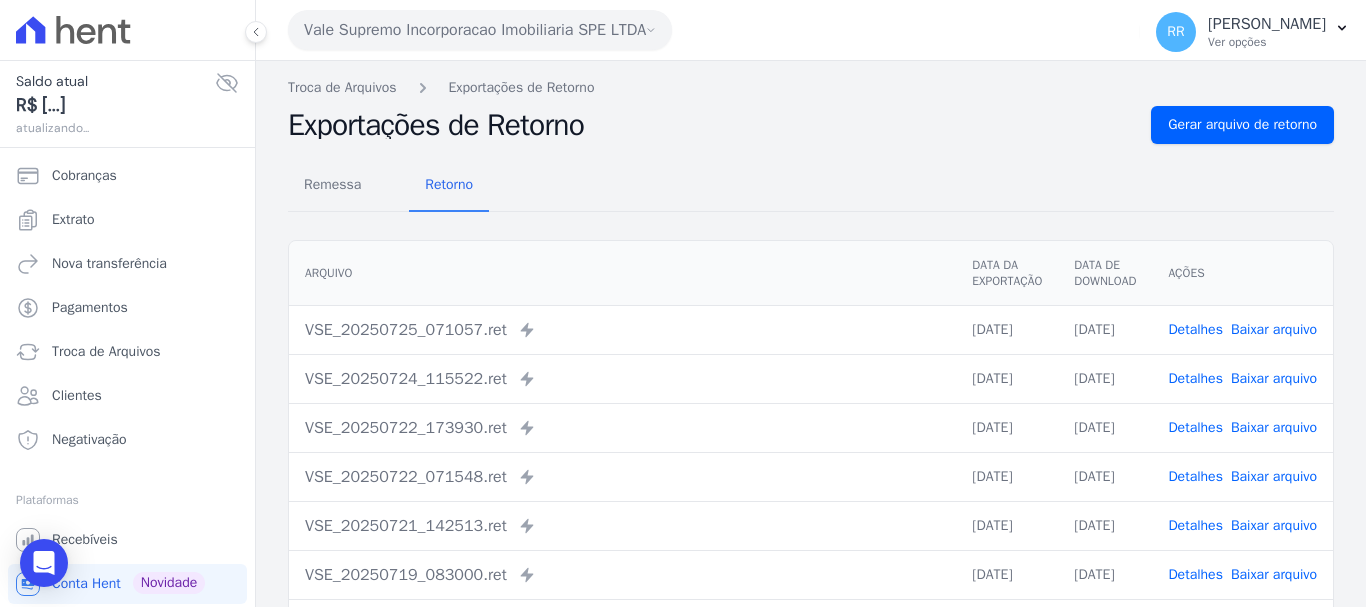 click on "Vale Supremo Incorporacao Imobiliaria SPE LTDA" at bounding box center [480, 30] 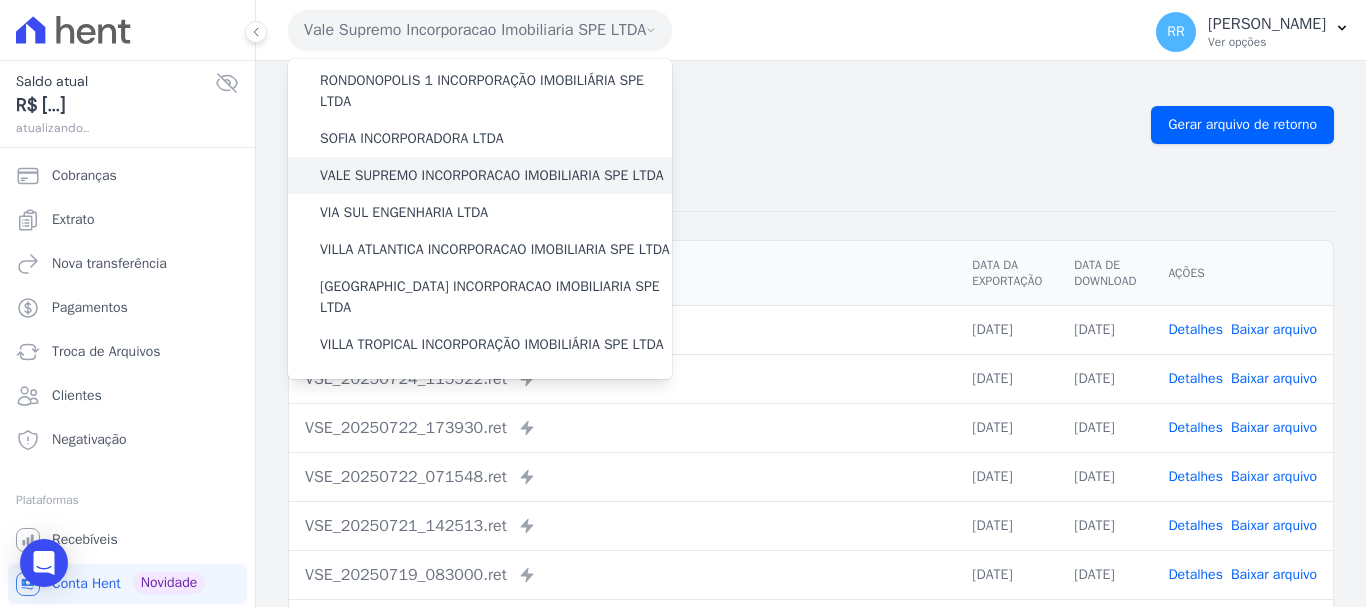 scroll, scrollTop: 873, scrollLeft: 0, axis: vertical 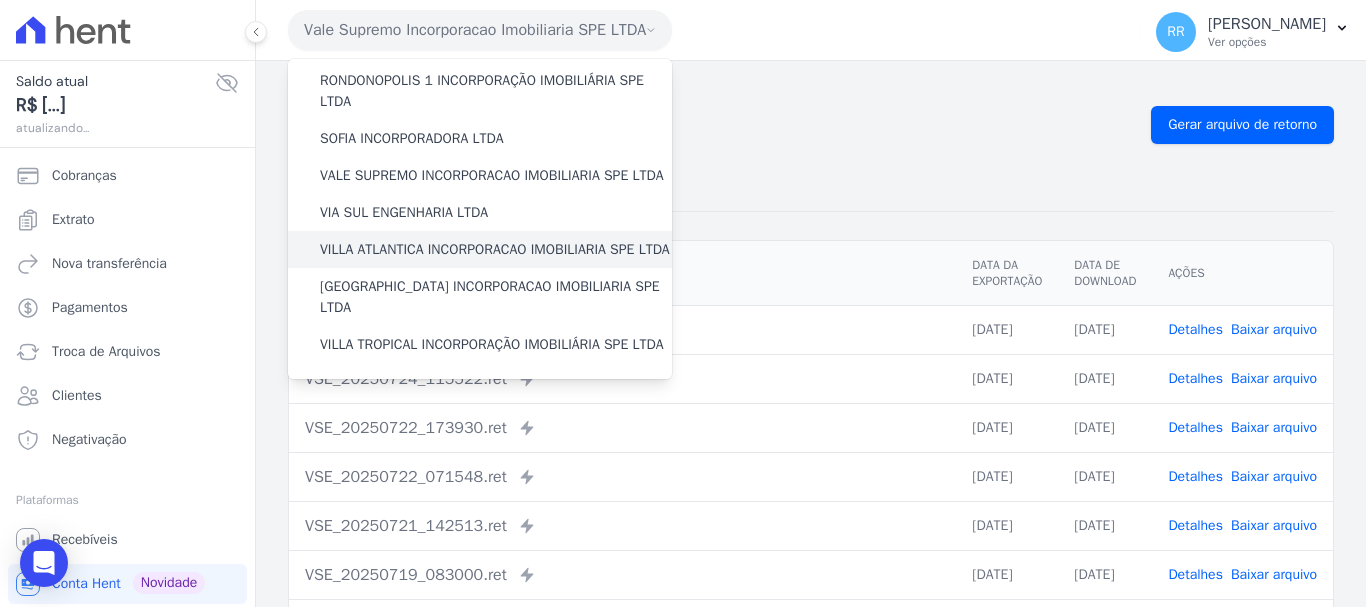 click on "VILLA ATLANTICA INCORPORACAO IMOBILIARIA SPE LTDA" at bounding box center [495, 249] 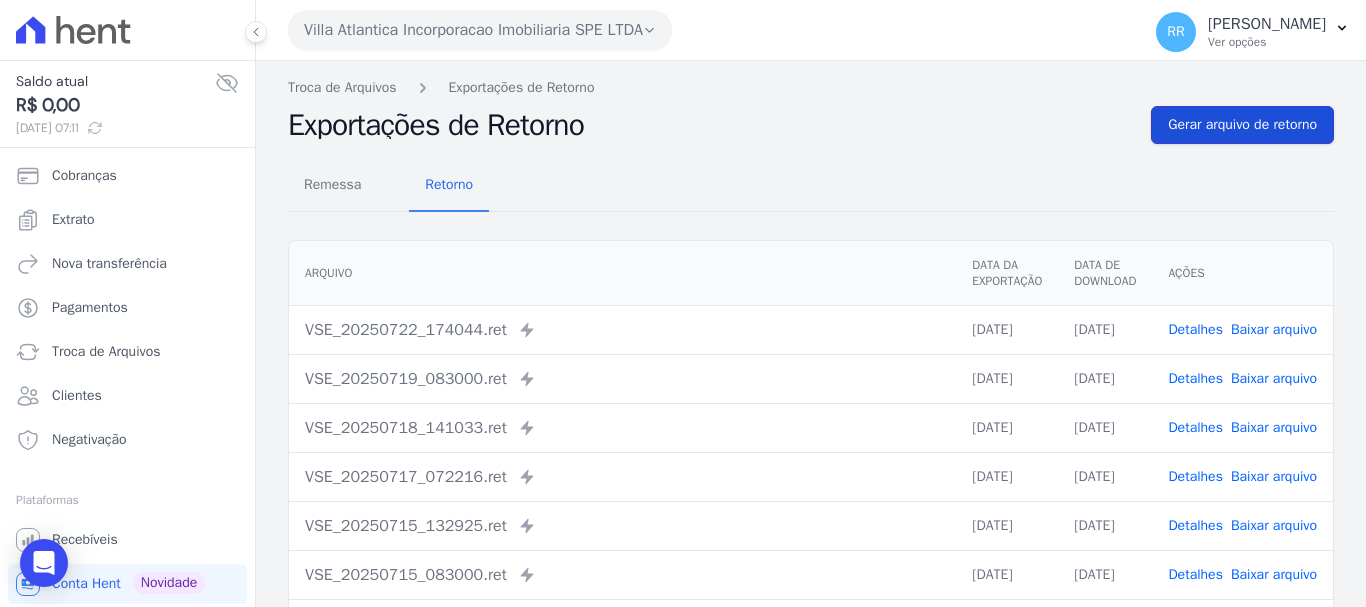 click on "Gerar arquivo de retorno" at bounding box center (1242, 125) 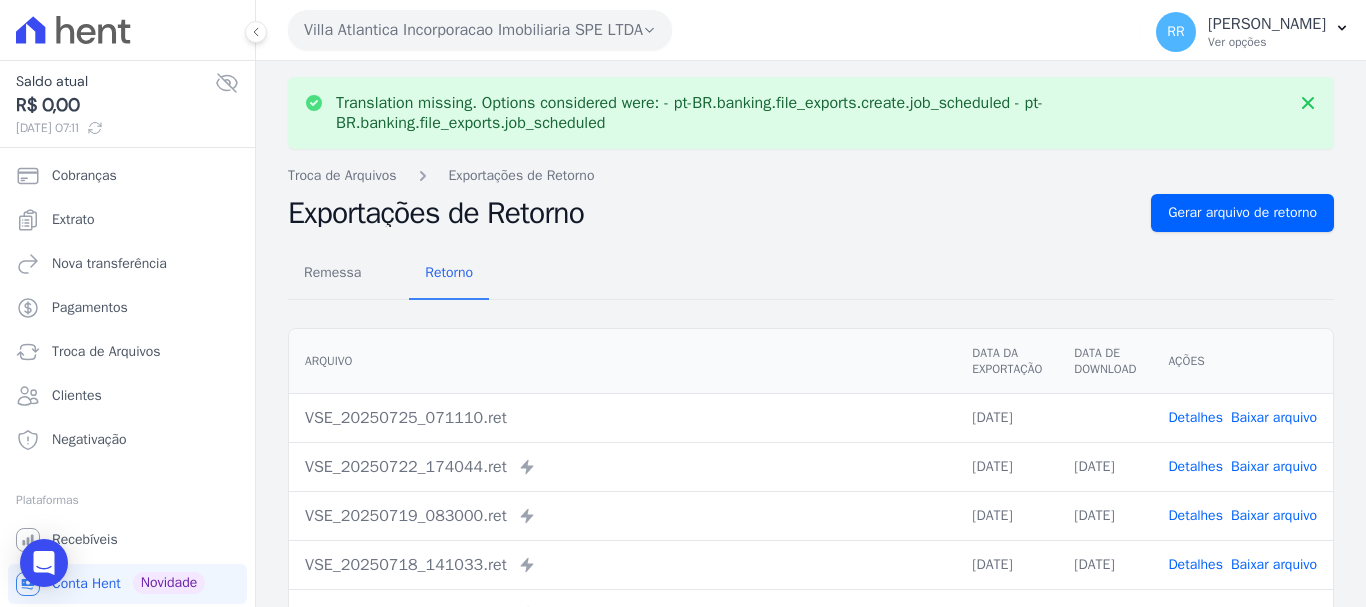 click on "Baixar arquivo" at bounding box center [1274, 417] 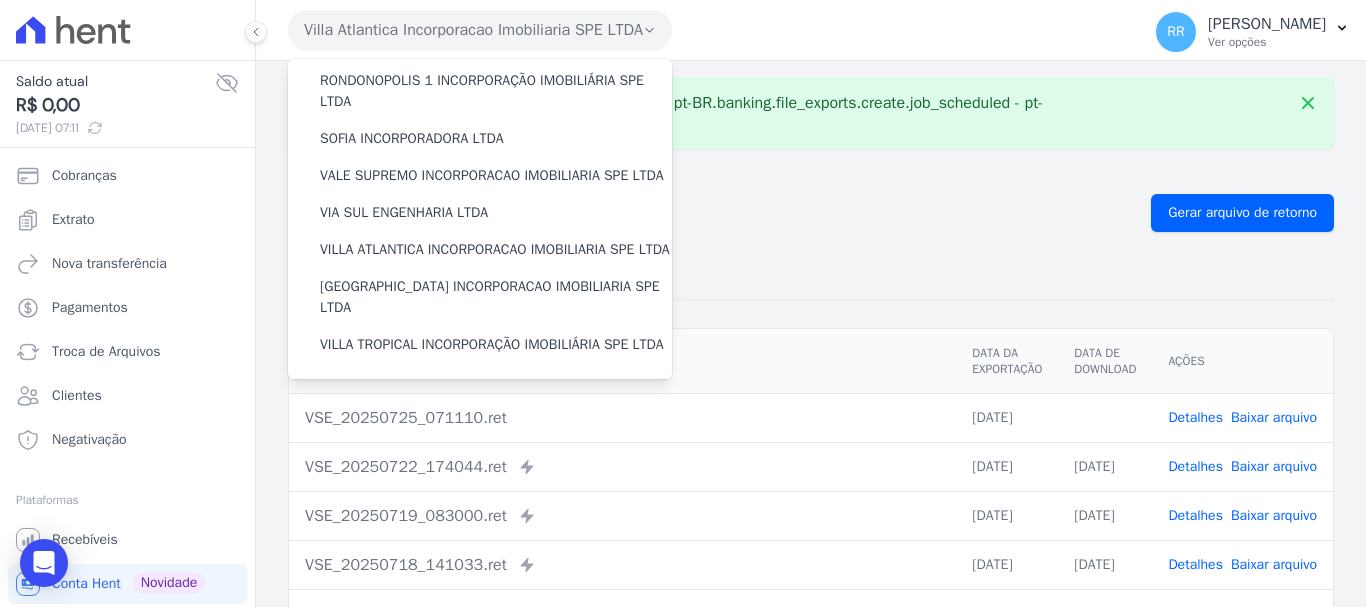 scroll, scrollTop: 873, scrollLeft: 0, axis: vertical 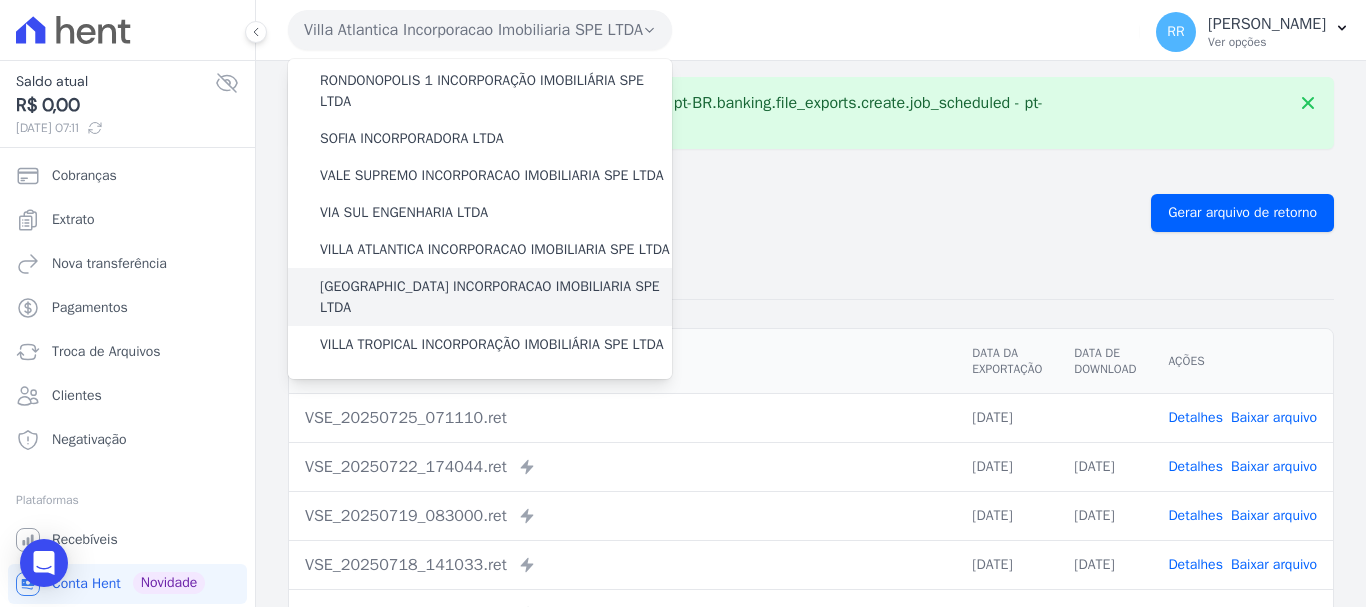click on "[GEOGRAPHIC_DATA] INCORPORACAO IMOBILIARIA SPE LTDA" at bounding box center (496, 297) 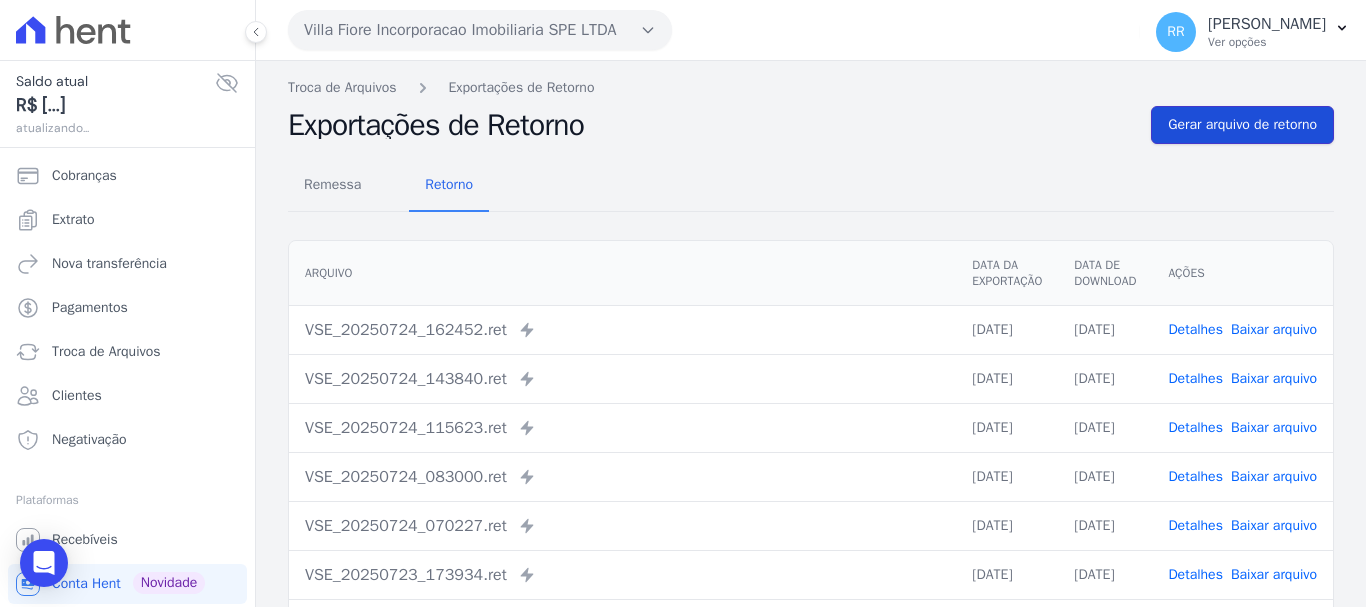 click on "Gerar arquivo de retorno" at bounding box center (1242, 125) 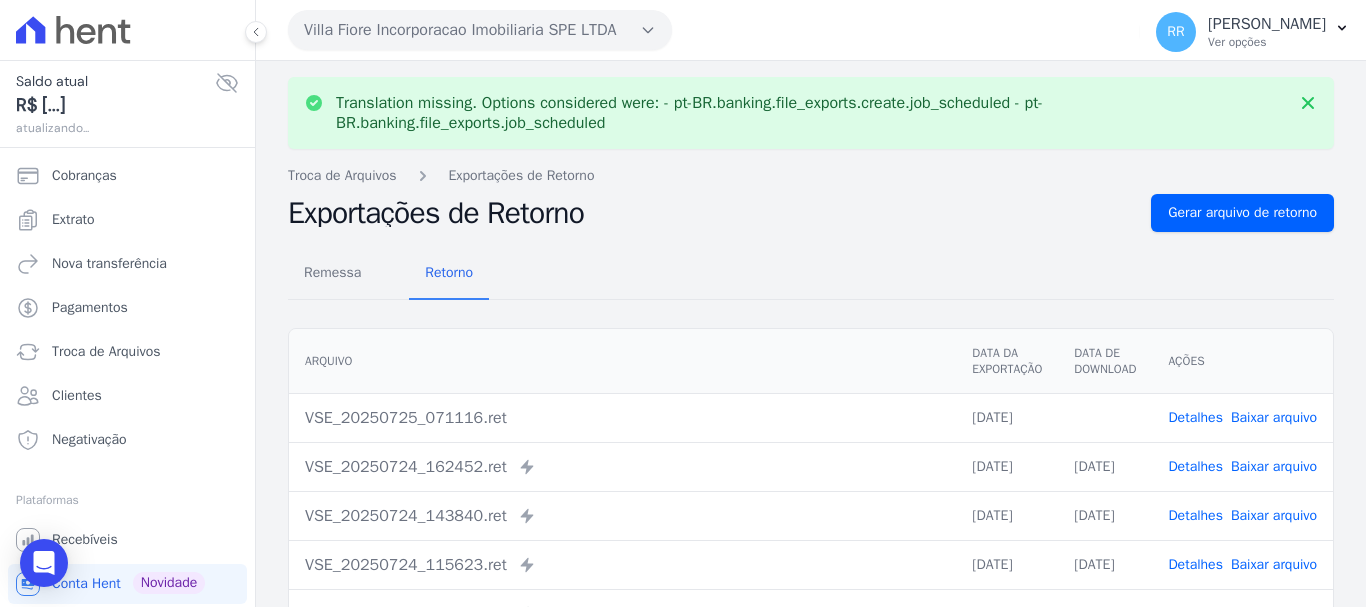 drag, startPoint x: 1250, startPoint y: 397, endPoint x: 1248, endPoint y: 417, distance: 20.09975 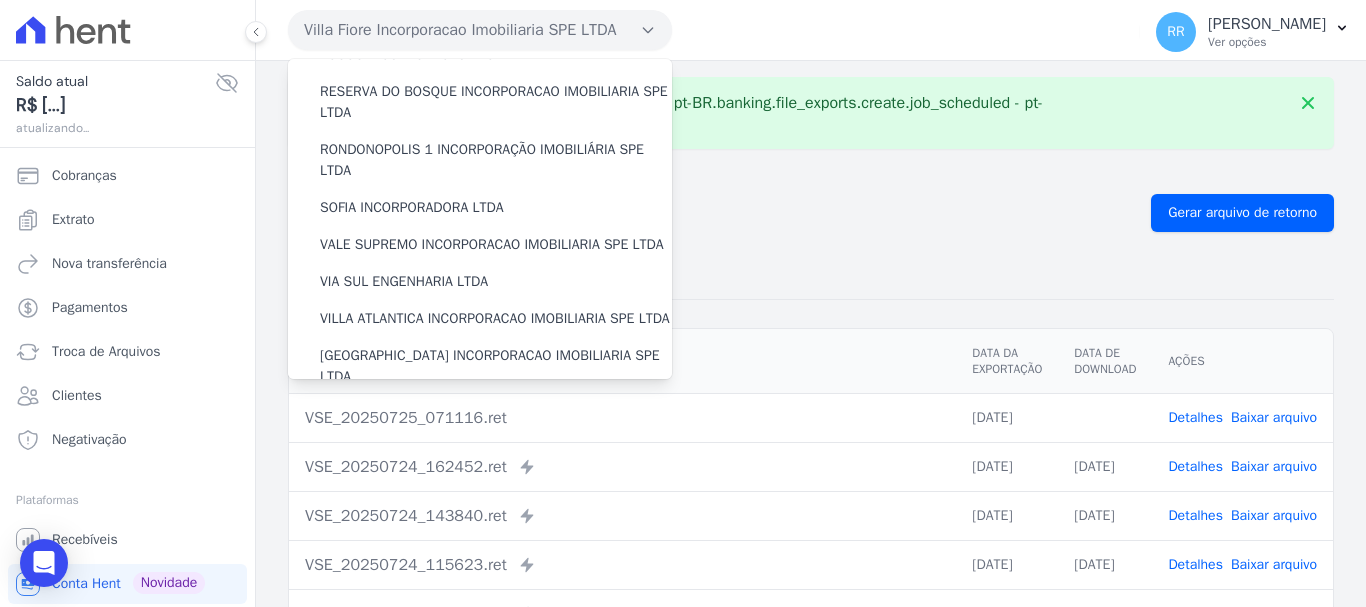 scroll, scrollTop: 873, scrollLeft: 0, axis: vertical 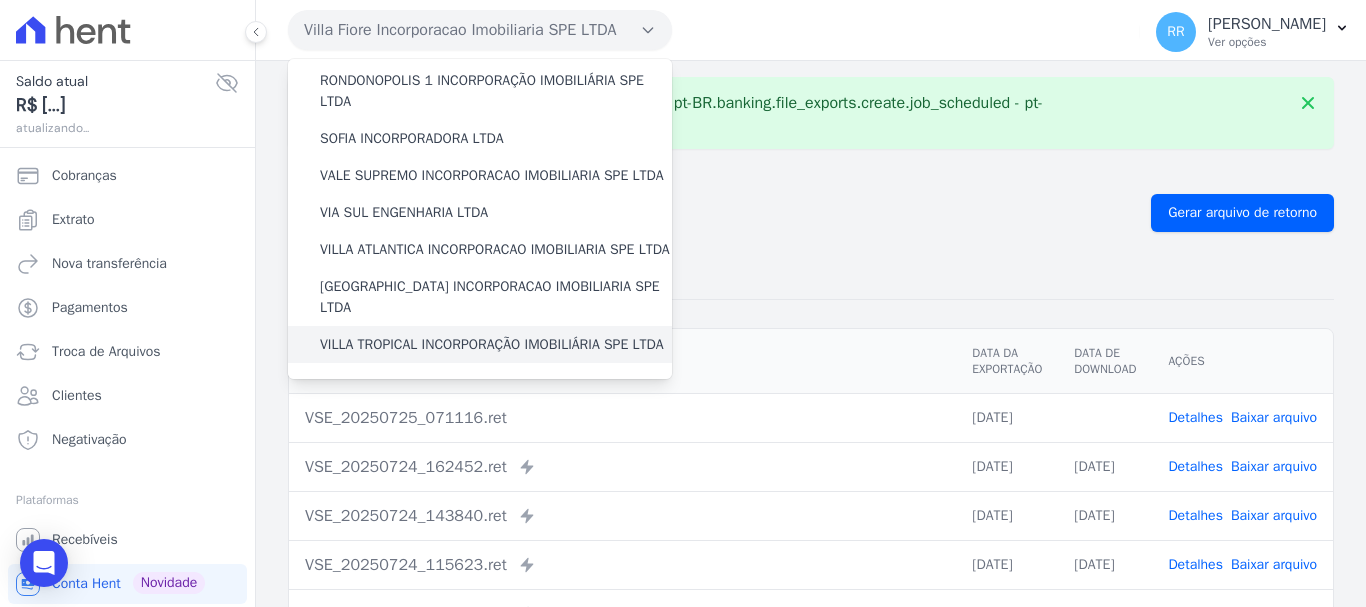 click on "VILLA TROPICAL INCORPORAÇÃO IMOBILIÁRIA SPE LTDA" at bounding box center [492, 344] 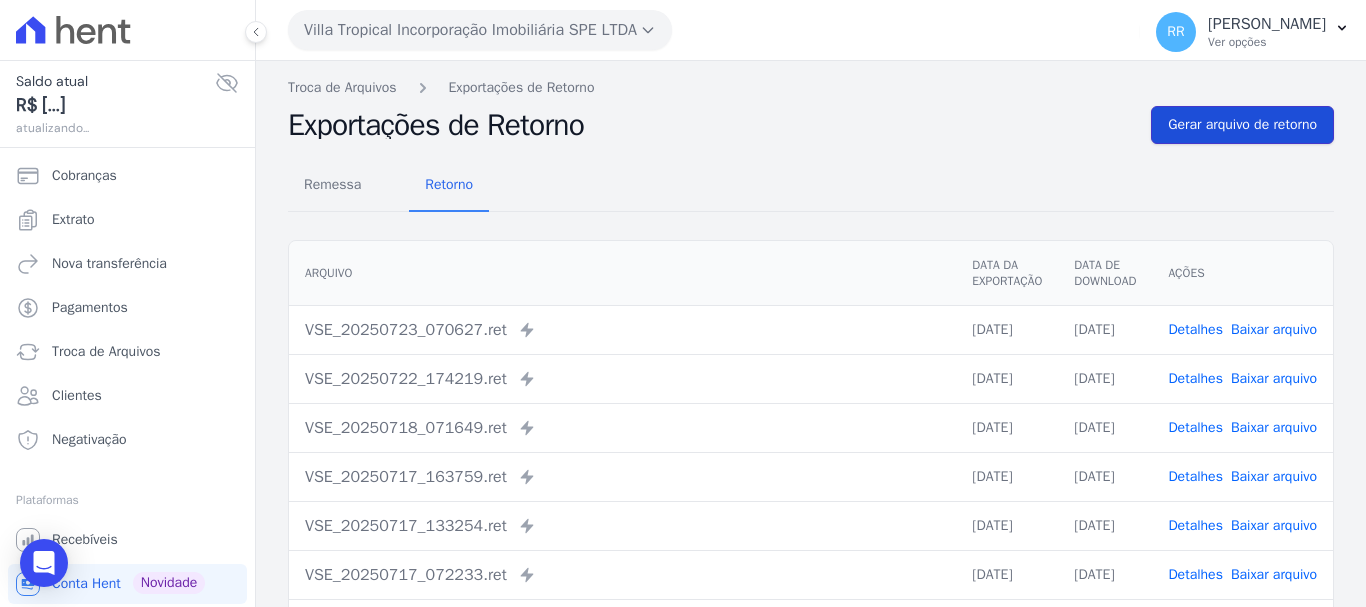 click on "Gerar arquivo de retorno" at bounding box center [1242, 125] 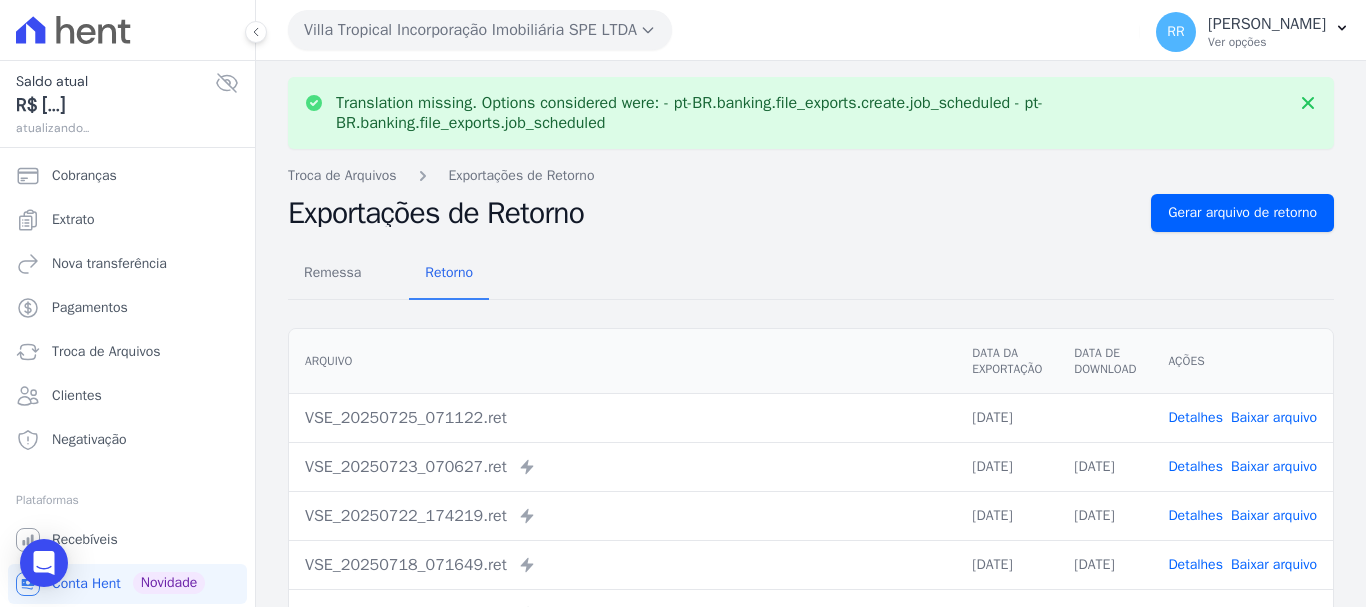 click on "Baixar arquivo" at bounding box center [1274, 417] 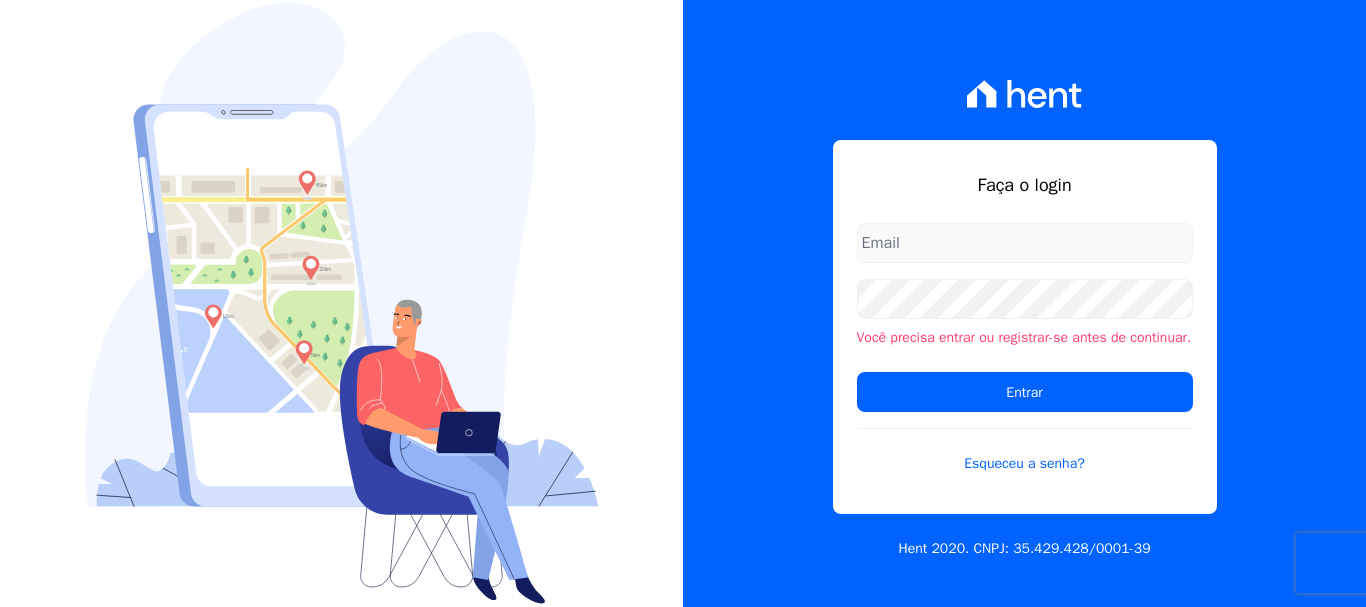 scroll, scrollTop: 0, scrollLeft: 0, axis: both 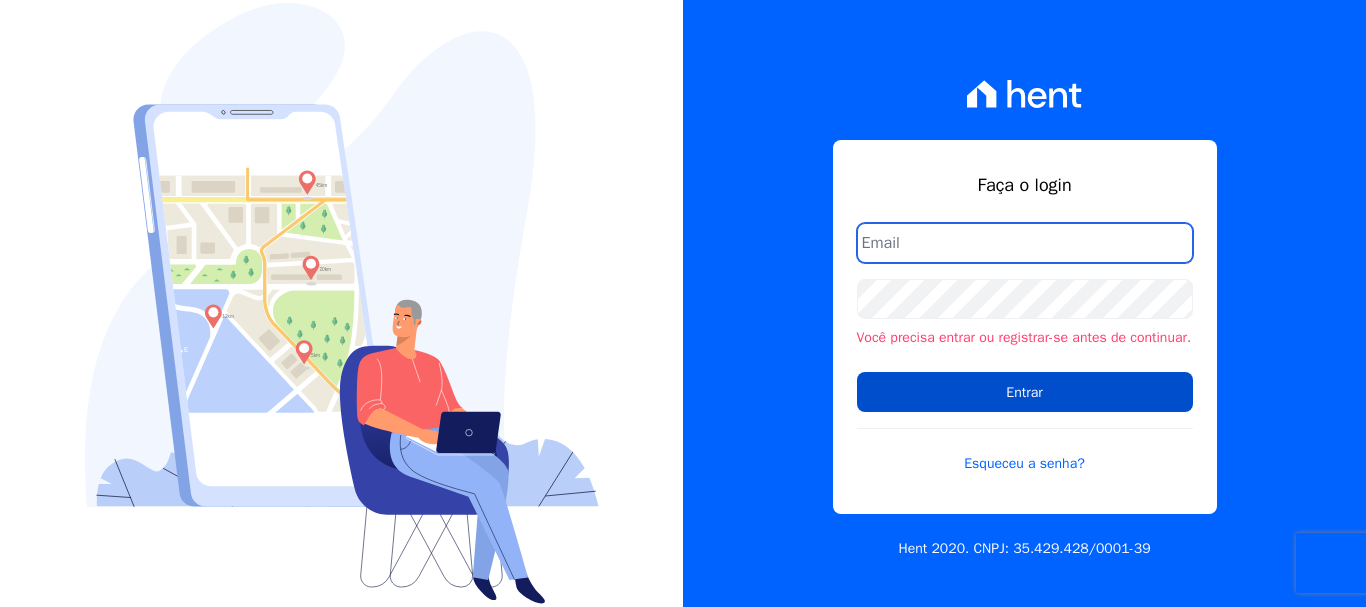 type on "renato.rodrigues@viasul.com" 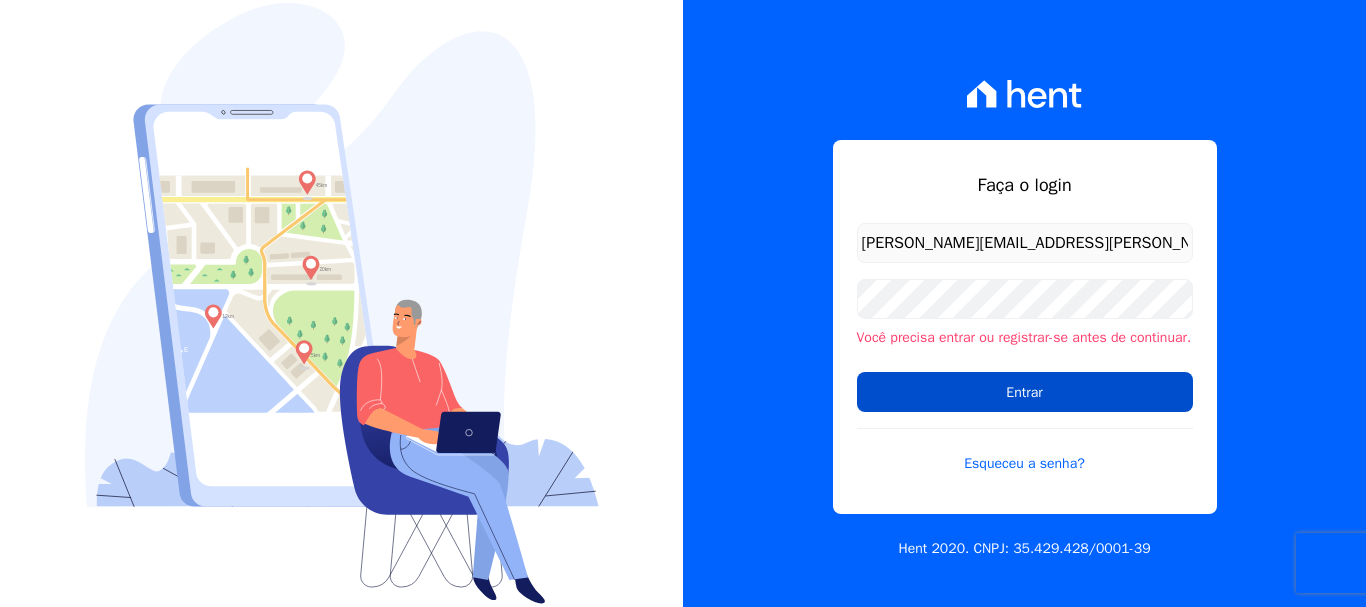 click on "Entrar" at bounding box center (1025, 392) 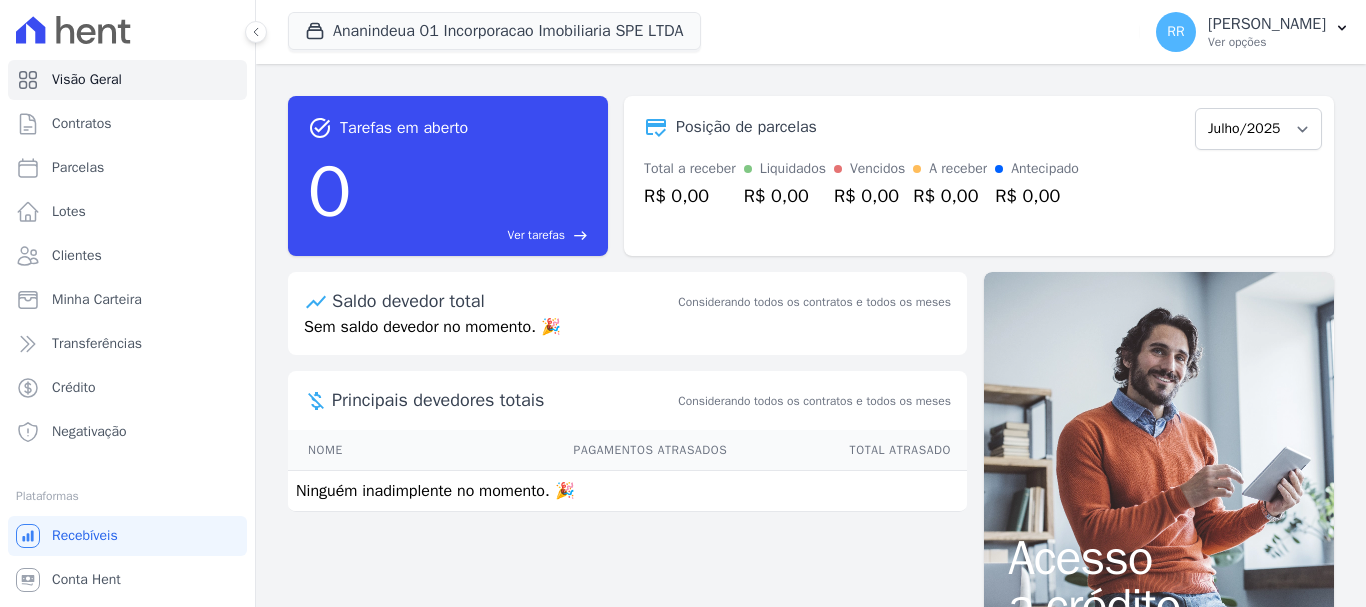 scroll, scrollTop: 0, scrollLeft: 0, axis: both 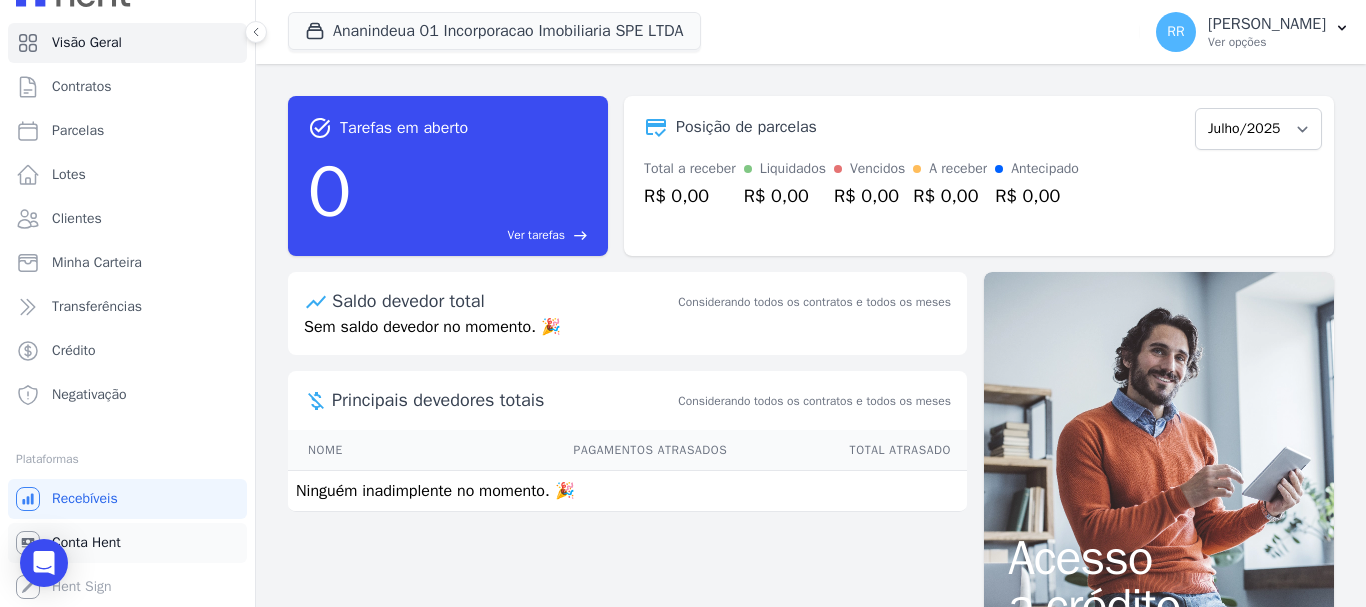 click on "Conta Hent" at bounding box center (86, 543) 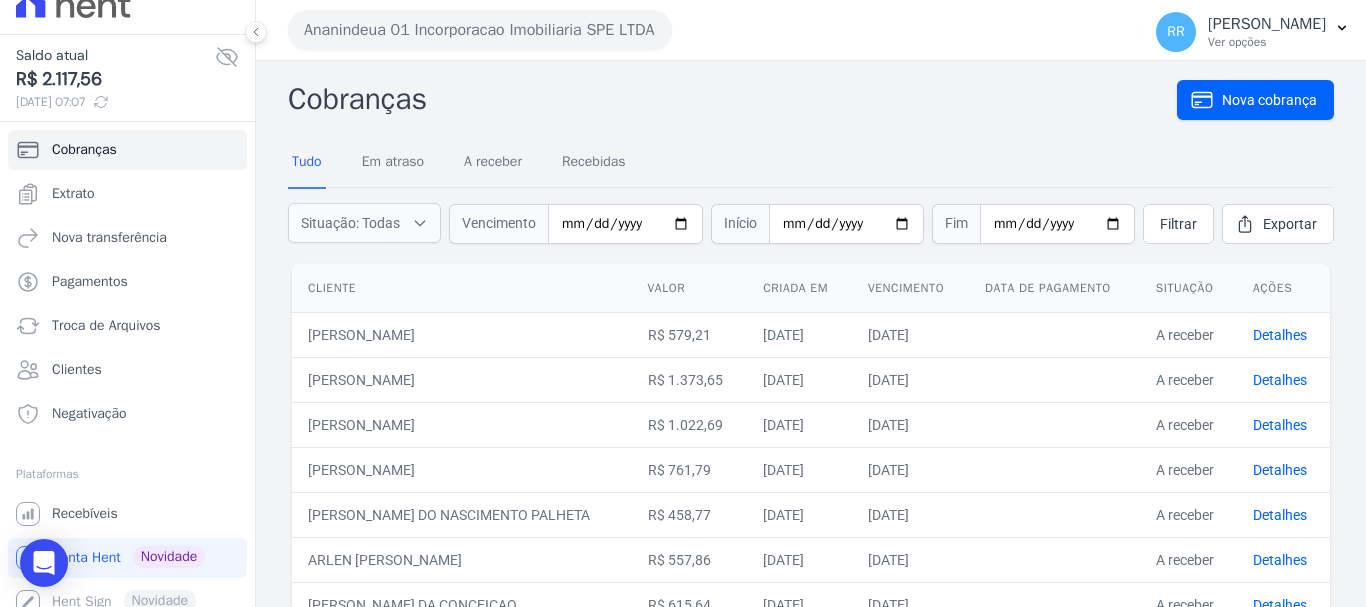 scroll, scrollTop: 41, scrollLeft: 0, axis: vertical 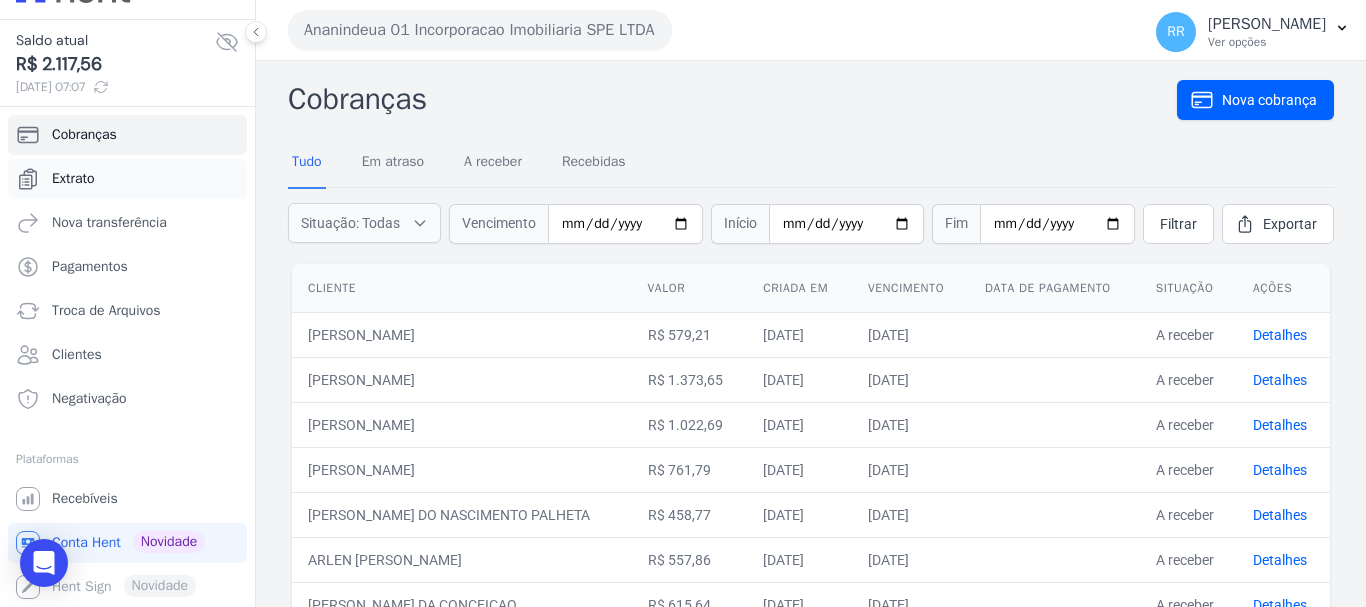 click on "Extrato" at bounding box center [127, 179] 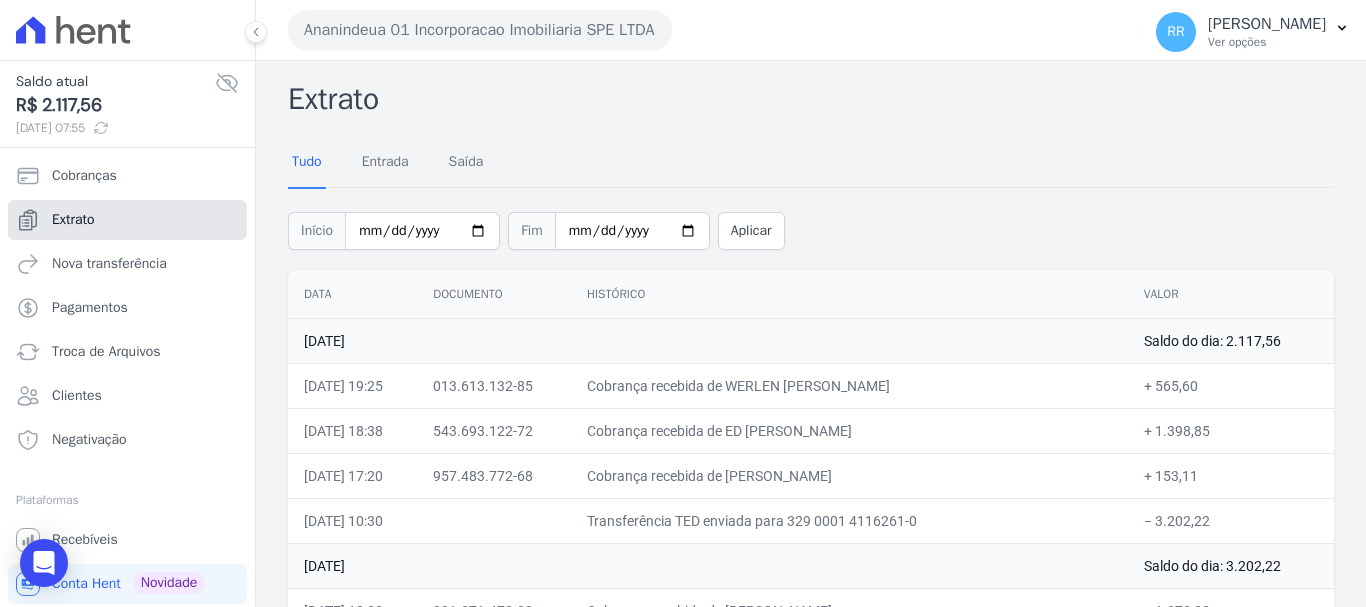 click on "Extrato" at bounding box center (73, 220) 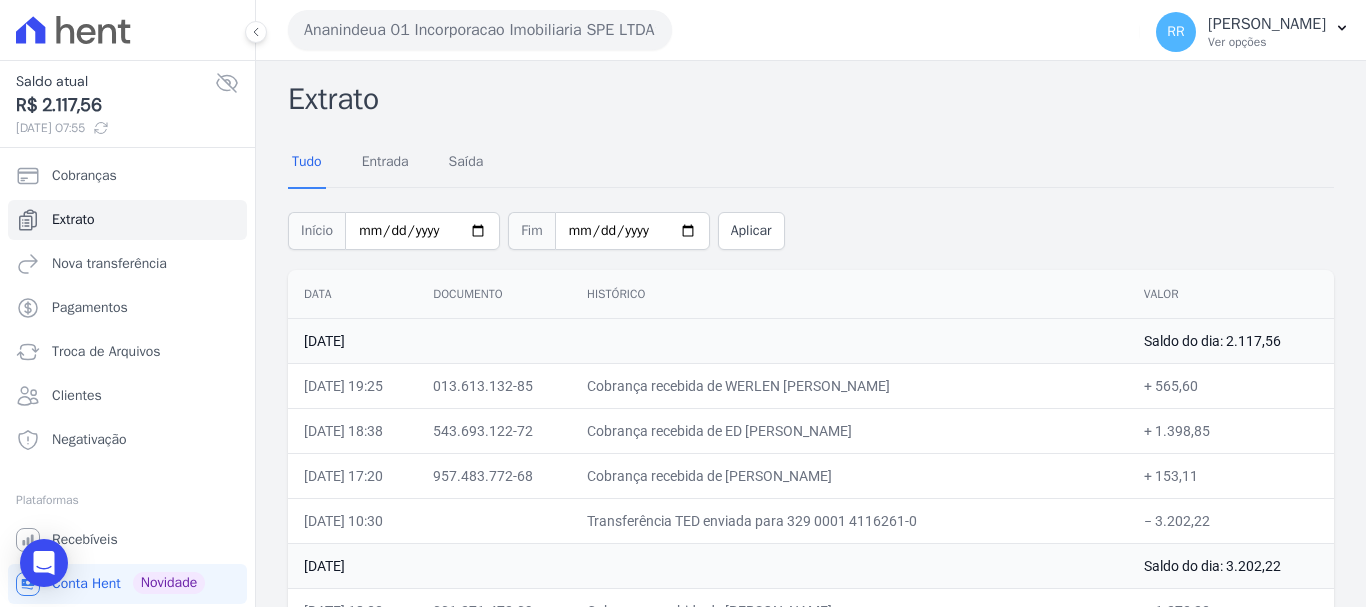 drag, startPoint x: 510, startPoint y: 23, endPoint x: 516, endPoint y: 45, distance: 22.803509 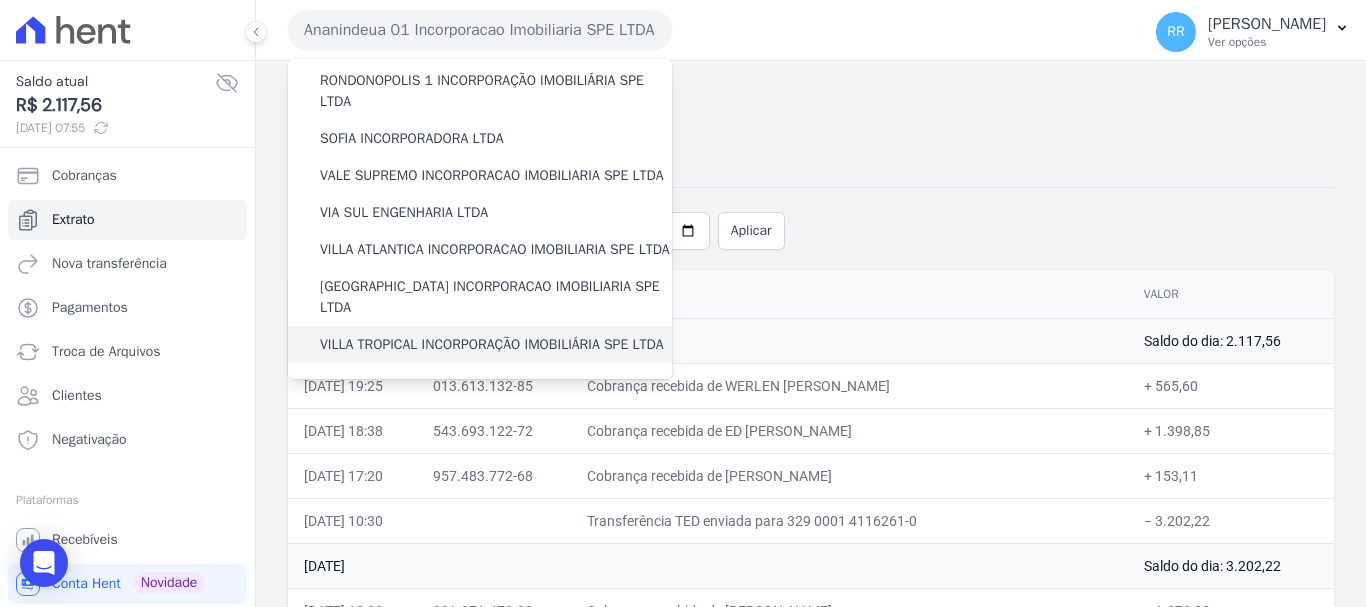 scroll, scrollTop: 873, scrollLeft: 0, axis: vertical 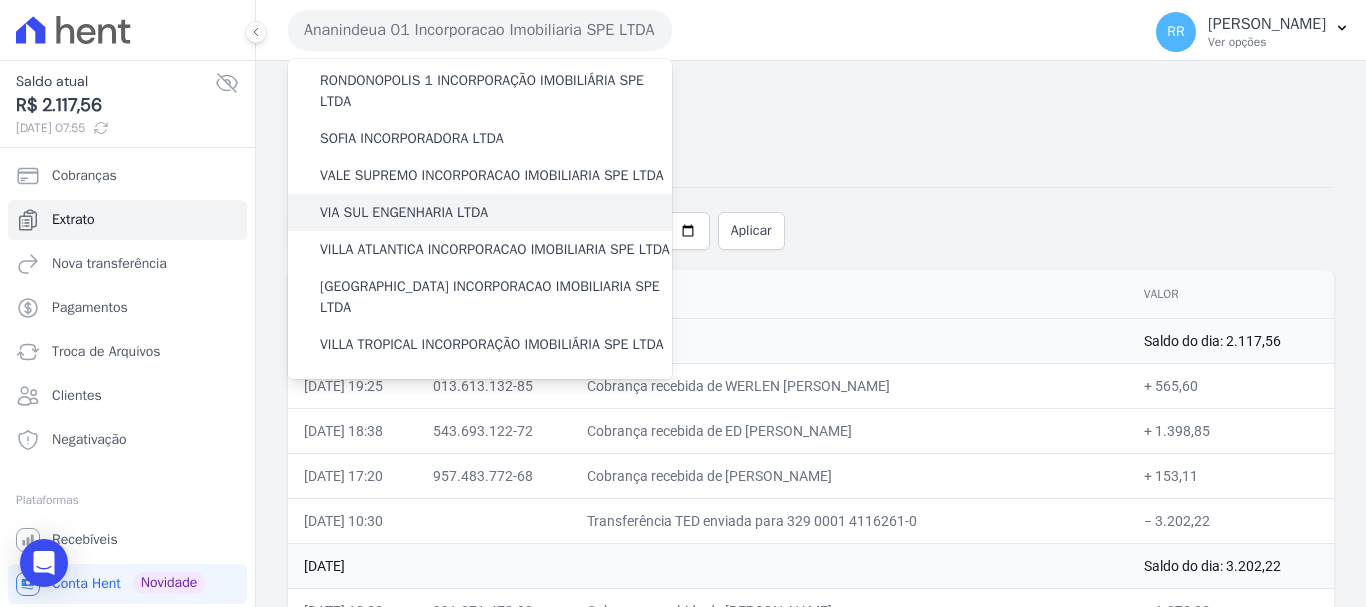 click on "VIA SUL ENGENHARIA LTDA" at bounding box center [404, 212] 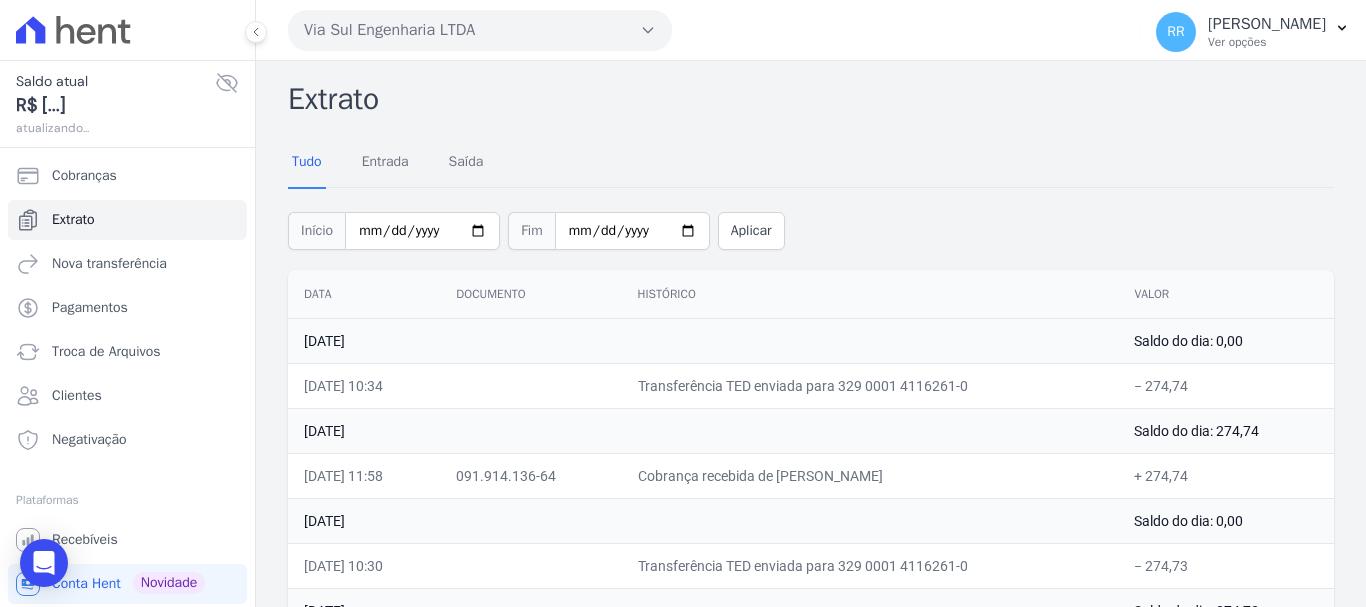 click on "Via Sul Engenharia LTDA" at bounding box center (480, 30) 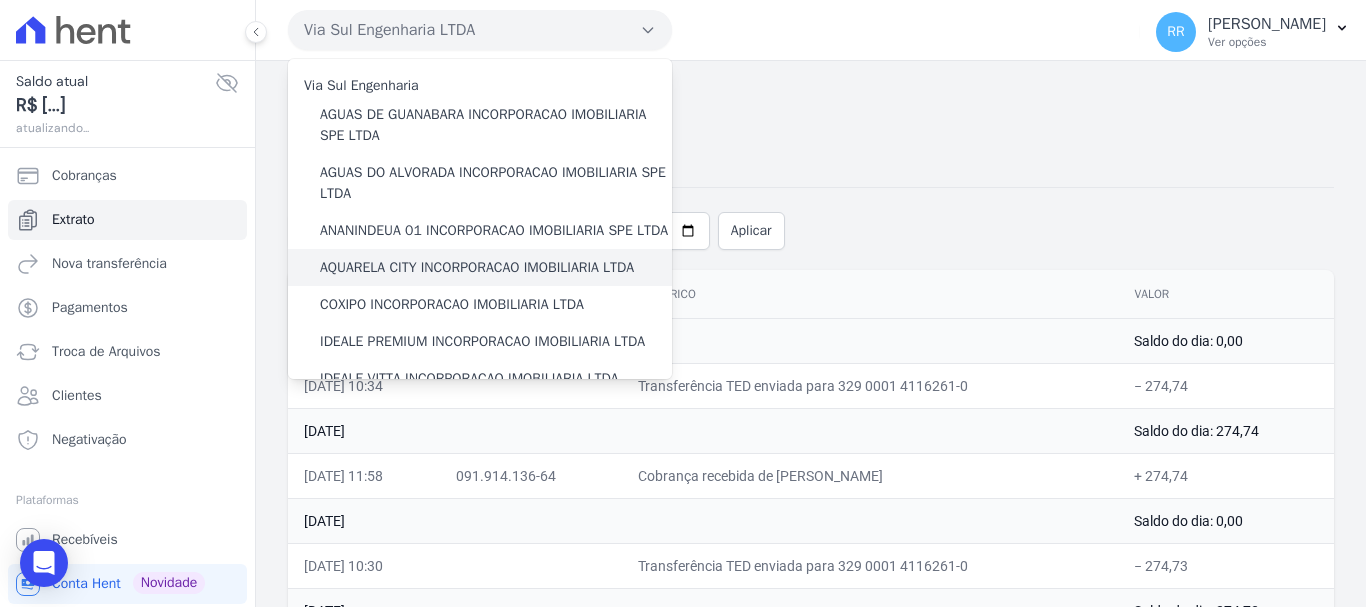 click on "AQUARELA CITY INCORPORACAO IMOBILIARIA LTDA" at bounding box center [477, 267] 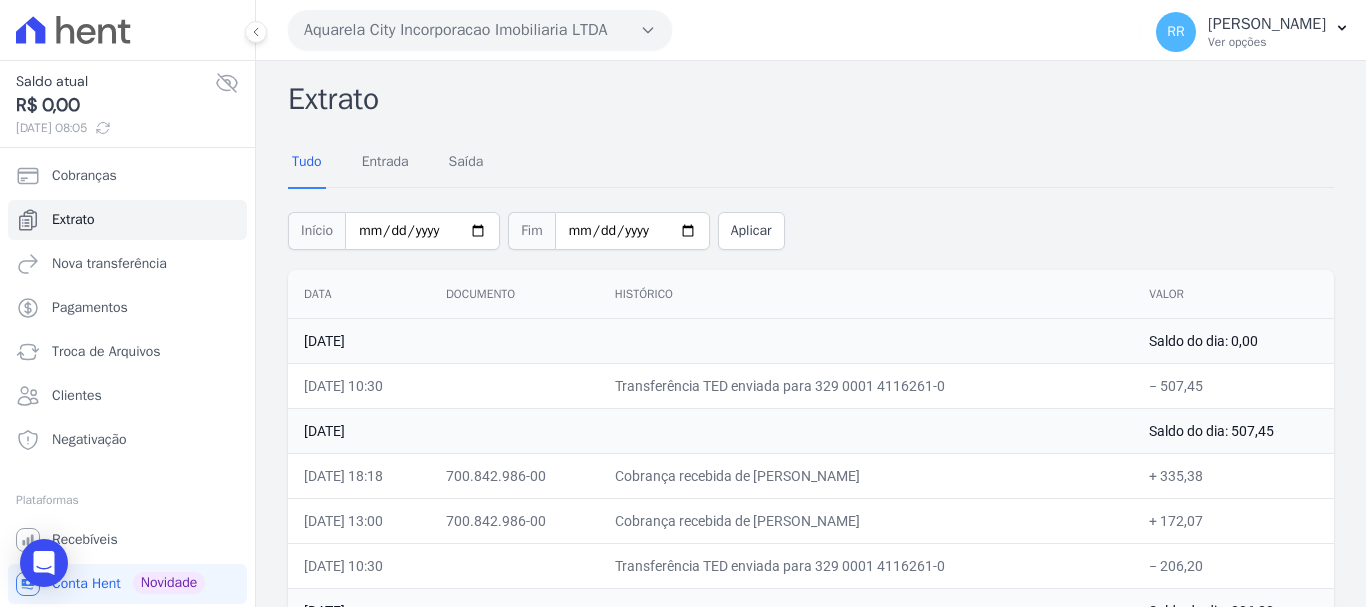 click on "Aquarela City Incorporacao Imobiliaria LTDA" at bounding box center (480, 30) 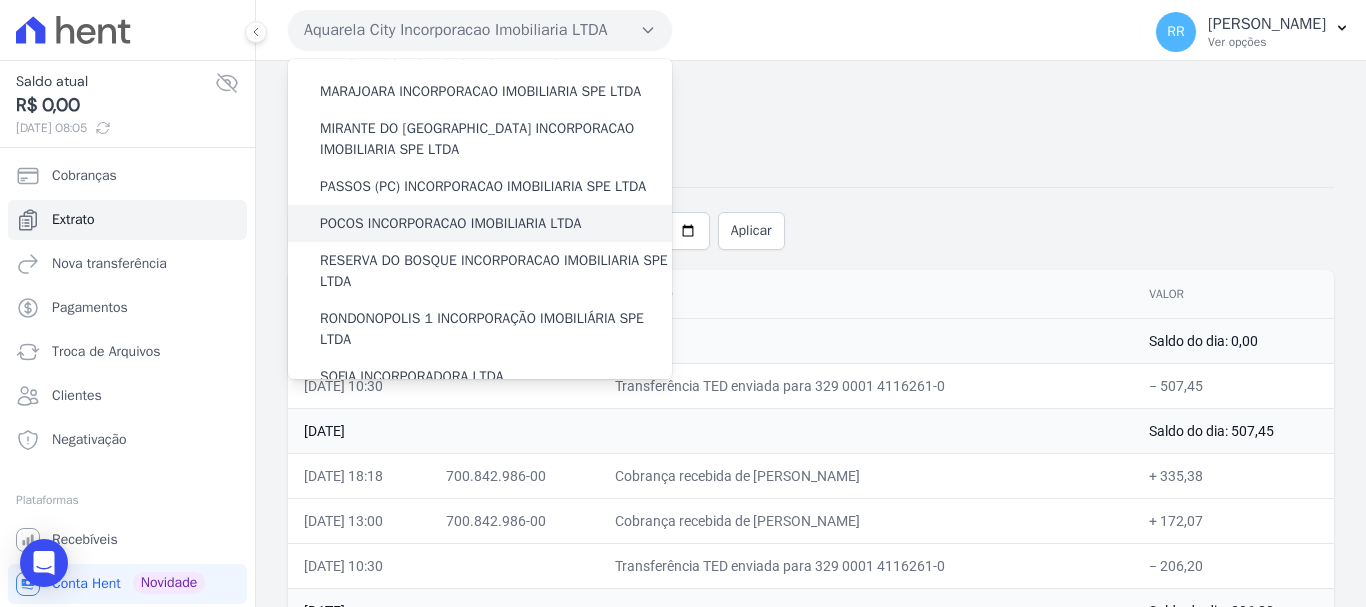 scroll, scrollTop: 600, scrollLeft: 0, axis: vertical 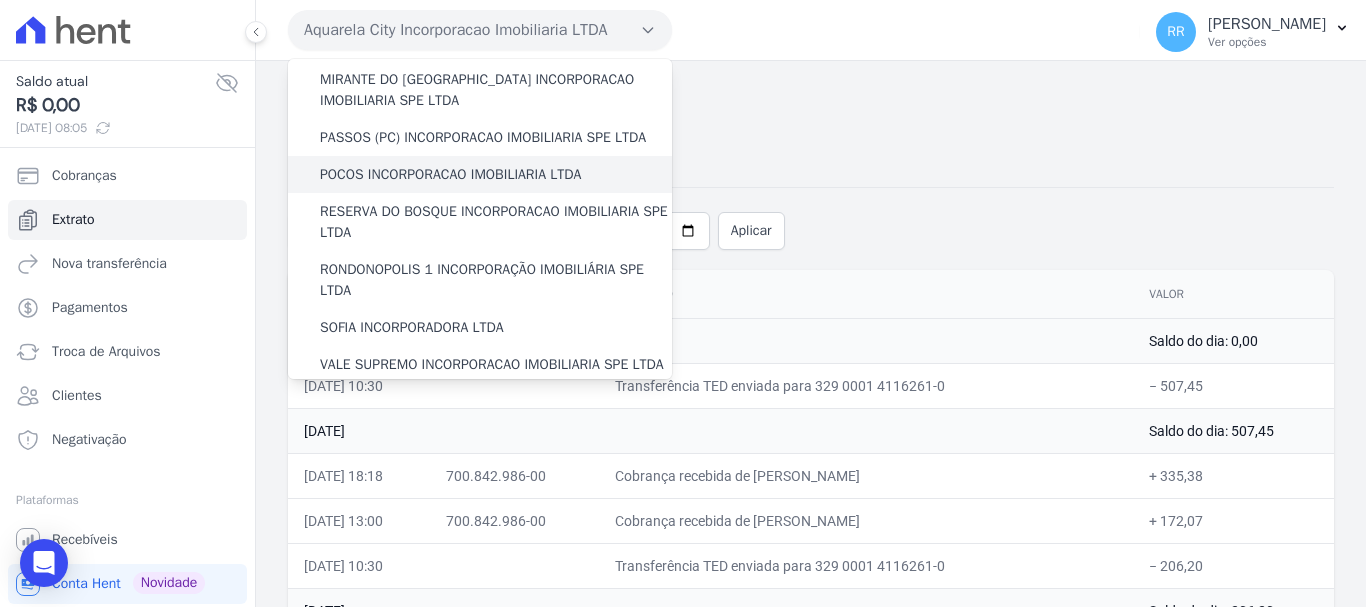 click on "POCOS INCORPORACAO IMOBILIARIA LTDA" at bounding box center (450, 174) 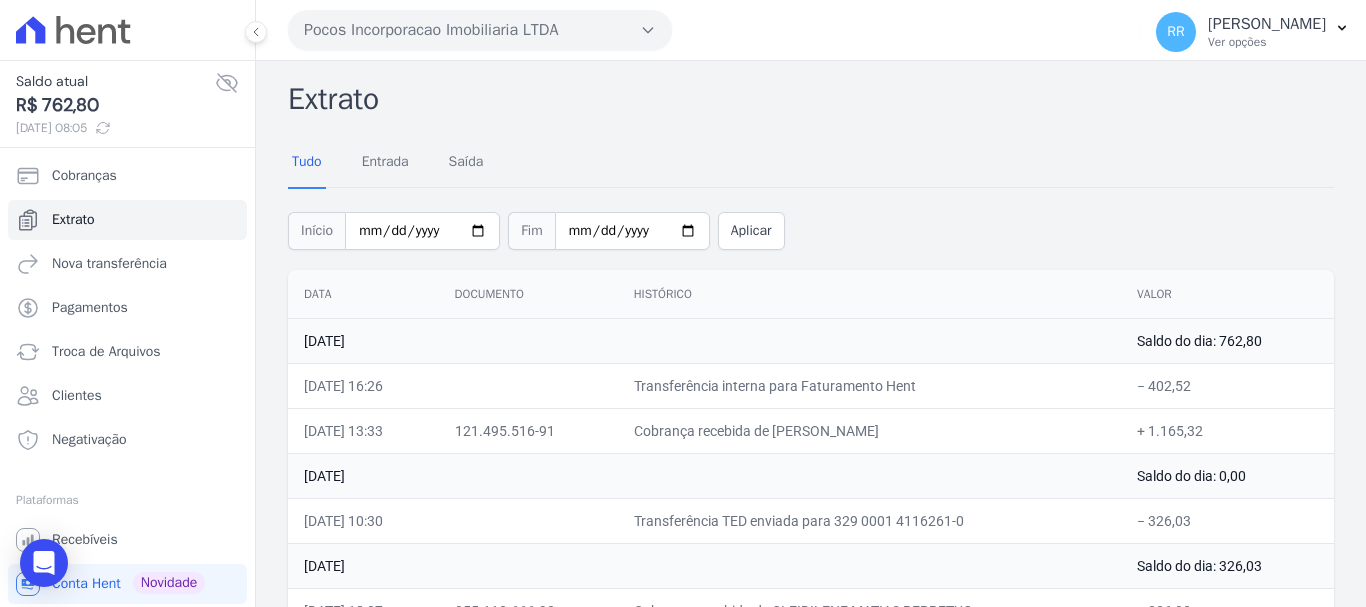 click on "Pocos Incorporacao Imobiliaria LTDA" at bounding box center [480, 30] 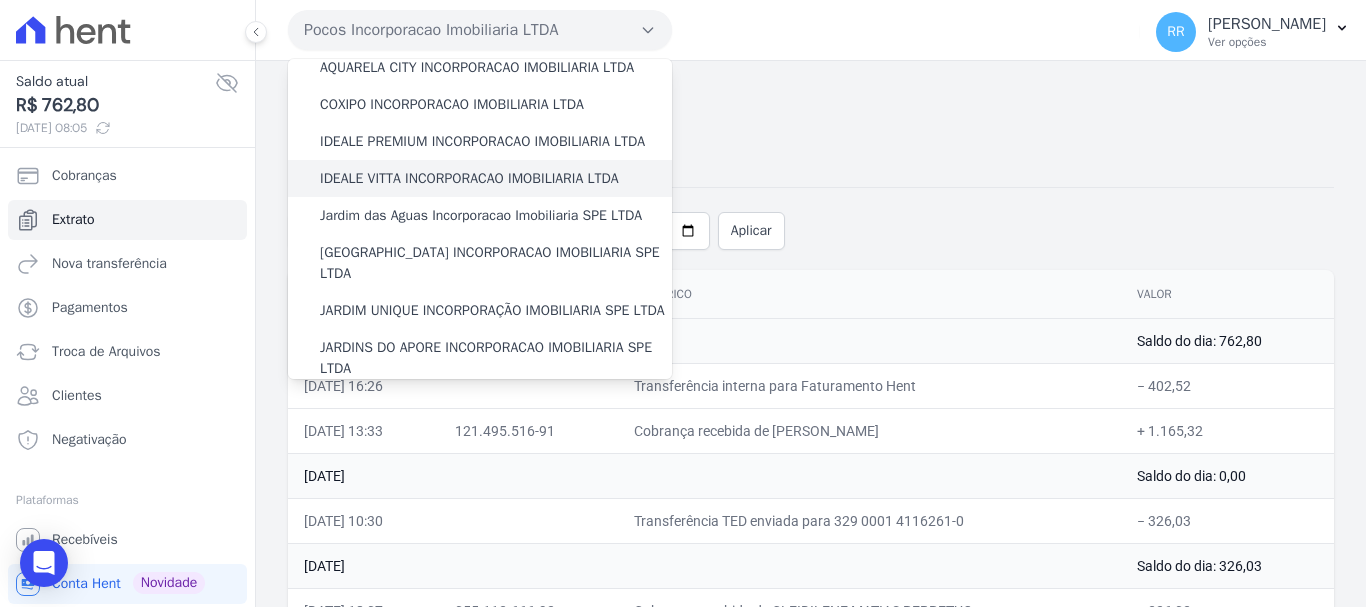scroll, scrollTop: 100, scrollLeft: 0, axis: vertical 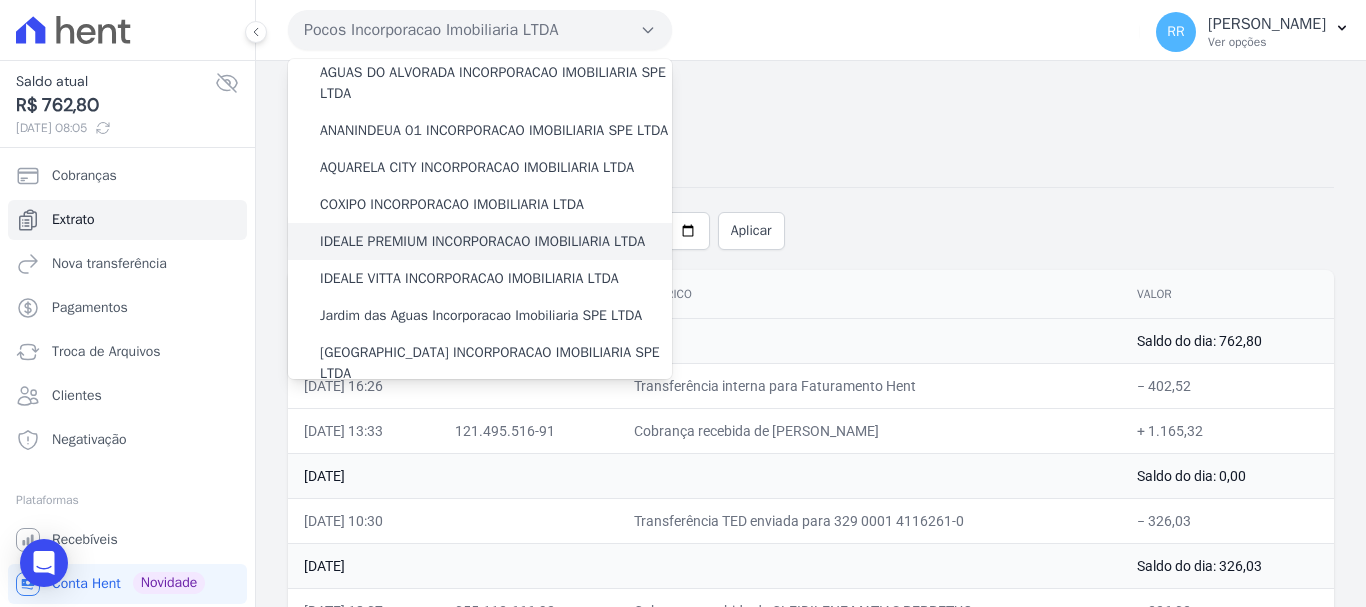 click on "IDEALE PREMIUM INCORPORACAO IMOBILIARIA LTDA" at bounding box center [482, 241] 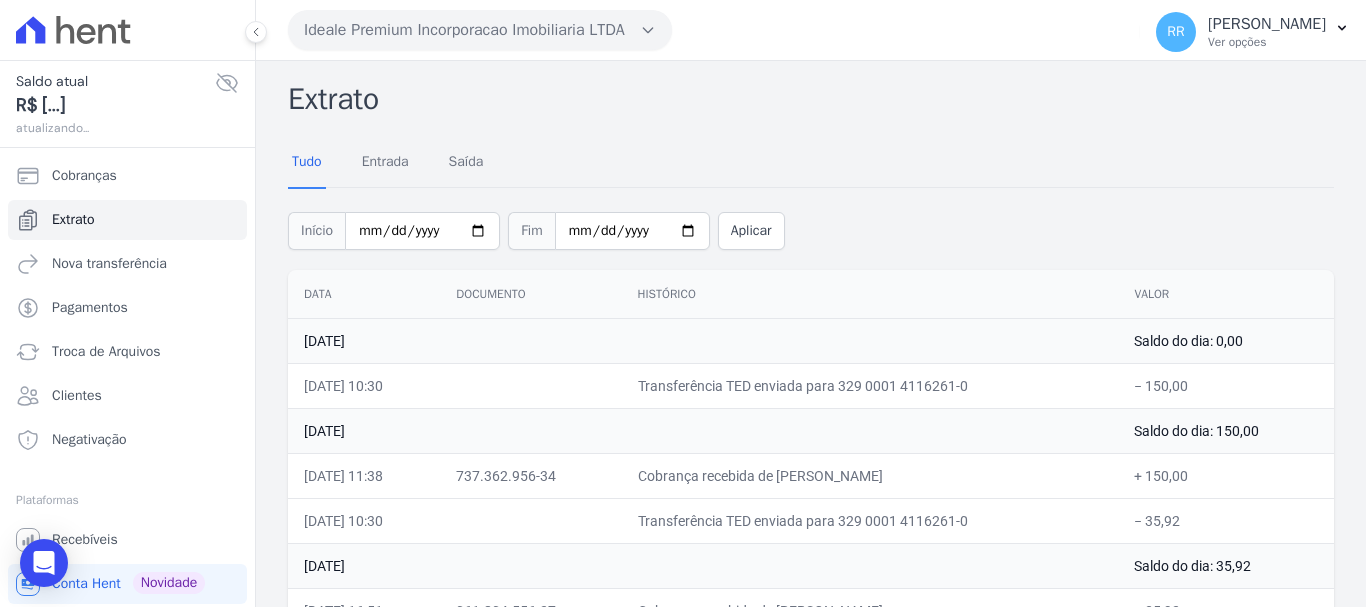 click on "Ideale Premium Incorporacao Imobiliaria LTDA" at bounding box center (480, 30) 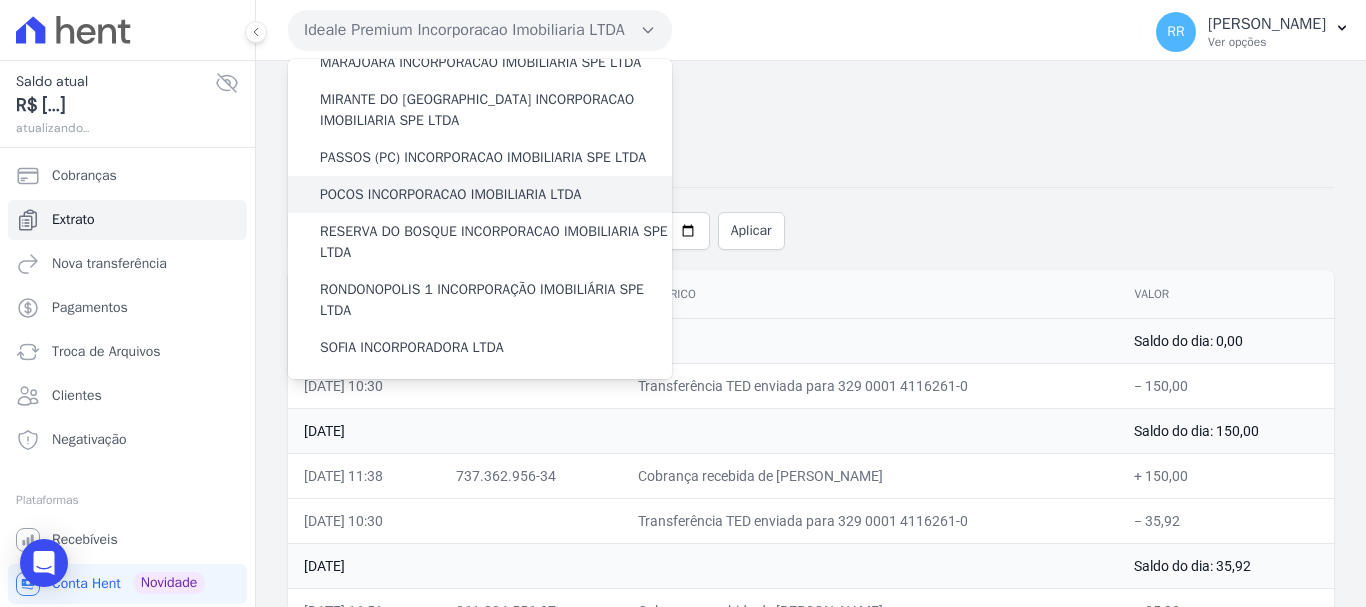 scroll, scrollTop: 600, scrollLeft: 0, axis: vertical 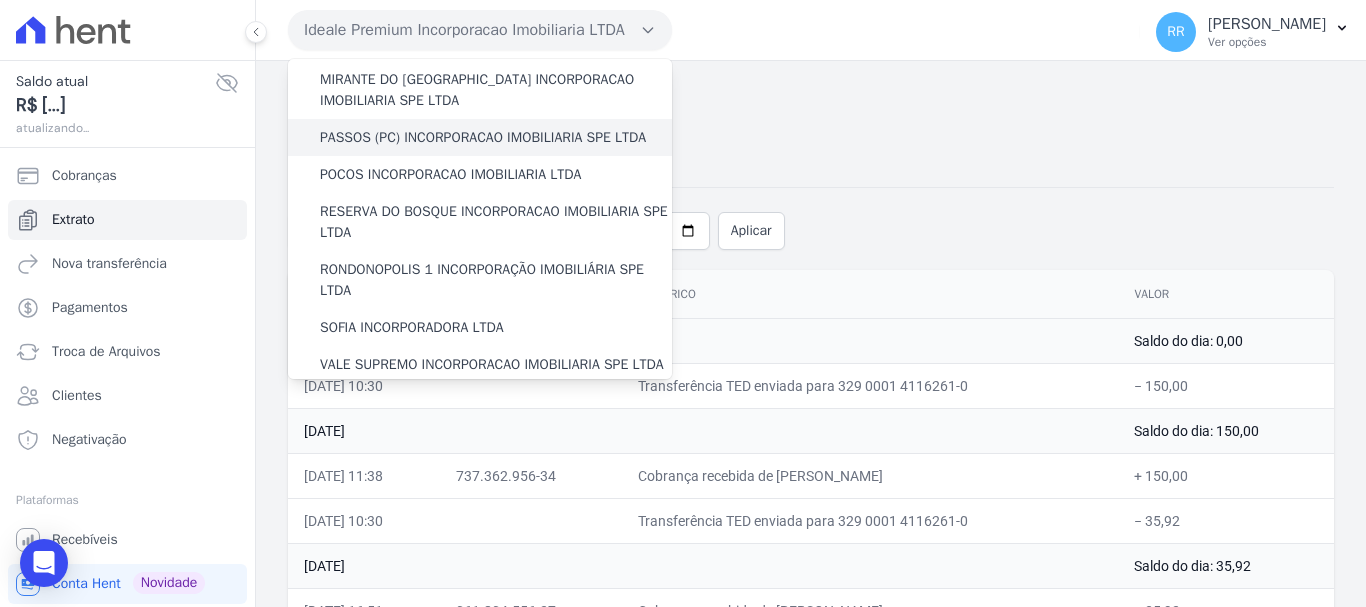 click on "PASSOS (PC) INCORPORACAO IMOBILIARIA SPE LTDA" at bounding box center (483, 137) 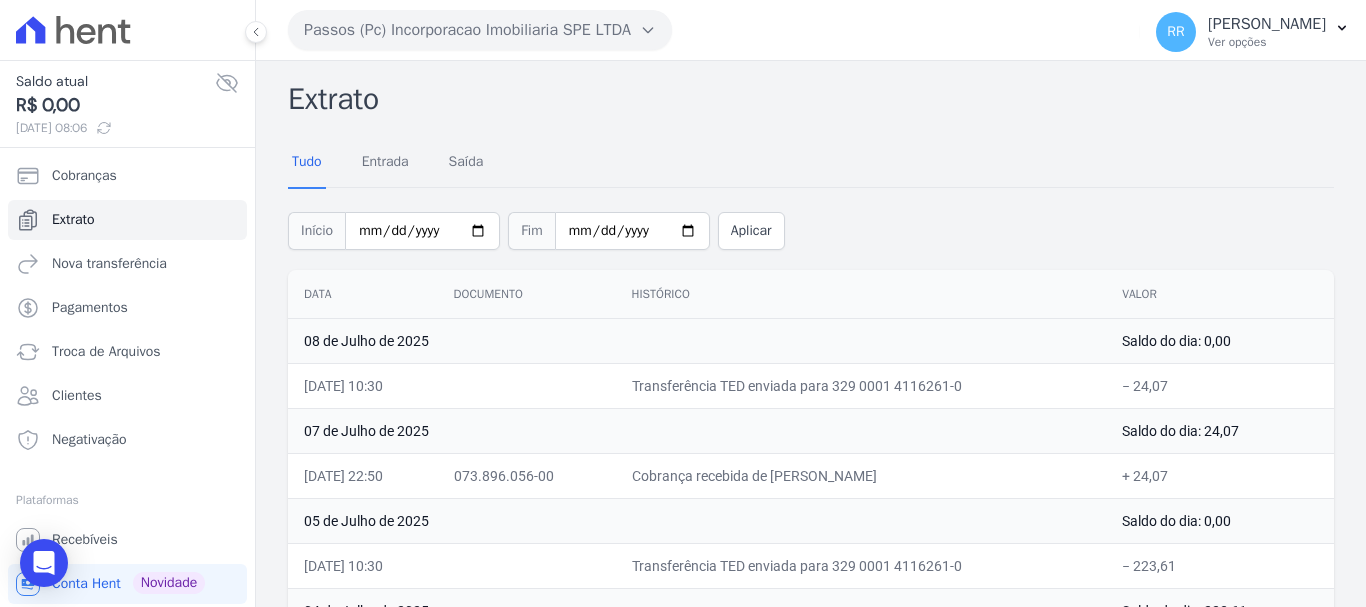 click on "Passos (Pc) Incorporacao Imobiliaria SPE LTDA" at bounding box center (480, 30) 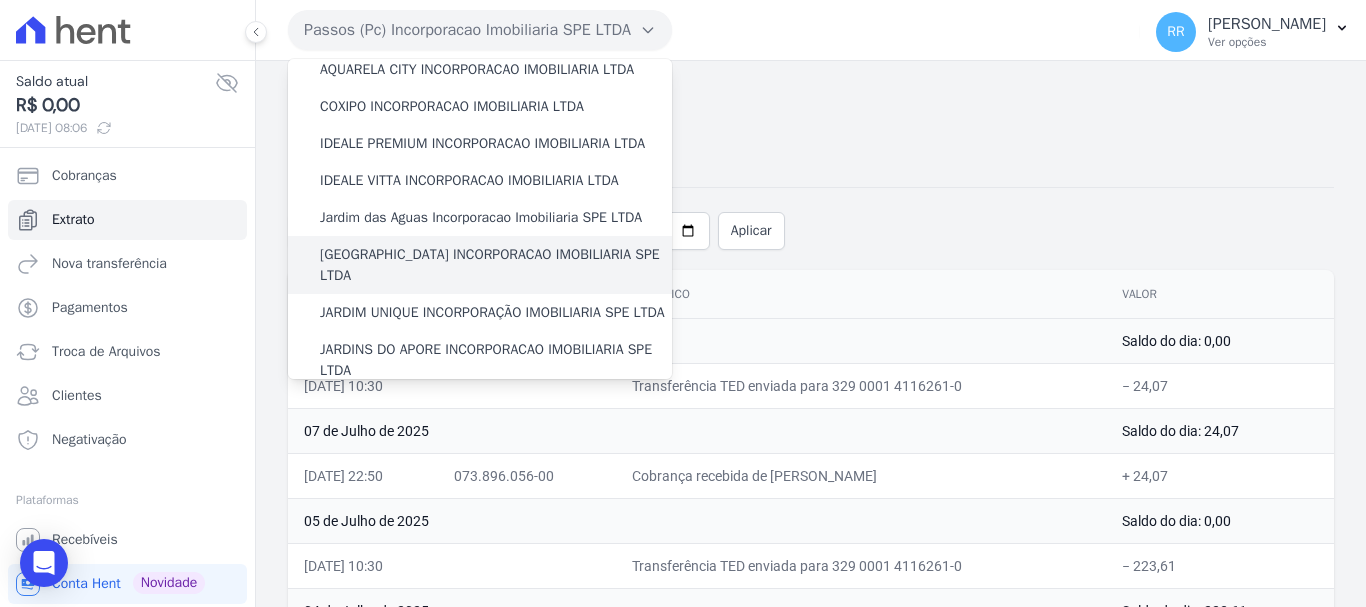 scroll, scrollTop: 200, scrollLeft: 0, axis: vertical 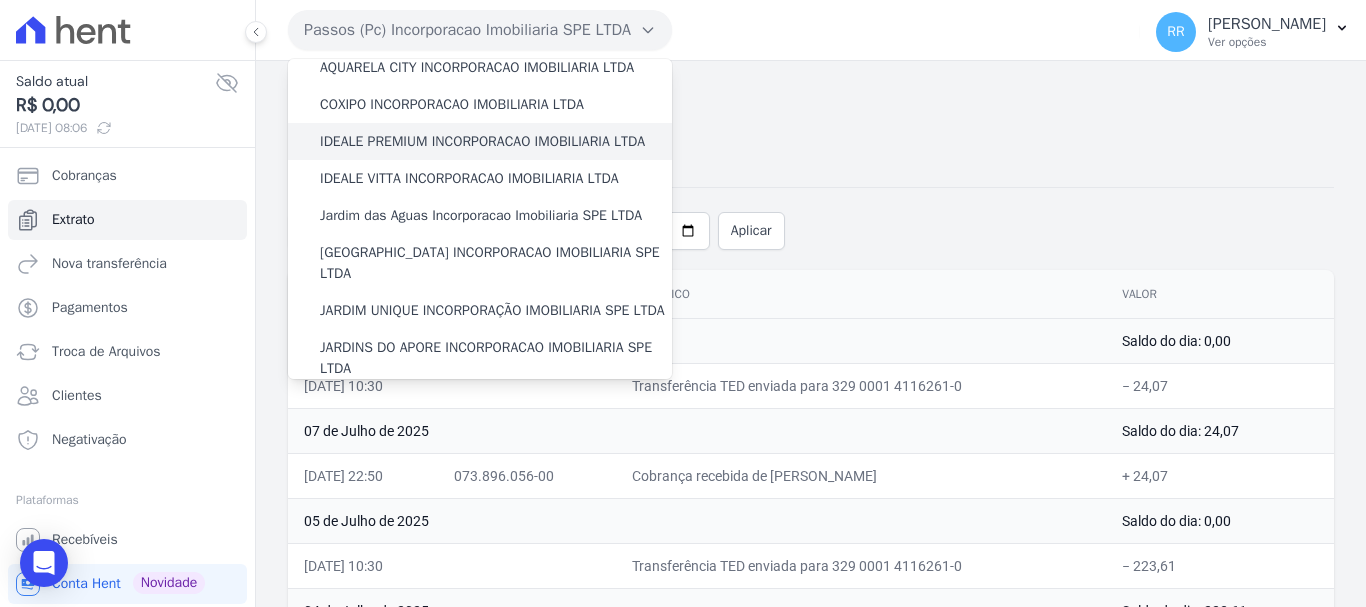 click on "IDEALE PREMIUM INCORPORACAO IMOBILIARIA LTDA" at bounding box center (480, 141) 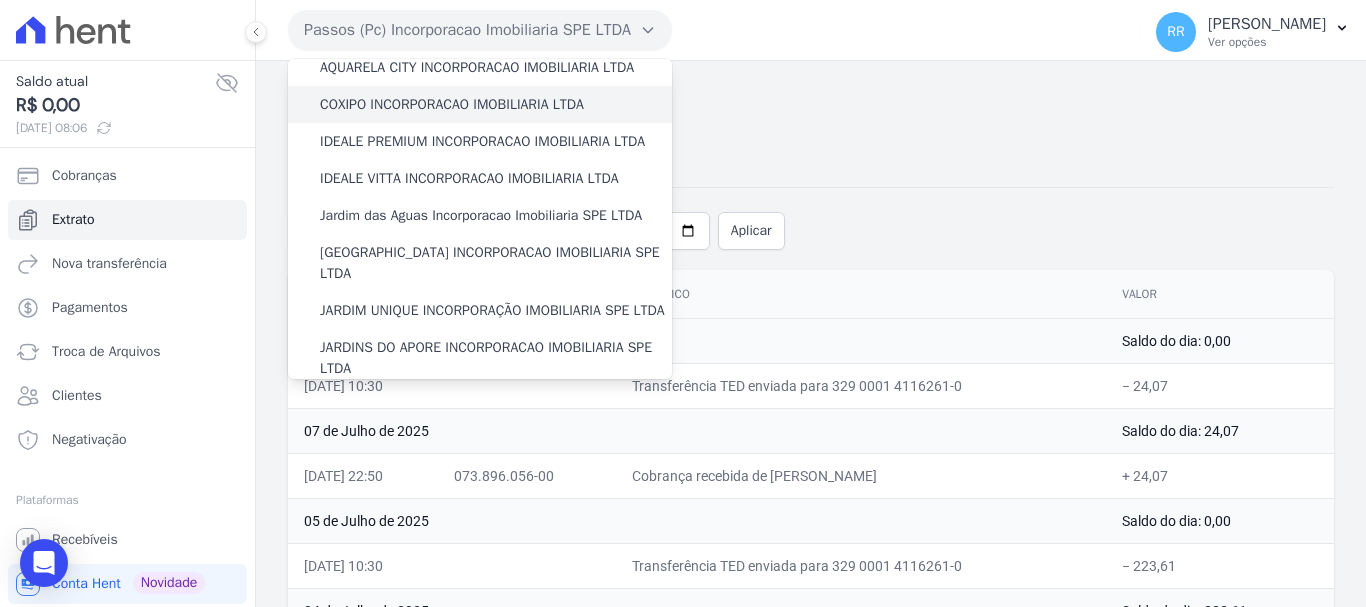 click on "COXIPO INCORPORACAO IMOBILIARIA LTDA" at bounding box center [452, 104] 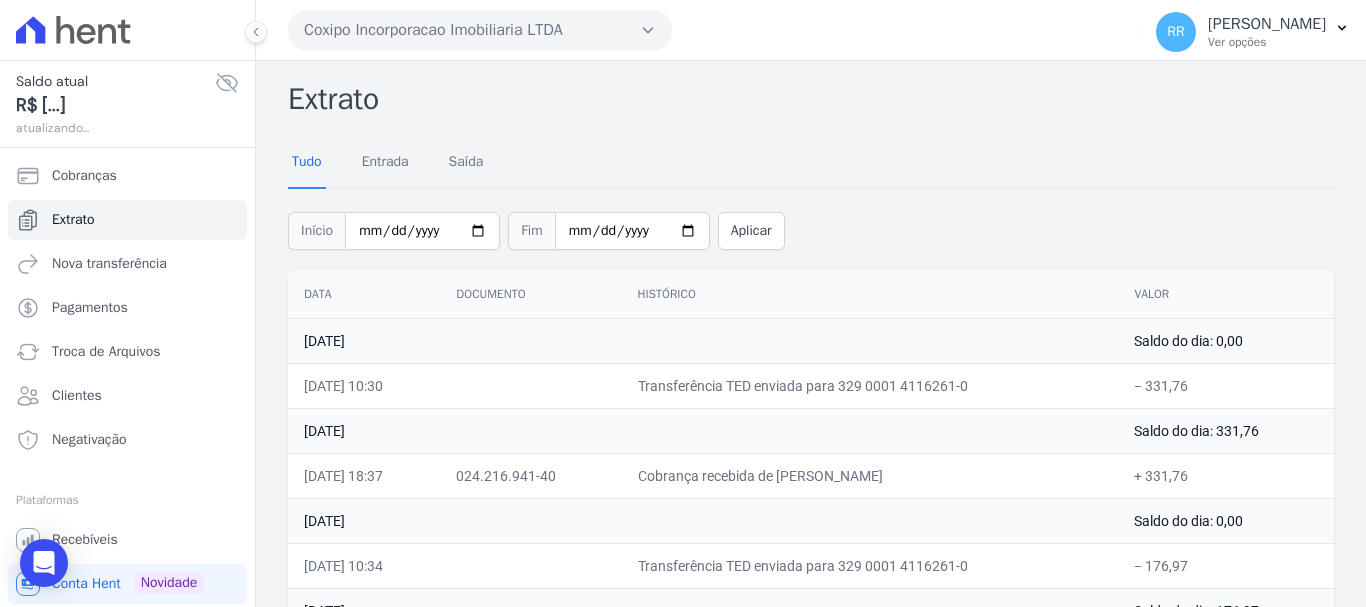 click on "Coxipo Incorporacao Imobiliaria LTDA" at bounding box center (480, 30) 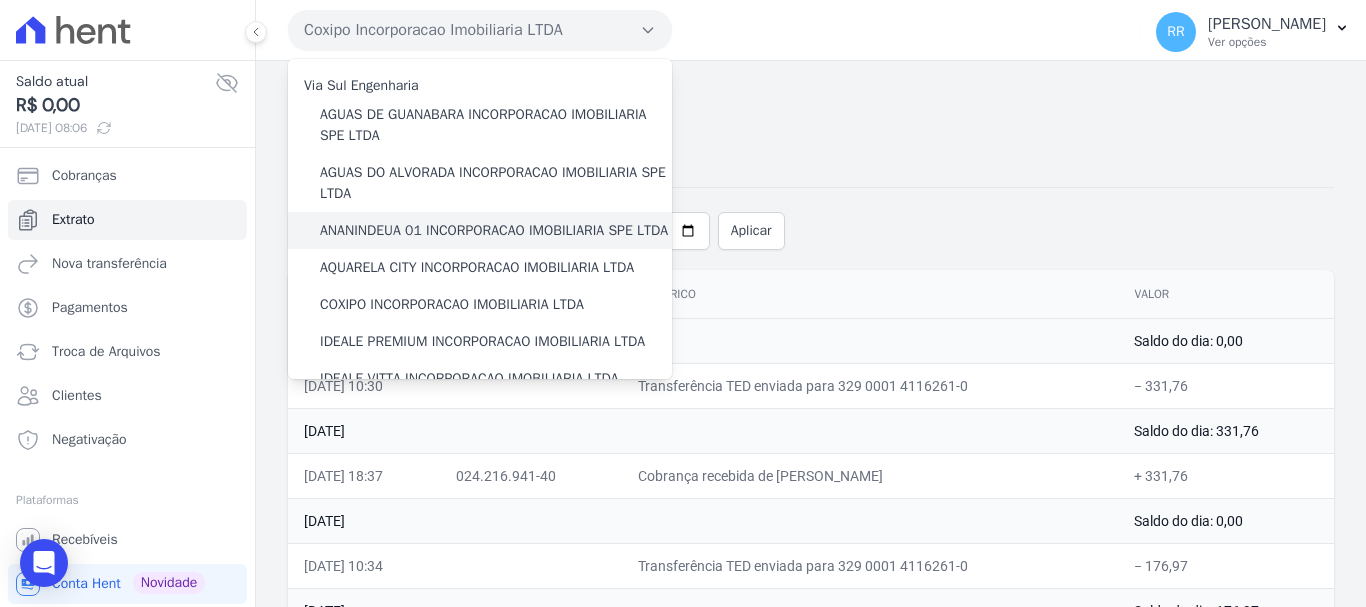 scroll, scrollTop: 100, scrollLeft: 0, axis: vertical 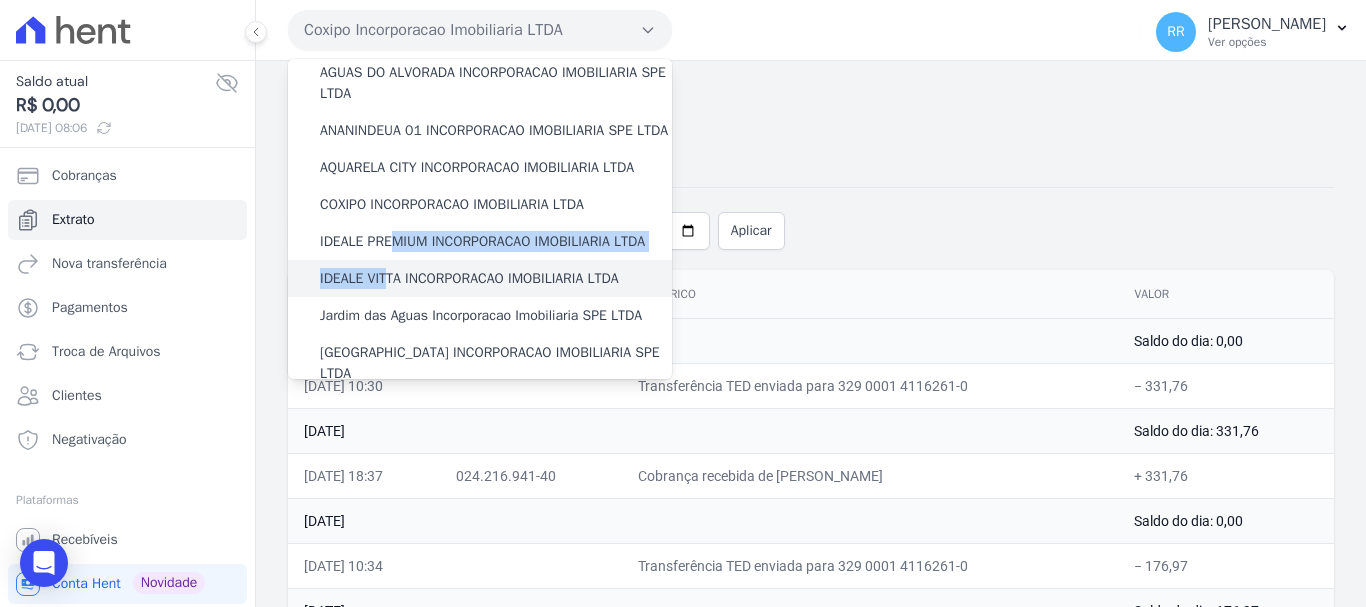drag, startPoint x: 391, startPoint y: 253, endPoint x: 385, endPoint y: 297, distance: 44.407207 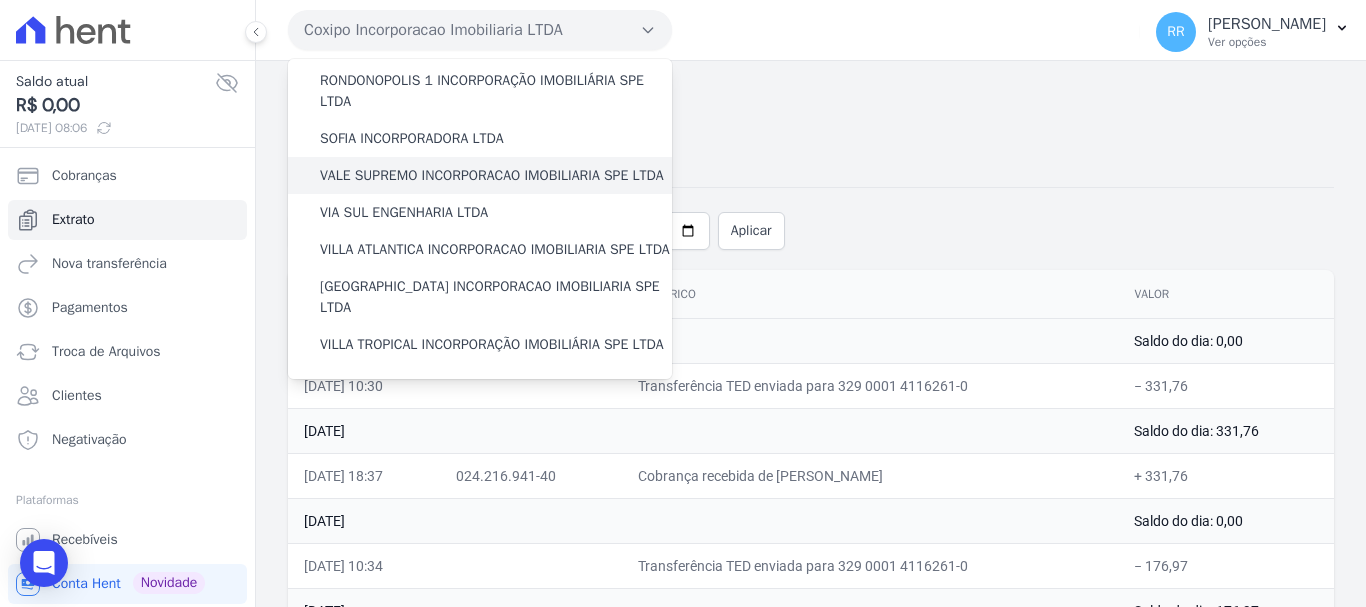 scroll, scrollTop: 873, scrollLeft: 0, axis: vertical 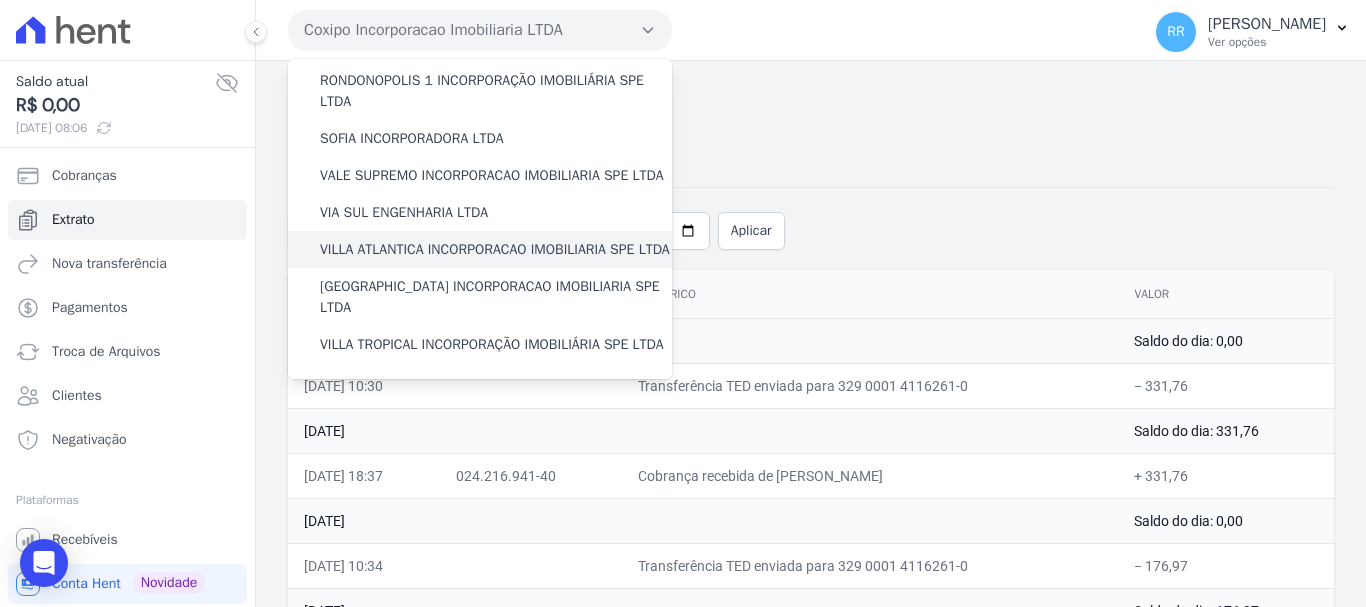 click on "VILLA ATLANTICA INCORPORACAO IMOBILIARIA SPE LTDA" at bounding box center (495, 249) 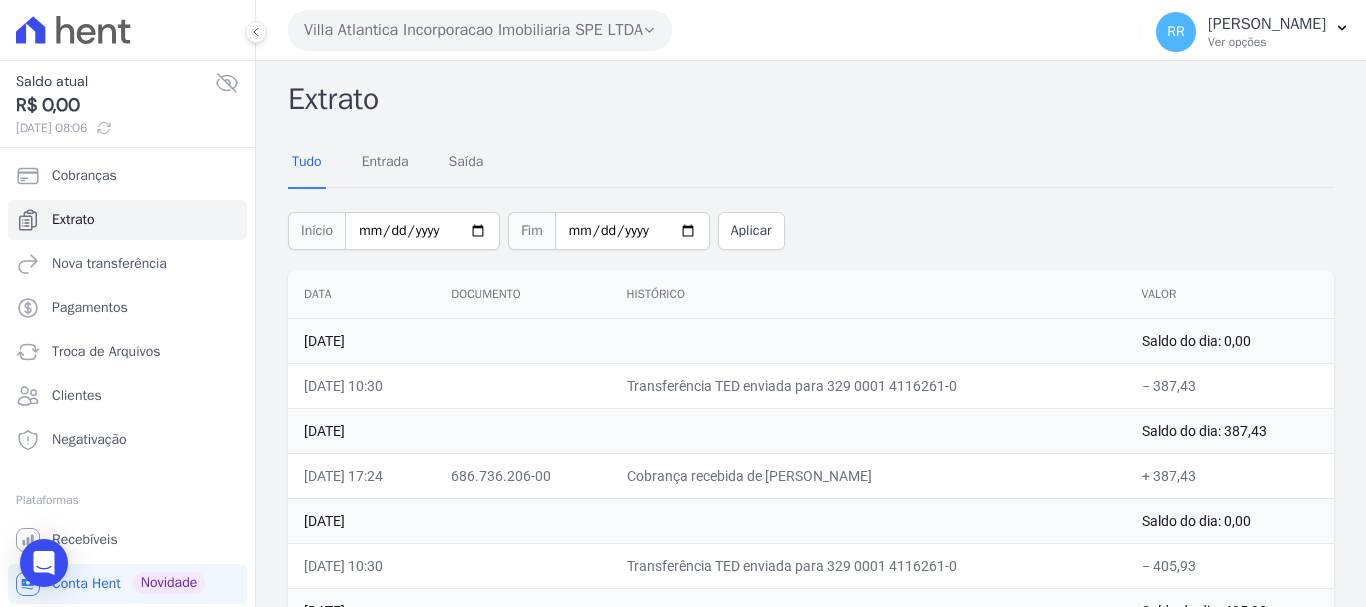 click on "Villa Atlantica Incorporacao Imobiliaria SPE LTDA" at bounding box center [480, 30] 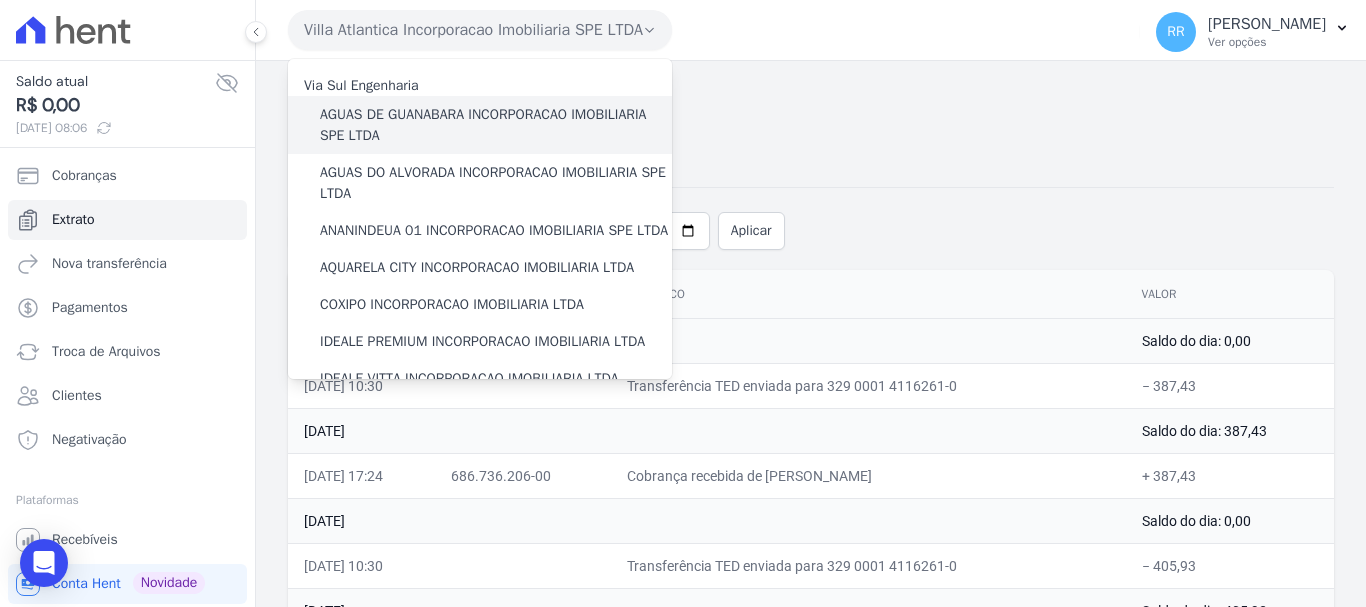 click on "AGUAS DE GUANABARA INCORPORACAO IMOBILIARIA SPE LTDA" at bounding box center [496, 125] 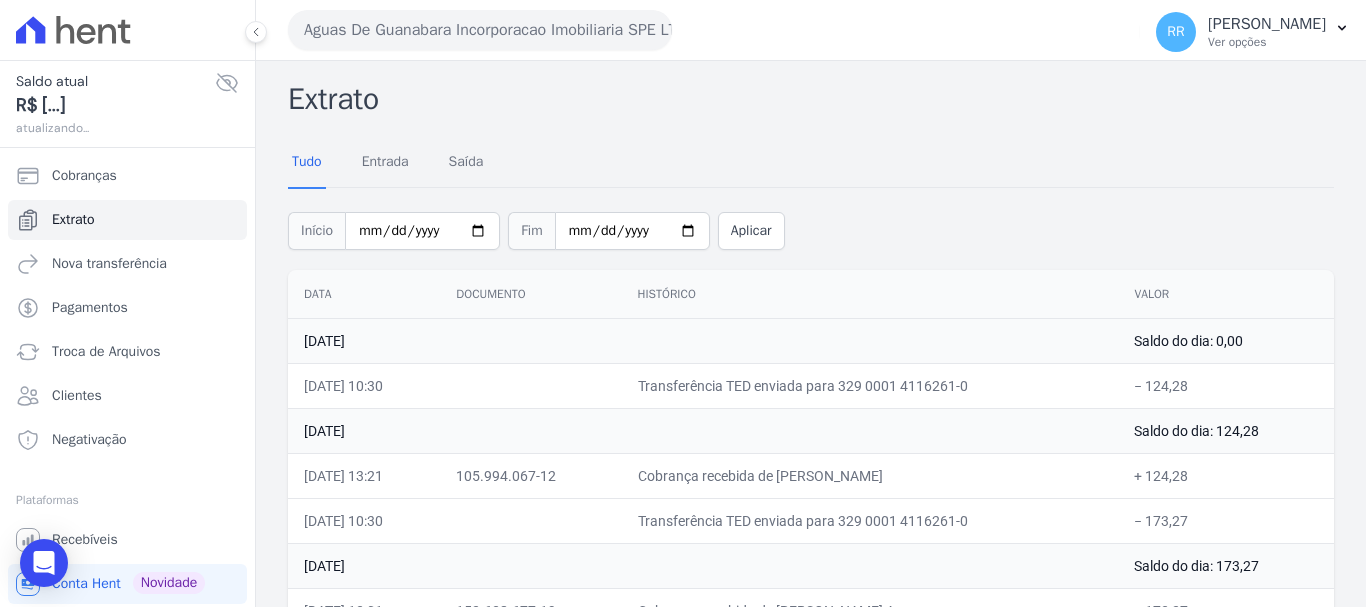 click on "Aguas De Guanabara Incorporacao Imobiliaria SPE LTDA
Via Sul Engenharia
AGUAS DE [GEOGRAPHIC_DATA] INCORPORACAO IMOBILIARIA SPE LTDA
AGUAS DO ALVORADA INCORPORACAO IMOBILIARIA SPE LTDA
ANANINDEUA 01 INCORPORACAO IMOBILIARIA SPE LTDA
AQUARELA CITY INCORPORACAO IMOBILIARIA LTDA" at bounding box center [710, 30] 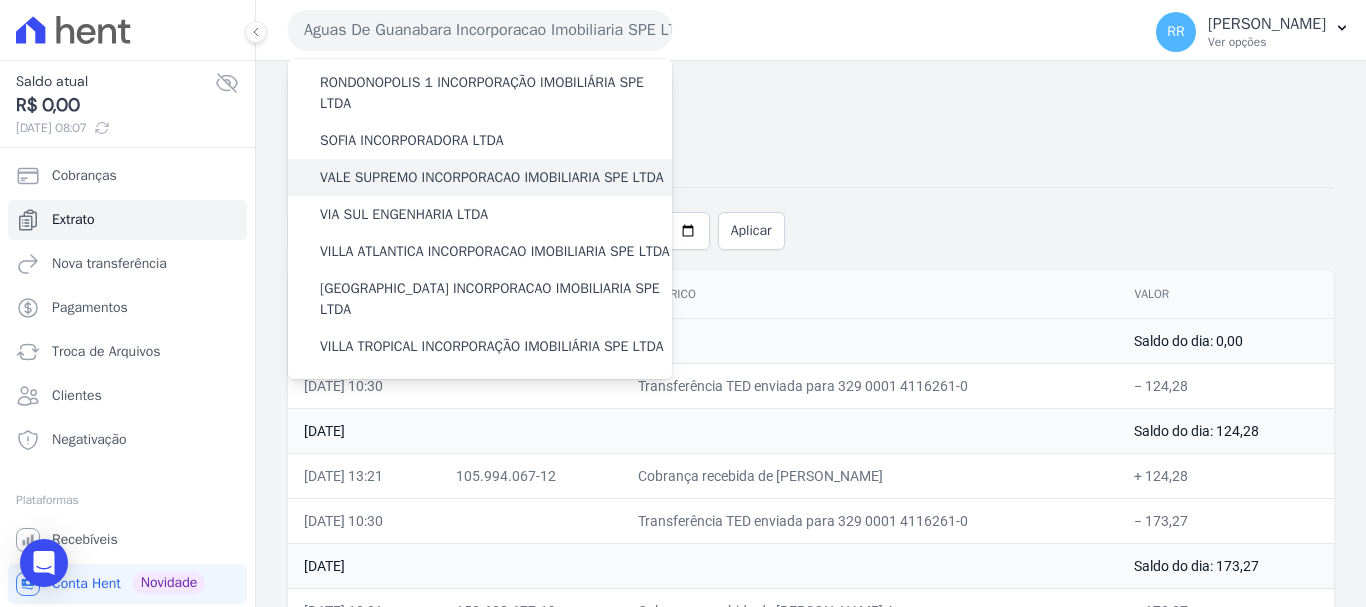 scroll, scrollTop: 873, scrollLeft: 0, axis: vertical 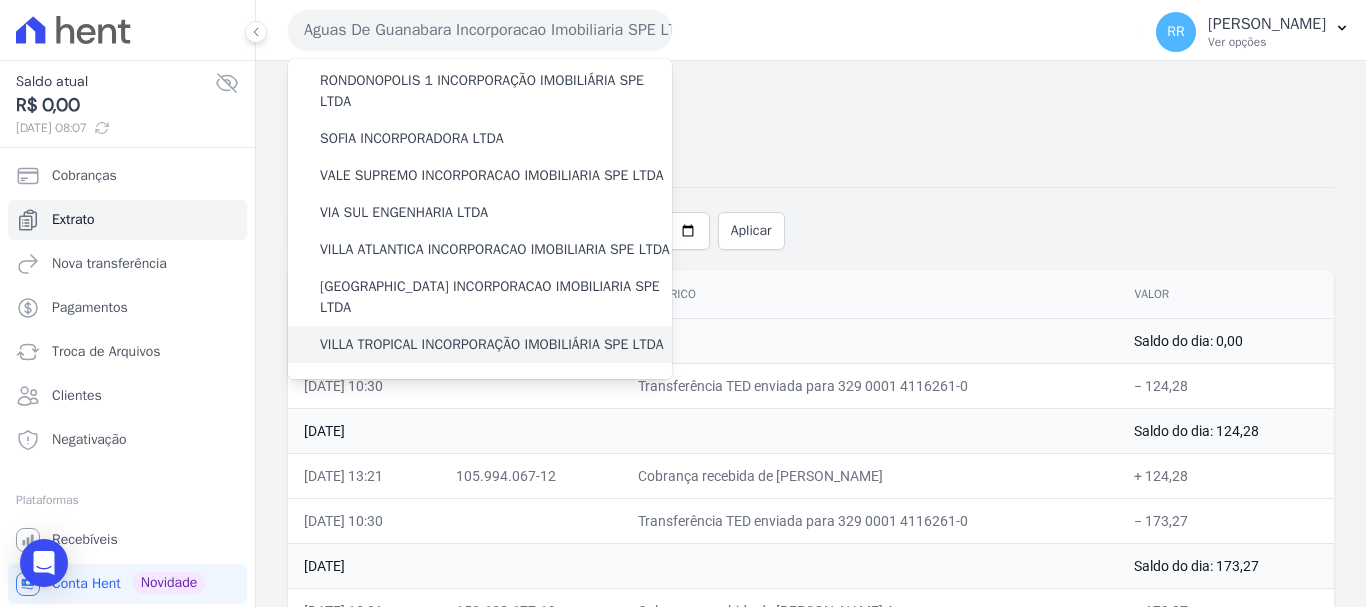 click on "VILLA TROPICAL INCORPORAÇÃO IMOBILIÁRIA SPE LTDA" at bounding box center (492, 344) 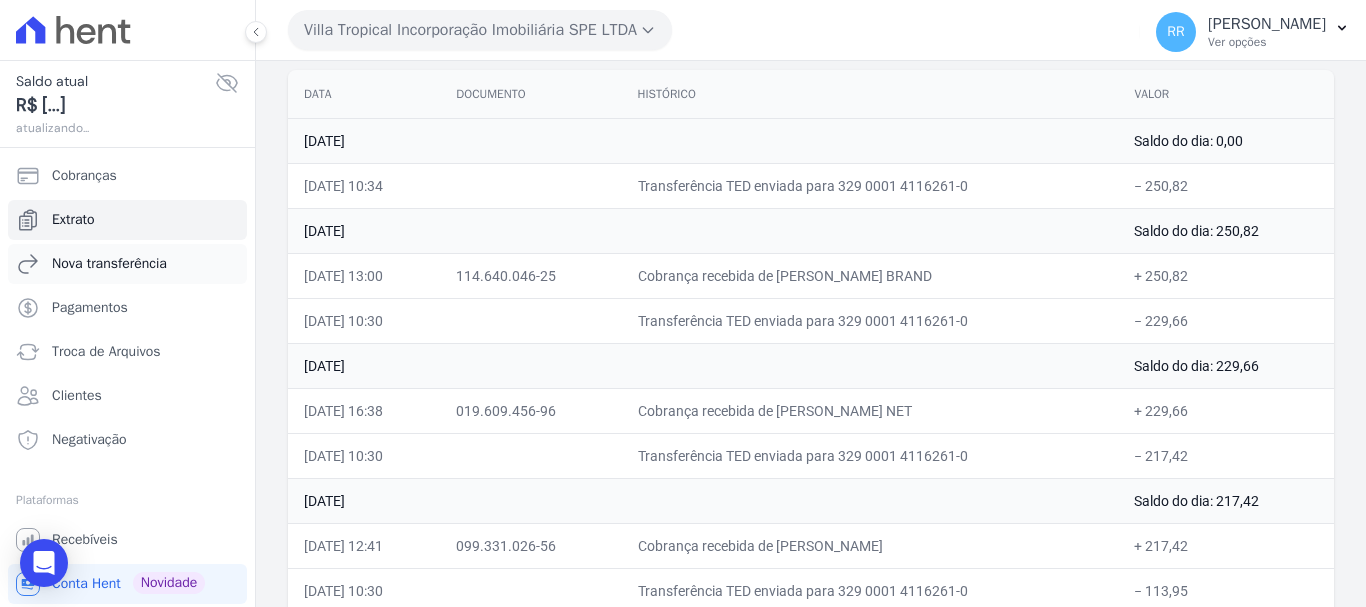 scroll, scrollTop: 0, scrollLeft: 0, axis: both 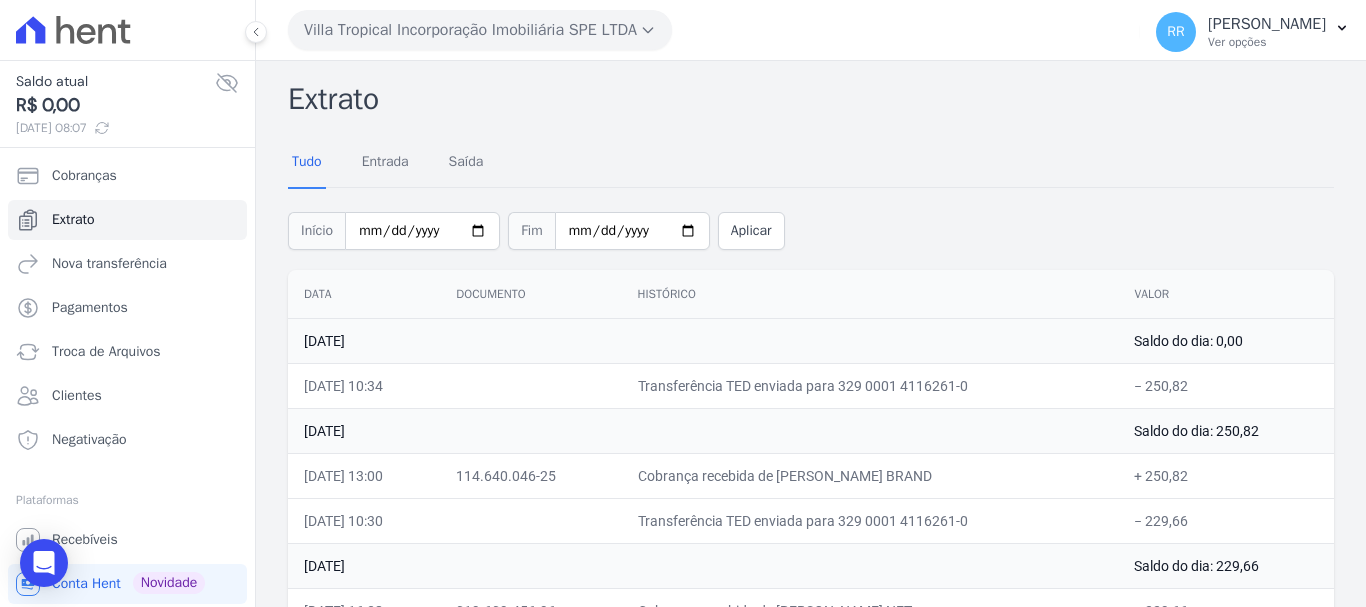 drag, startPoint x: 453, startPoint y: 40, endPoint x: 456, endPoint y: 25, distance: 15.297058 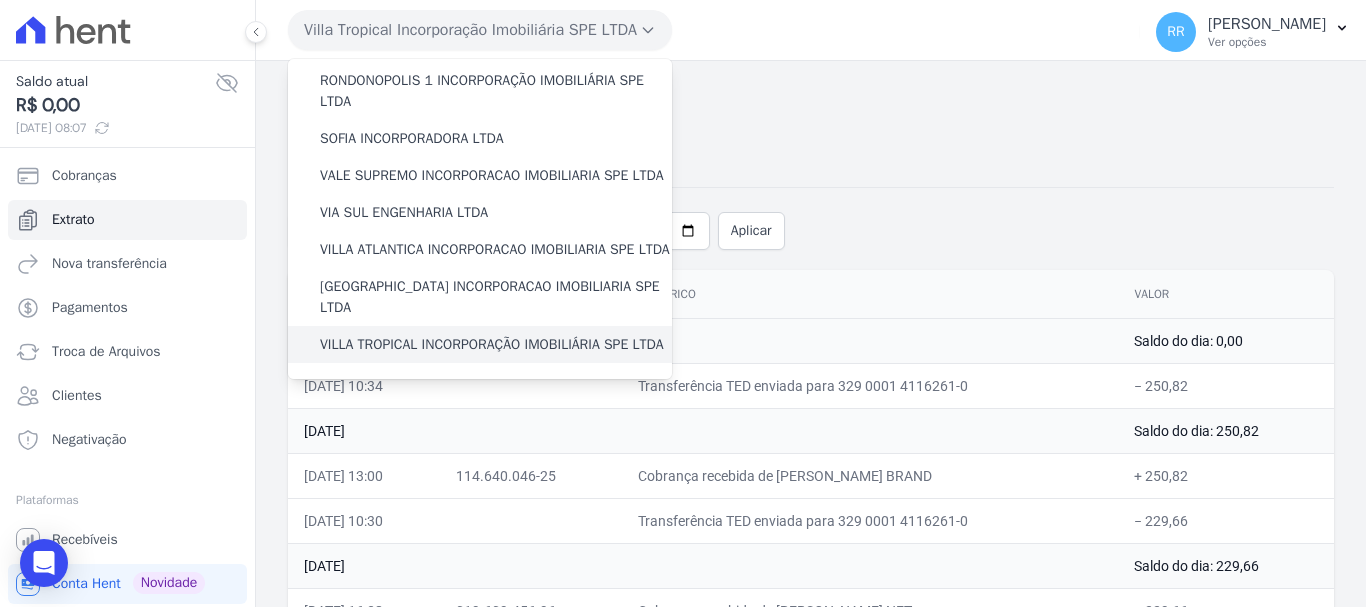 scroll, scrollTop: 873, scrollLeft: 0, axis: vertical 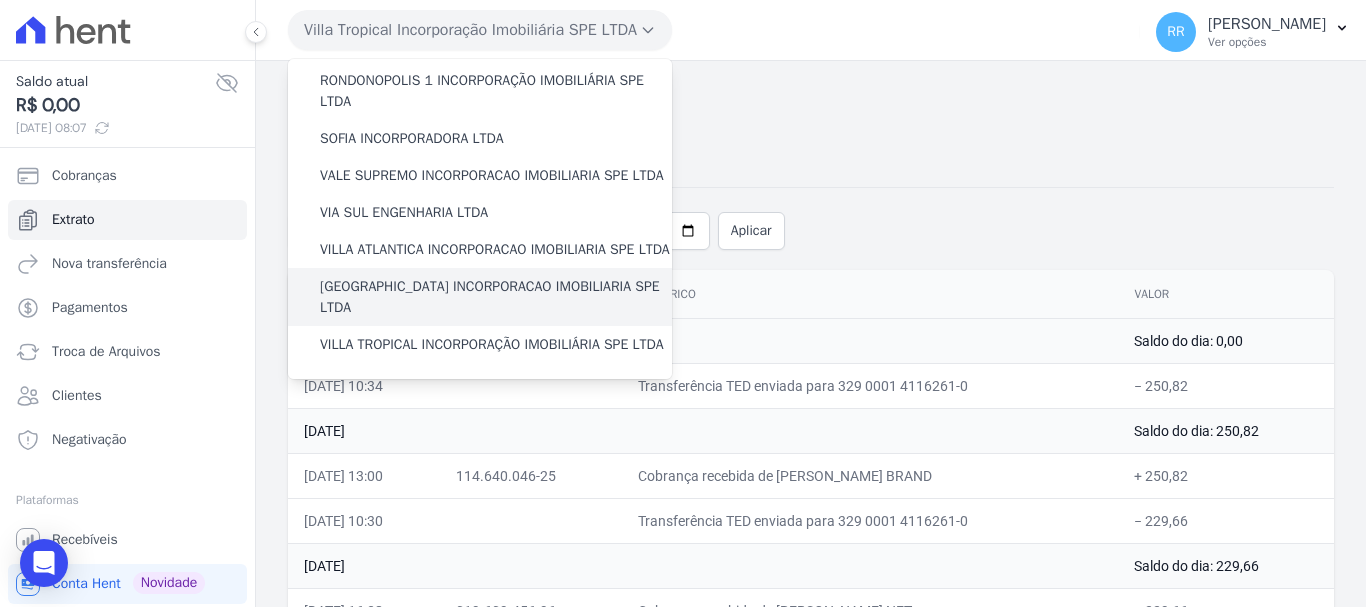 click on "[GEOGRAPHIC_DATA] INCORPORACAO IMOBILIARIA SPE LTDA" at bounding box center [496, 297] 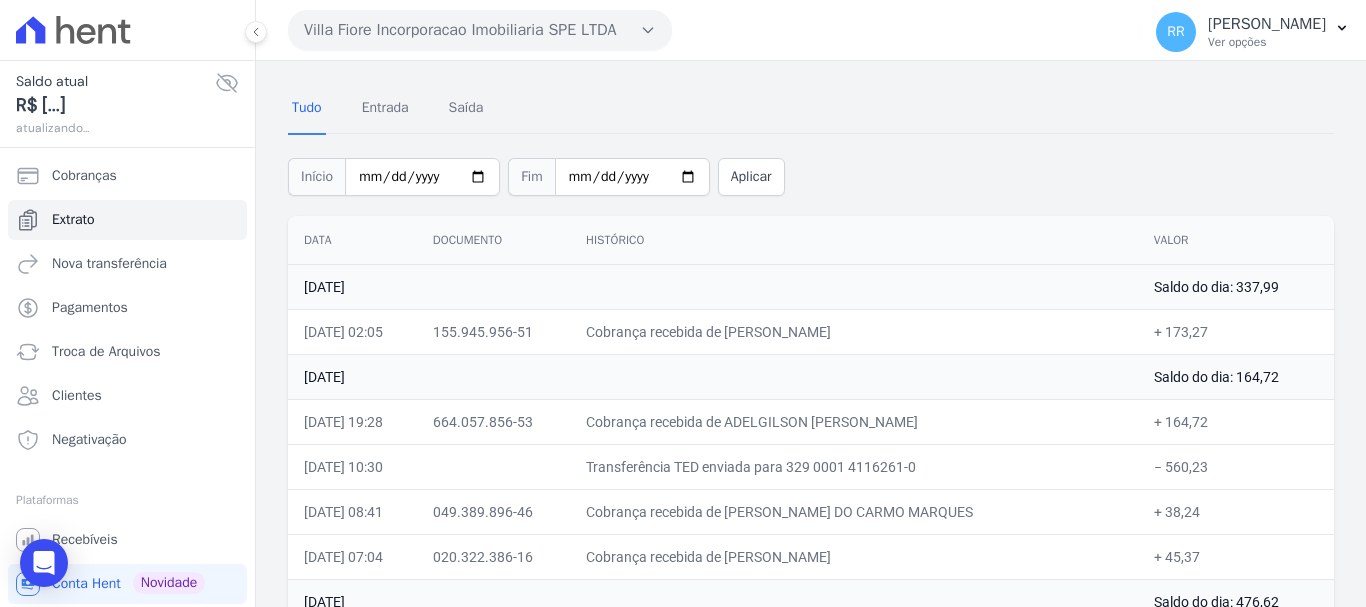 scroll, scrollTop: 100, scrollLeft: 0, axis: vertical 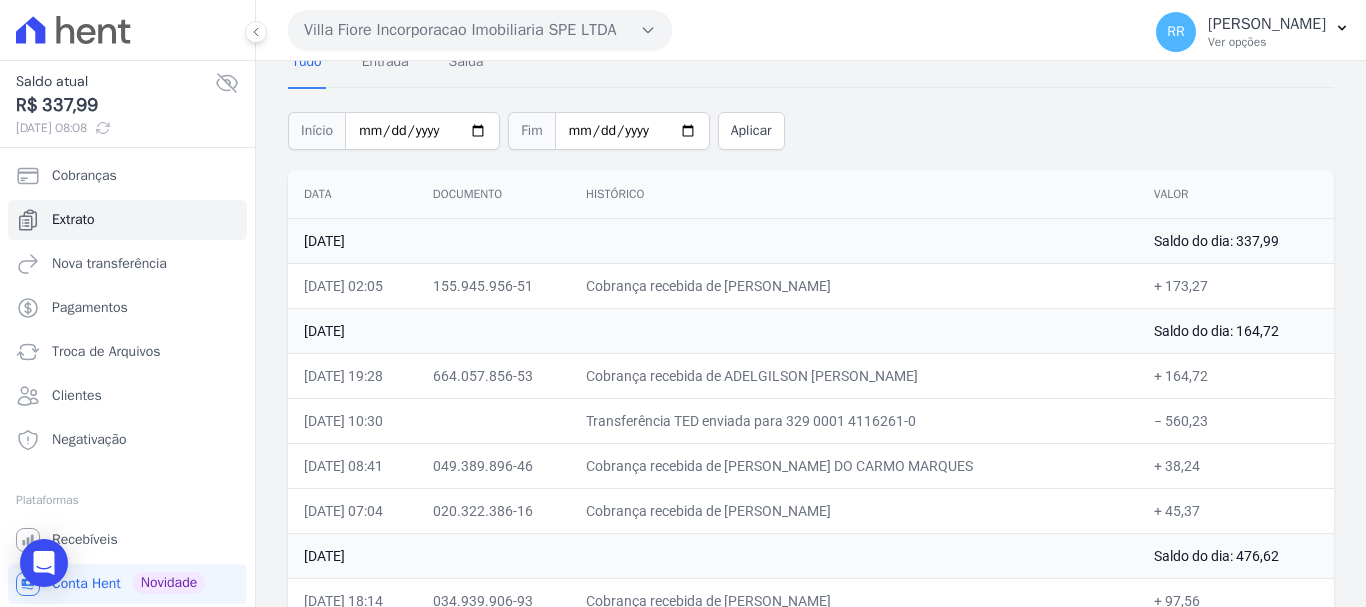 click on "Cobrança recebida de ADELGILSON [PERSON_NAME]" at bounding box center (854, 375) 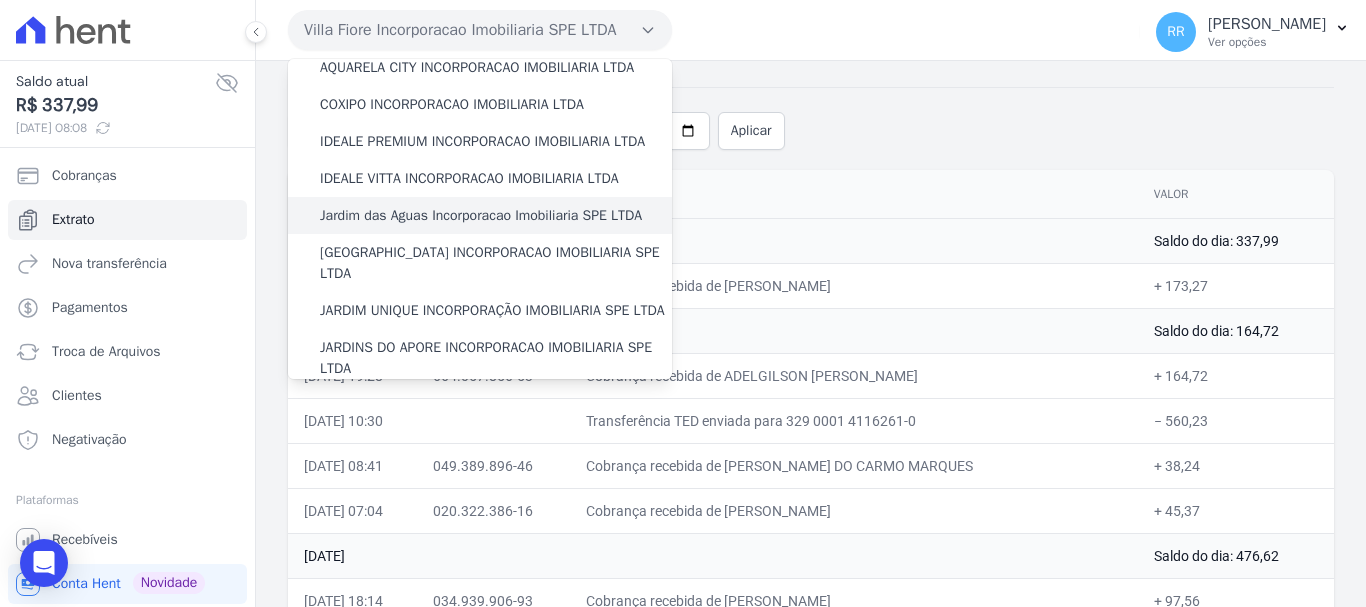 scroll, scrollTop: 300, scrollLeft: 0, axis: vertical 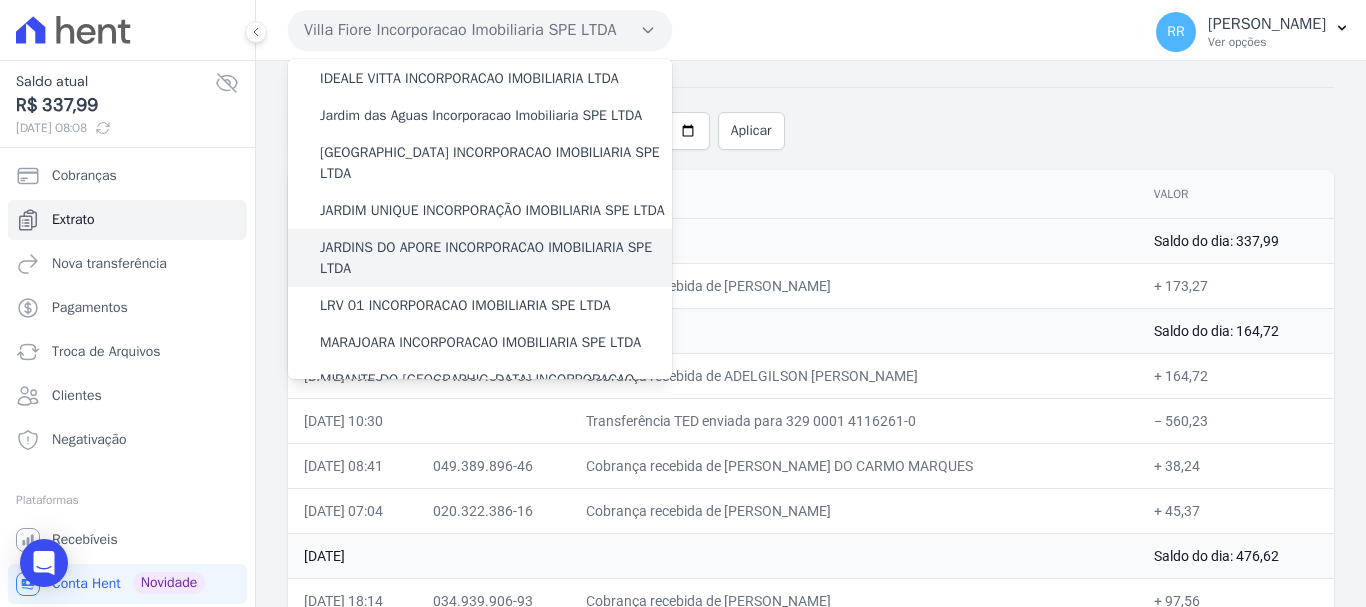 click on "JARDINS DO APORE INCORPORACAO IMOBILIARIA SPE LTDA" at bounding box center (496, 258) 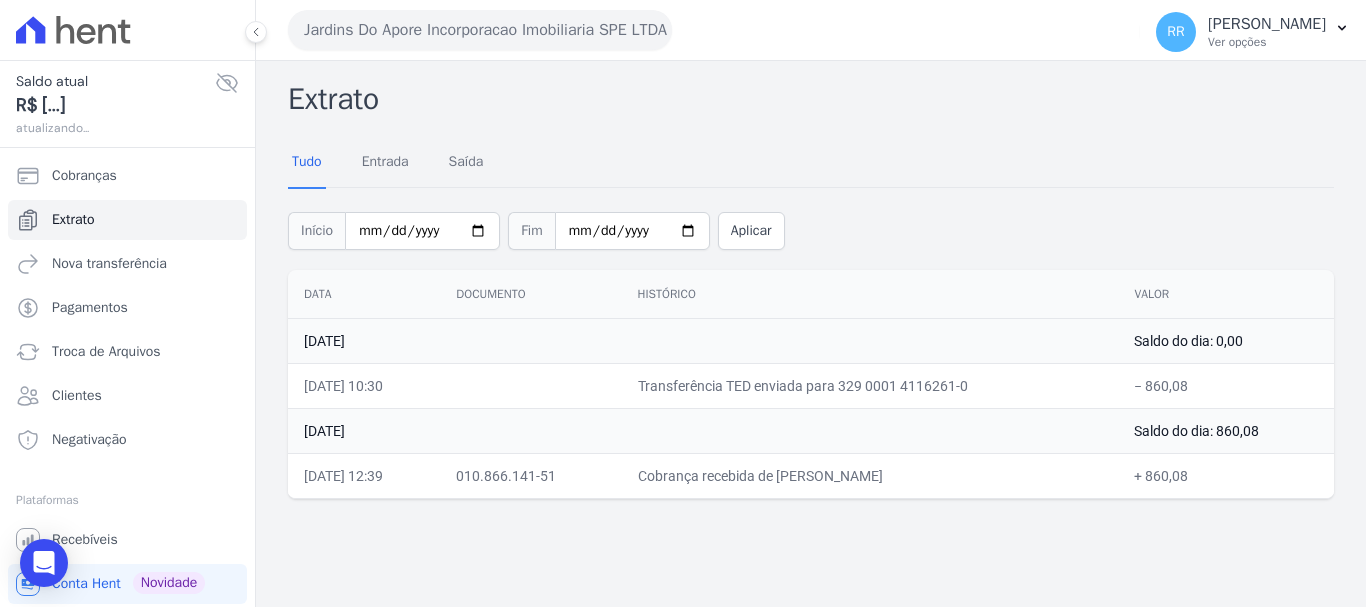 drag, startPoint x: 501, startPoint y: 26, endPoint x: 501, endPoint y: 39, distance: 13 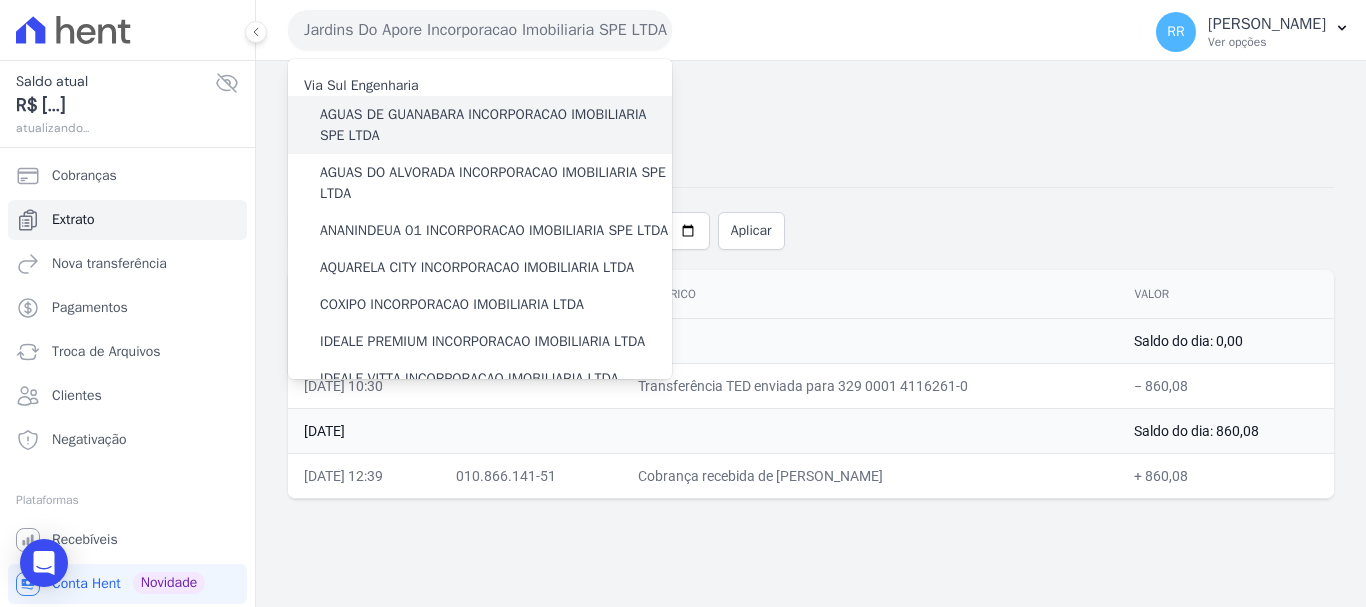 click on "AGUAS DE GUANABARA INCORPORACAO IMOBILIARIA SPE LTDA" at bounding box center (496, 125) 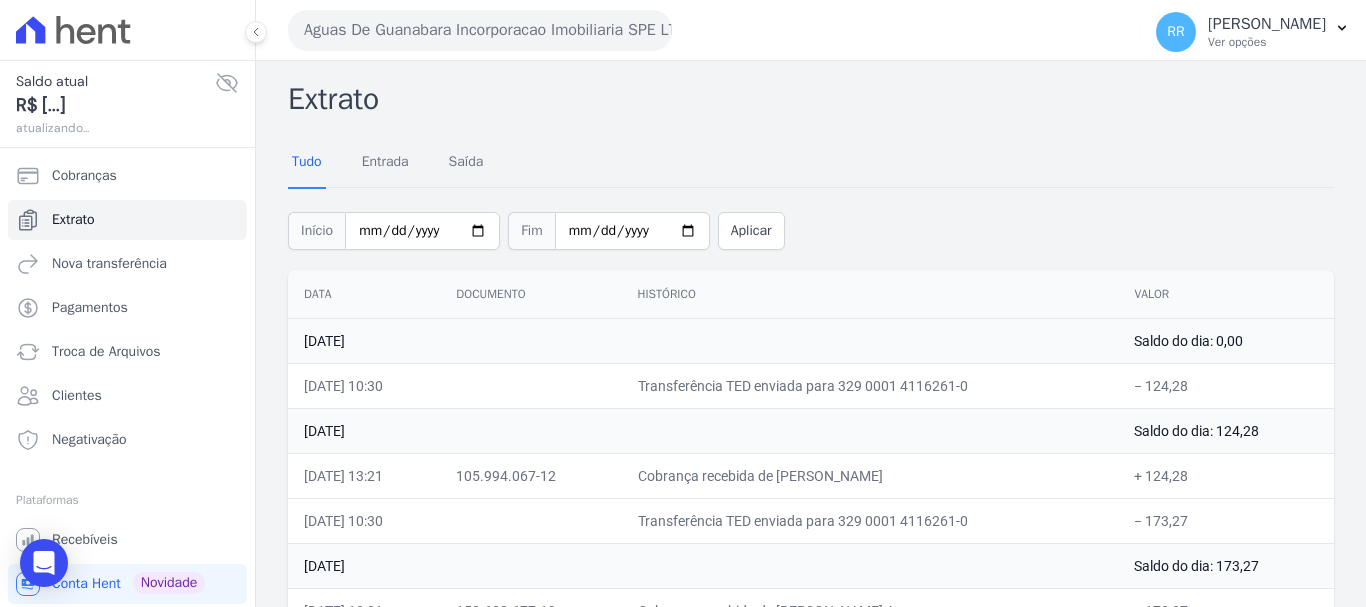 drag, startPoint x: 451, startPoint y: 22, endPoint x: 449, endPoint y: 53, distance: 31.06445 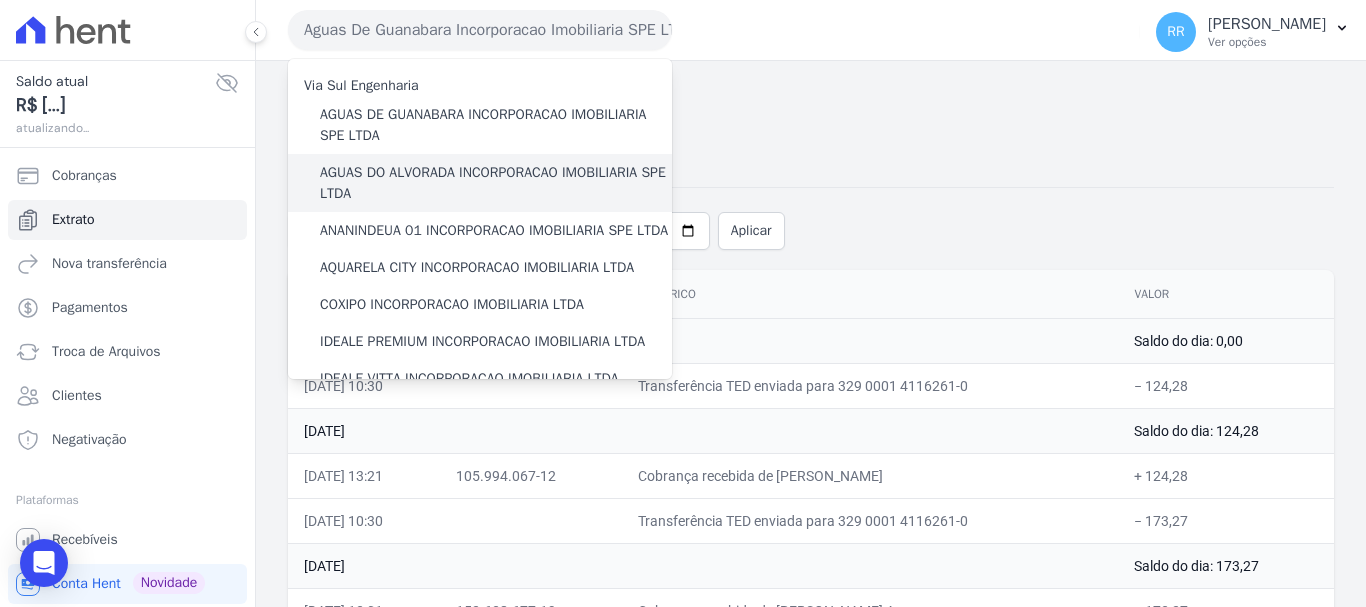 click on "AGUAS DO ALVORADA INCORPORACAO IMOBILIARIA SPE LTDA" at bounding box center (480, 183) 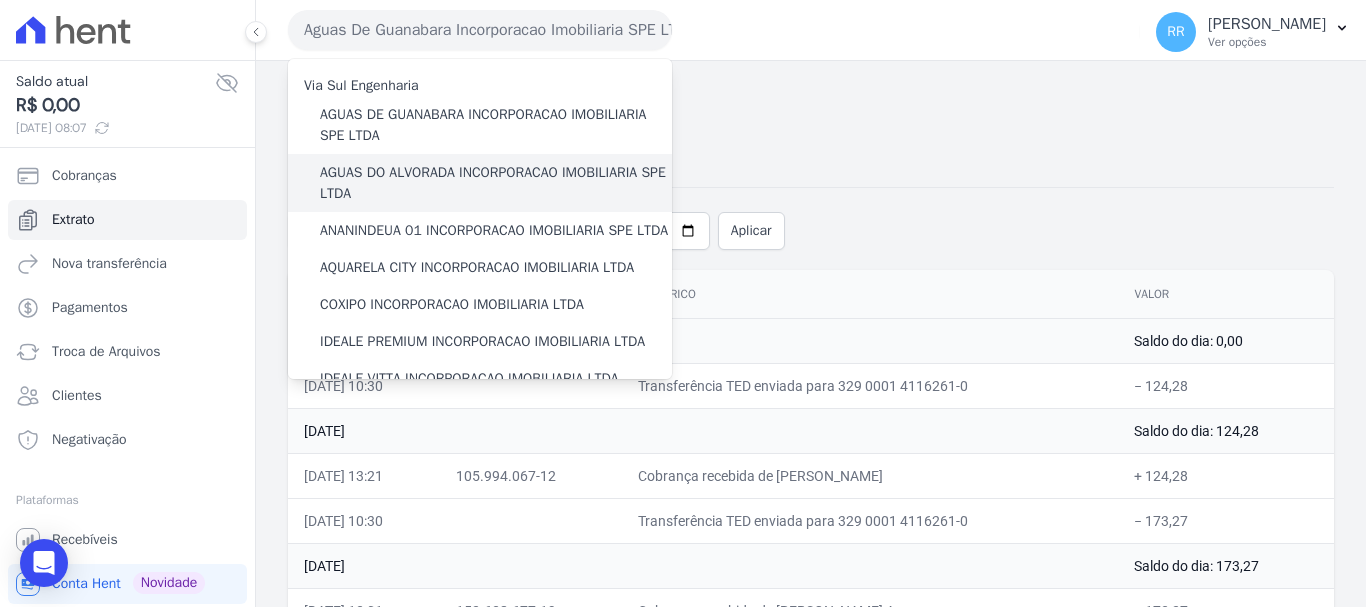 click on "AGUAS DO ALVORADA INCORPORACAO IMOBILIARIA SPE LTDA" at bounding box center [496, 183] 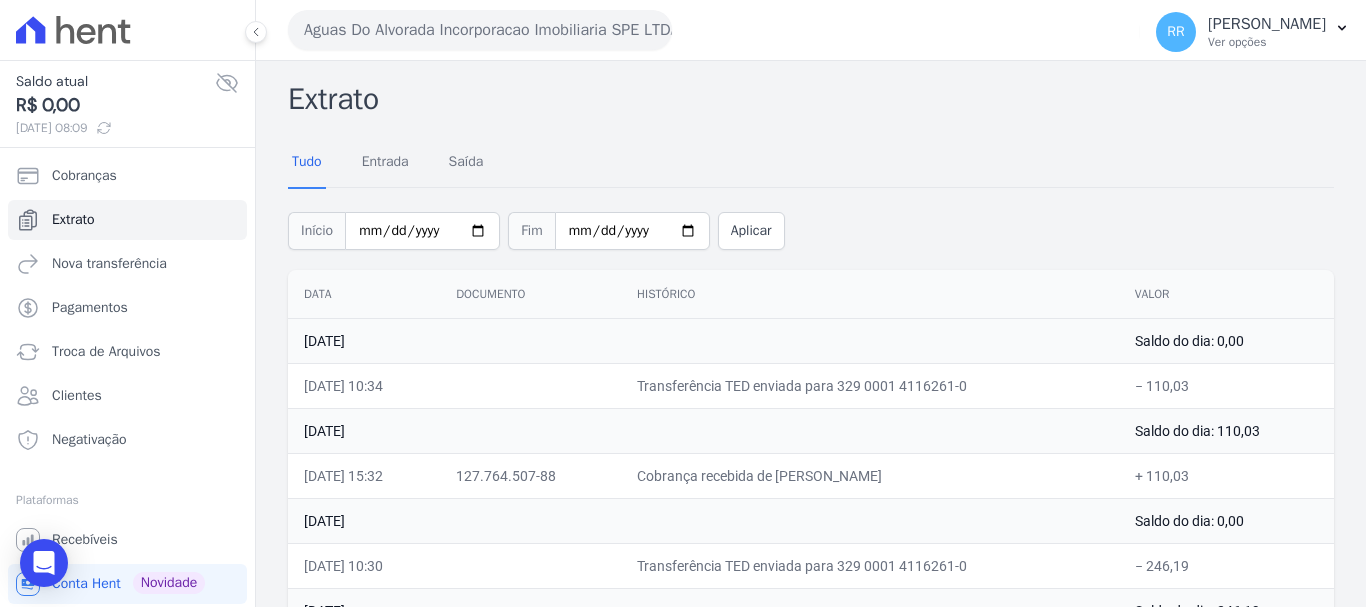 click on "Aguas Do Alvorada Incorporacao Imobiliaria SPE LTDA" at bounding box center [480, 30] 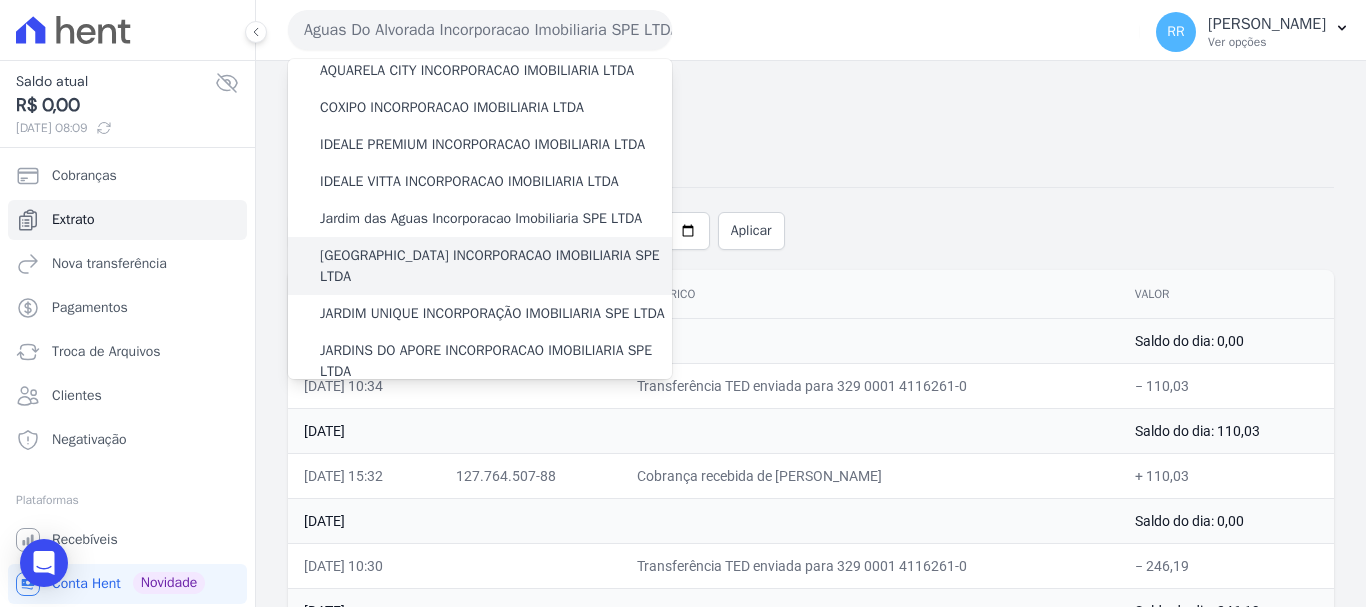 scroll, scrollTop: 200, scrollLeft: 0, axis: vertical 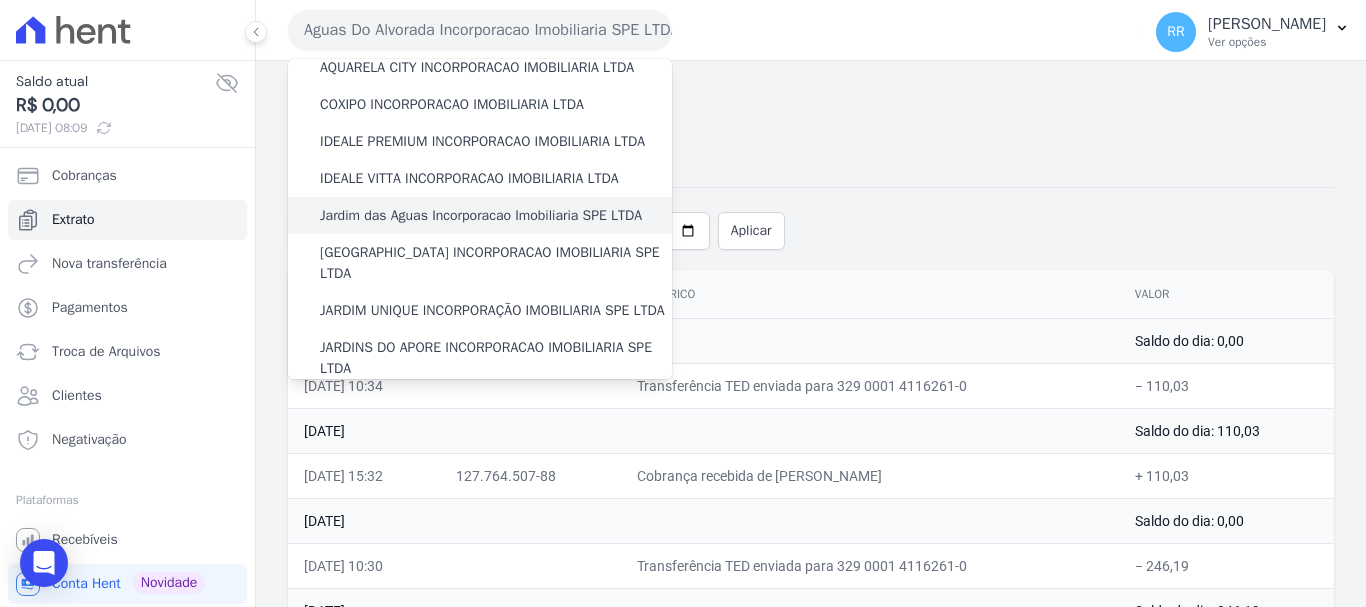 click on "Jardim das Aguas Incorporacao Imobiliaria SPE LTDA" at bounding box center (481, 215) 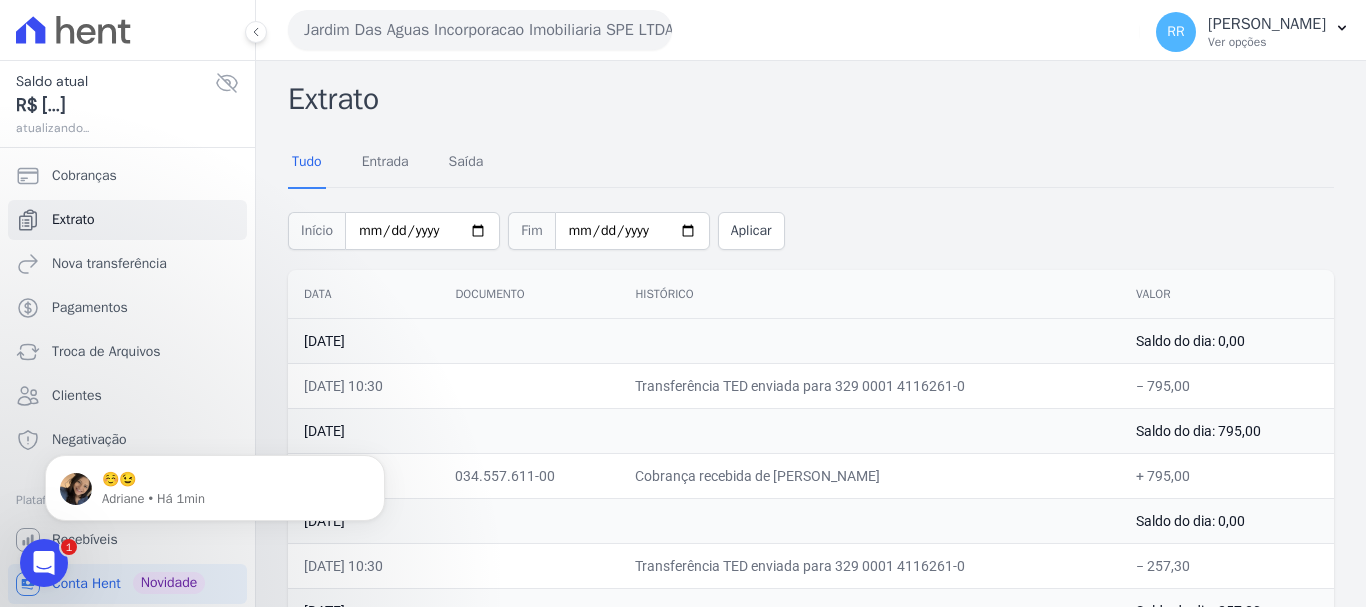 scroll, scrollTop: 0, scrollLeft: 0, axis: both 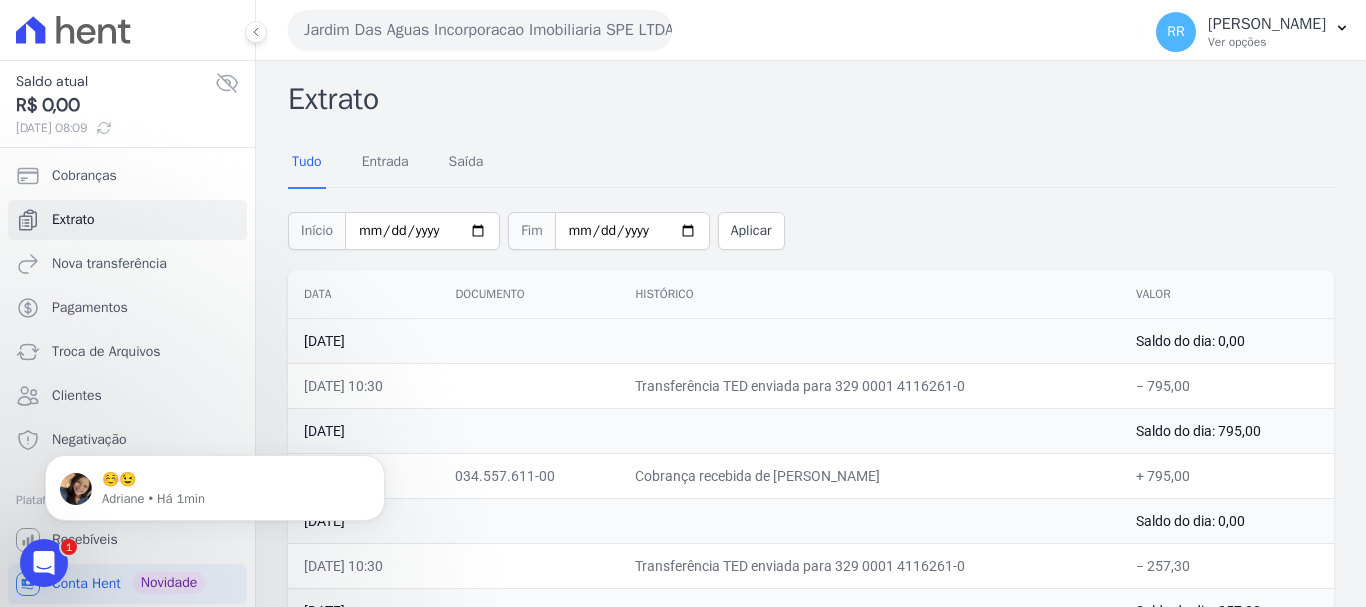 drag, startPoint x: 590, startPoint y: 19, endPoint x: 588, endPoint y: 30, distance: 11.18034 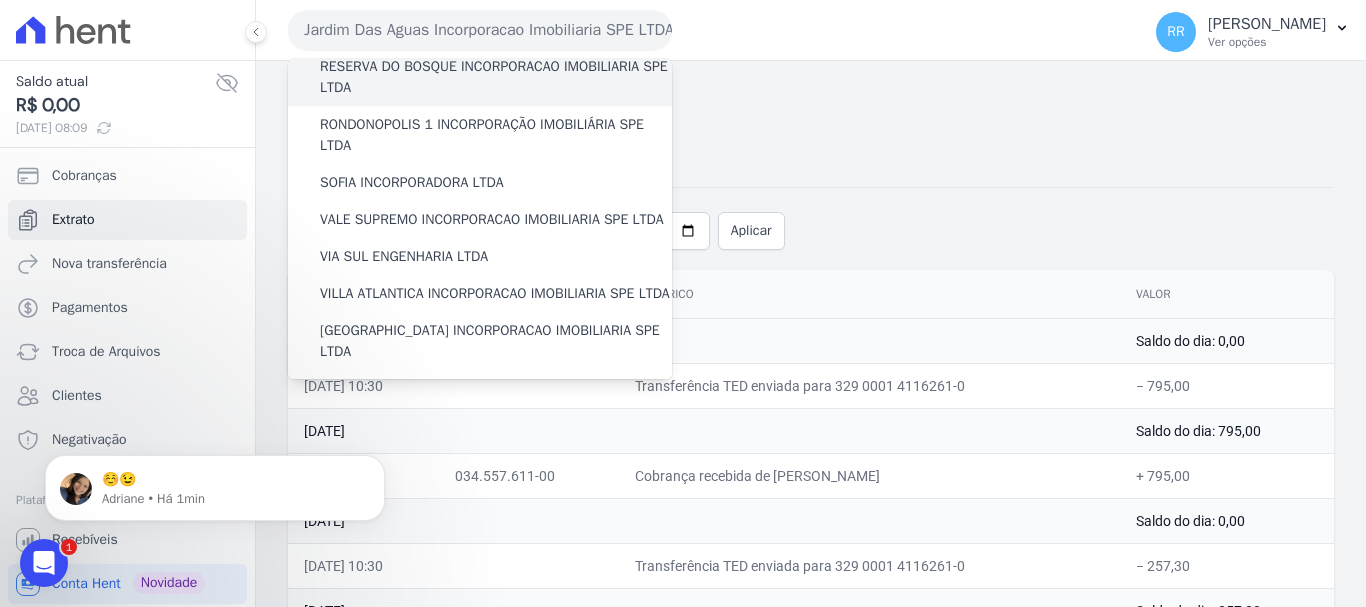 scroll, scrollTop: 800, scrollLeft: 0, axis: vertical 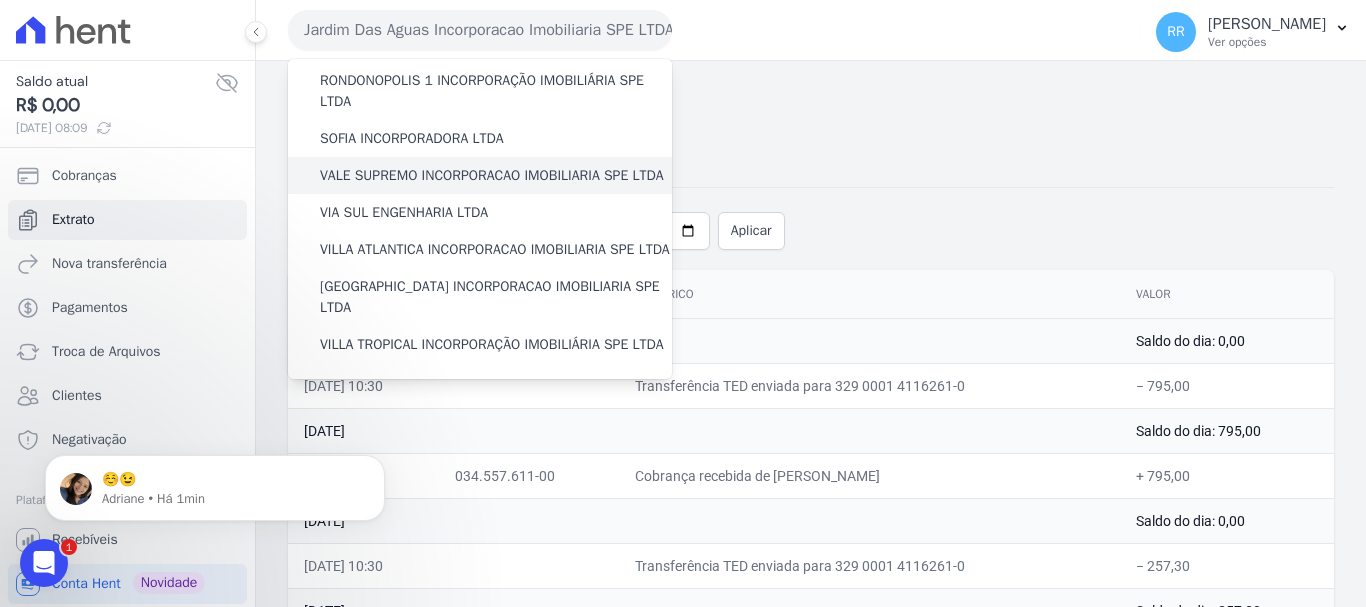 click on "VALE SUPREMO INCORPORACAO IMOBILIARIA SPE LTDA" at bounding box center (492, 175) 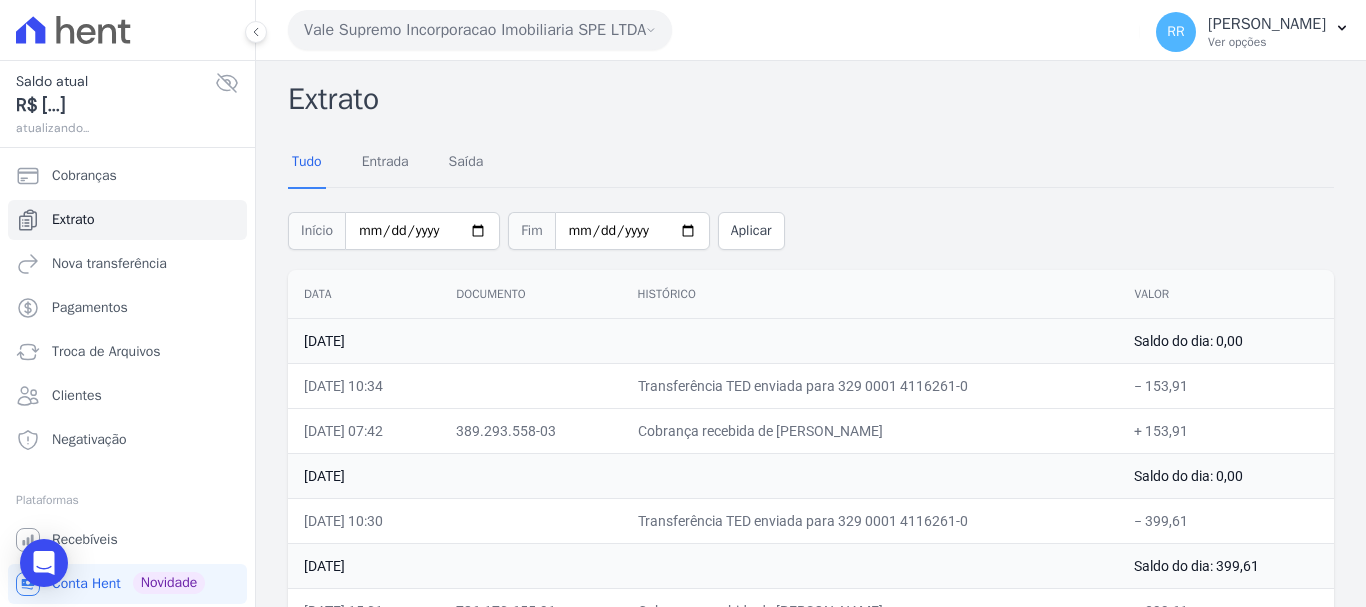 click on "Vale Supremo Incorporacao Imobiliaria SPE LTDA" at bounding box center (480, 30) 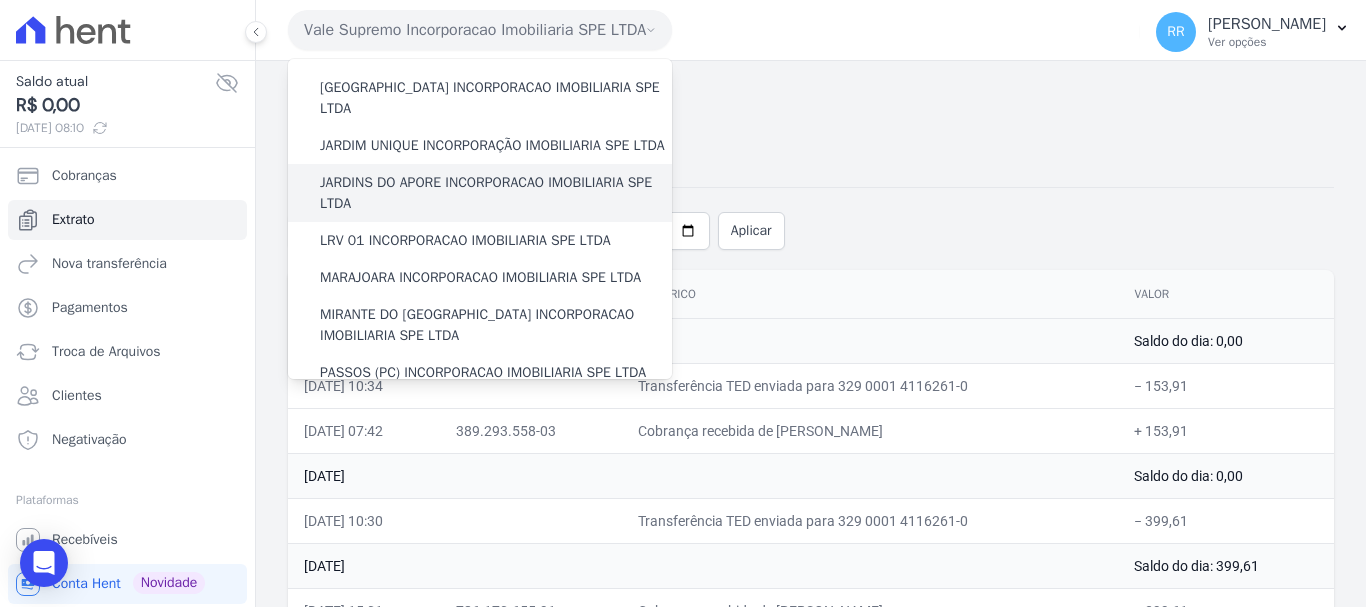 scroll, scrollTop: 400, scrollLeft: 0, axis: vertical 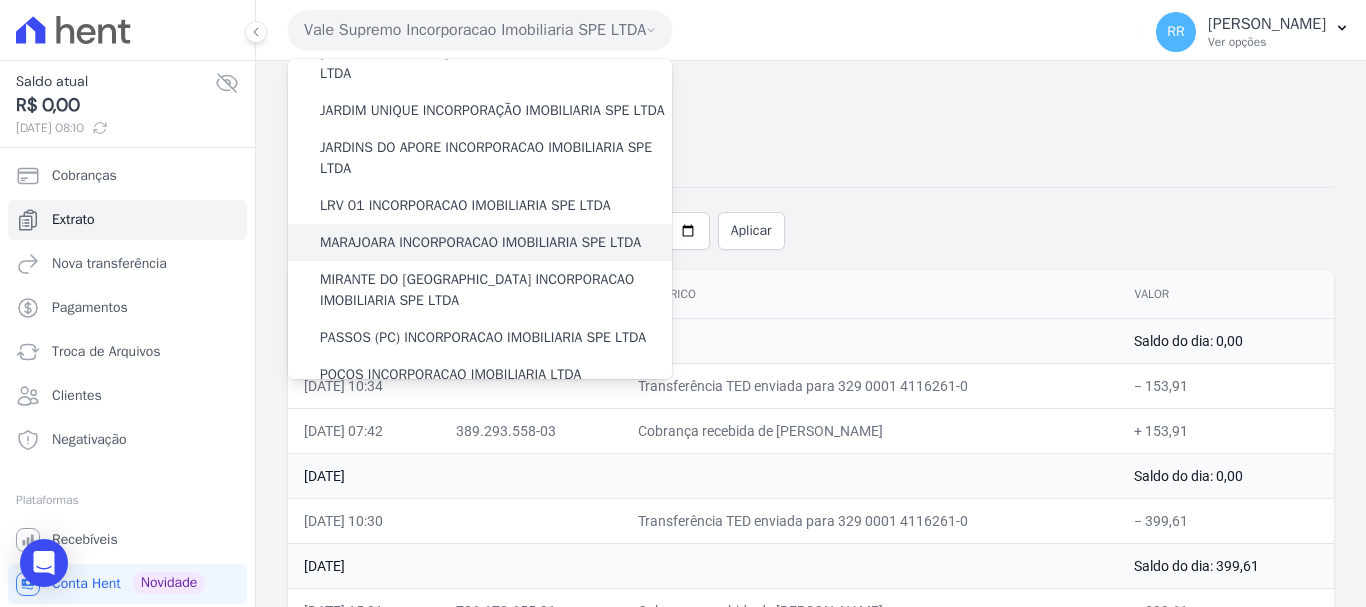 click on "MARAJOARA INCORPORACAO IMOBILIARIA SPE LTDA" at bounding box center [480, 242] 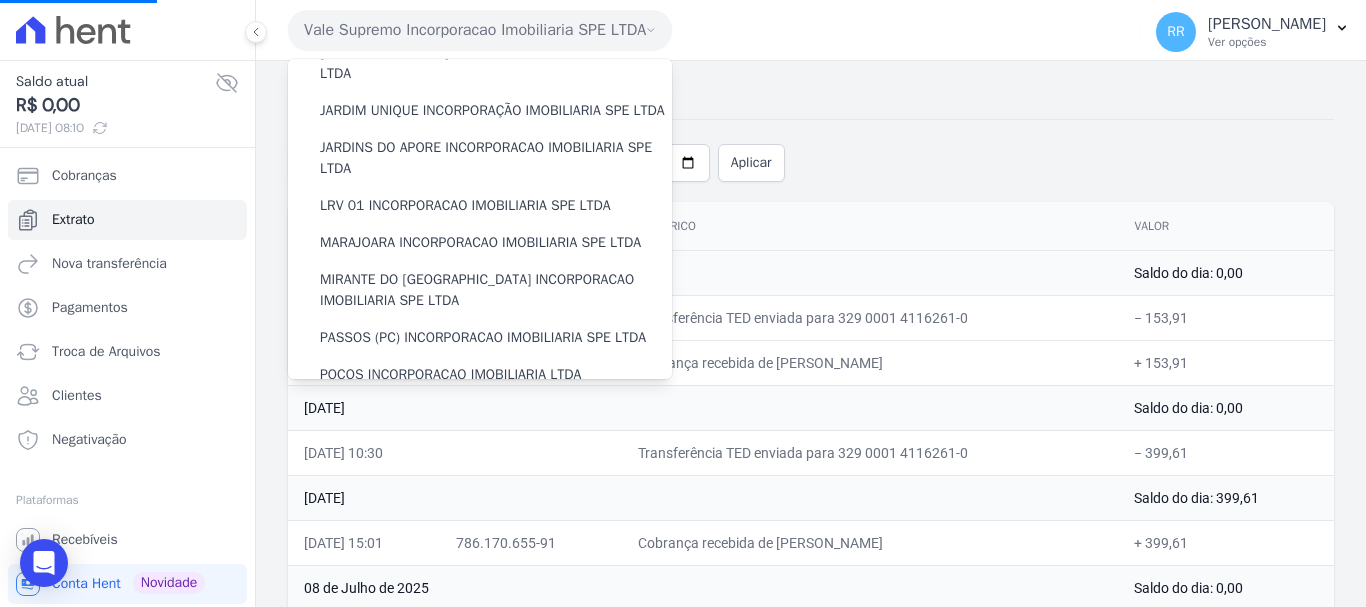 scroll, scrollTop: 100, scrollLeft: 0, axis: vertical 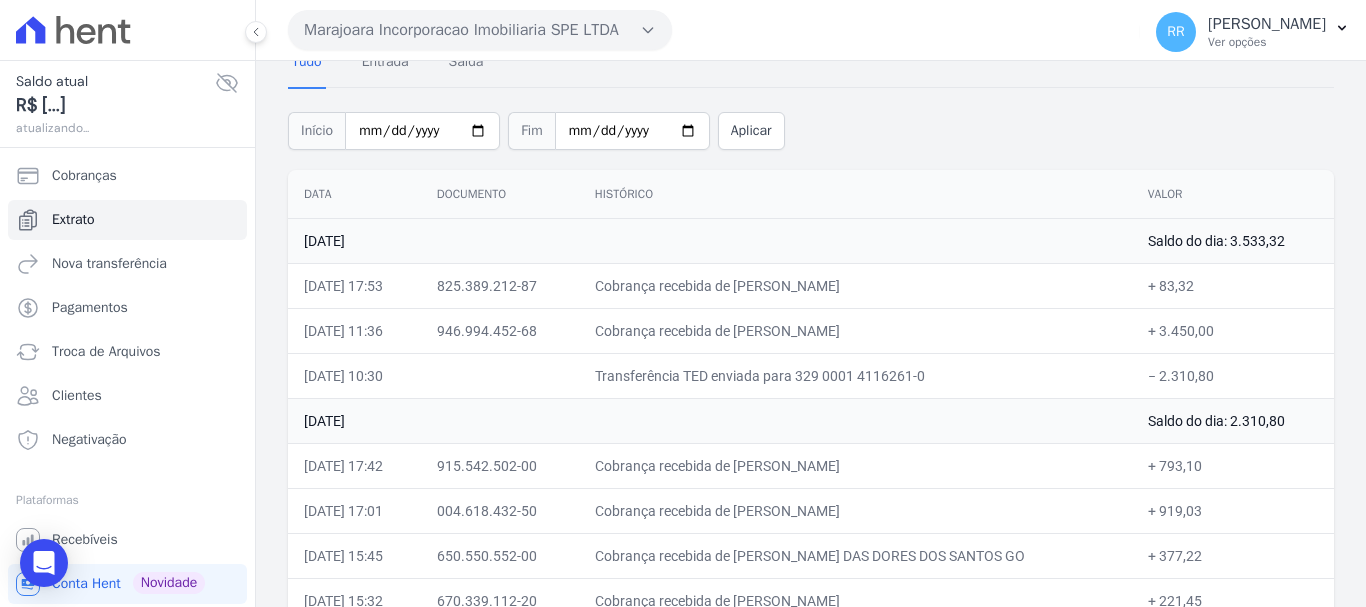 click 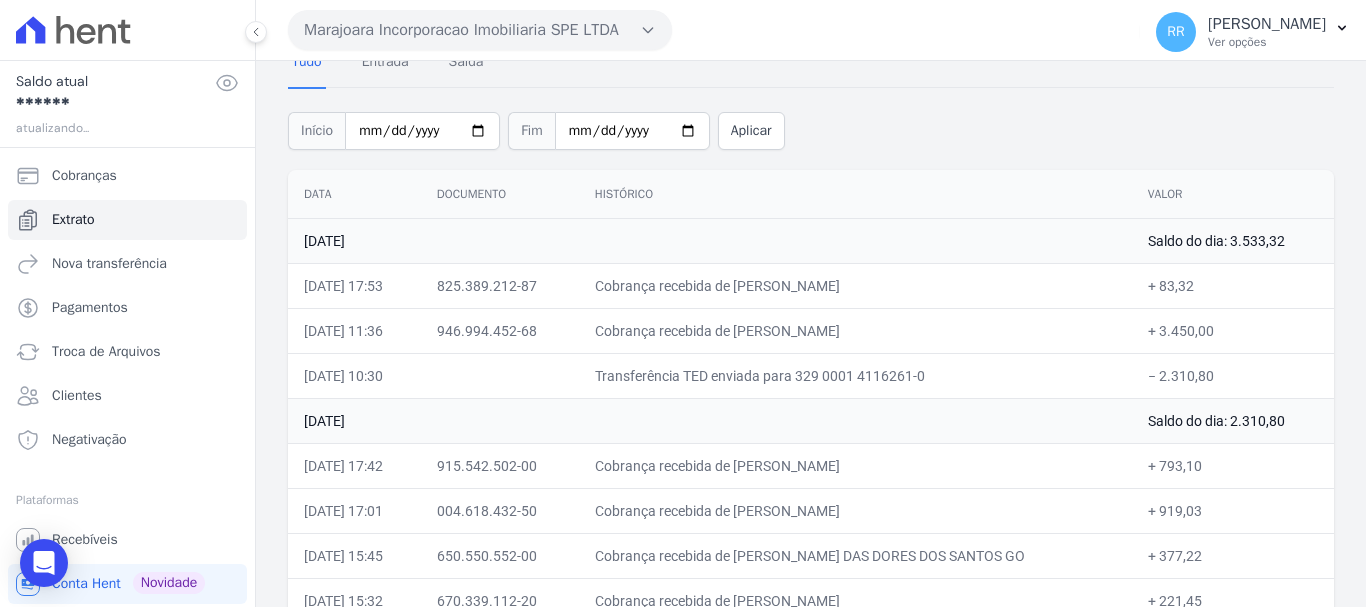 click 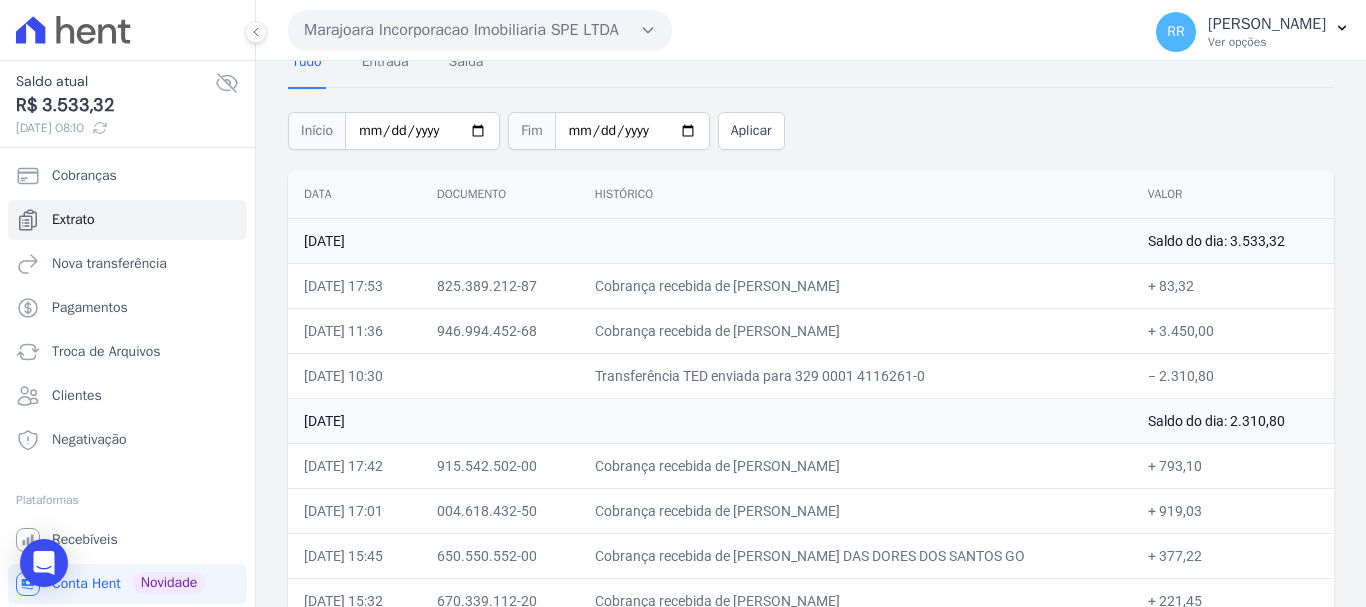 click on "Marajoara Incorporacao Imobiliaria SPE LTDA" at bounding box center [480, 30] 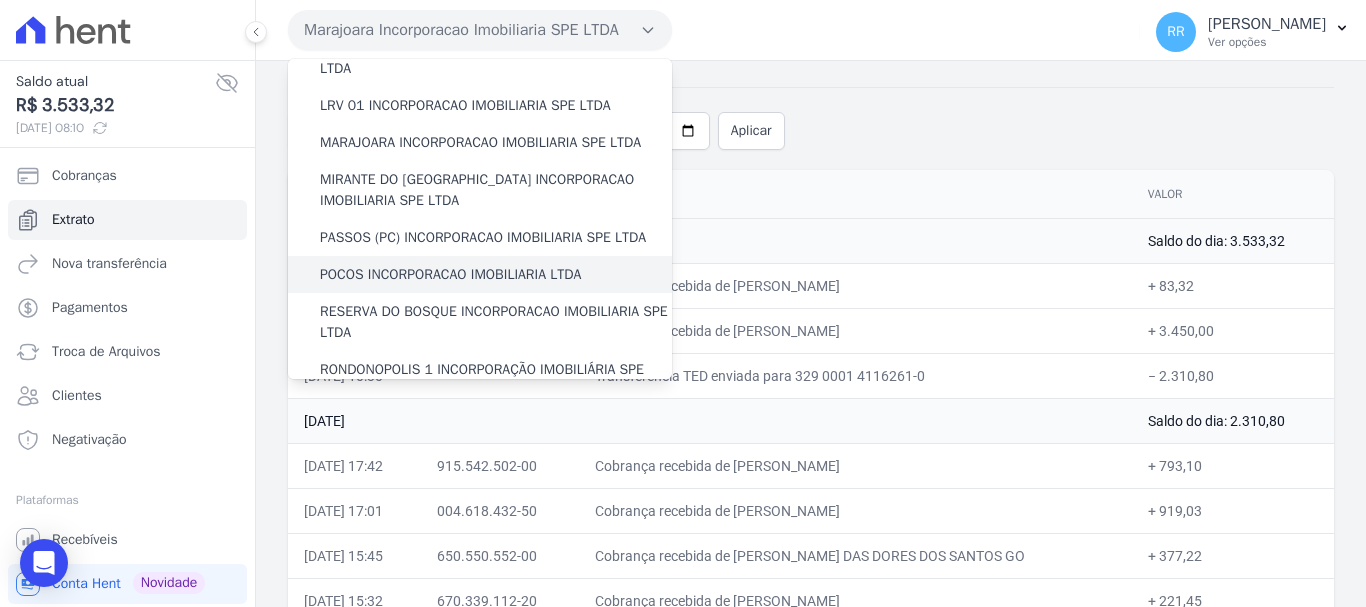 scroll, scrollTop: 600, scrollLeft: 0, axis: vertical 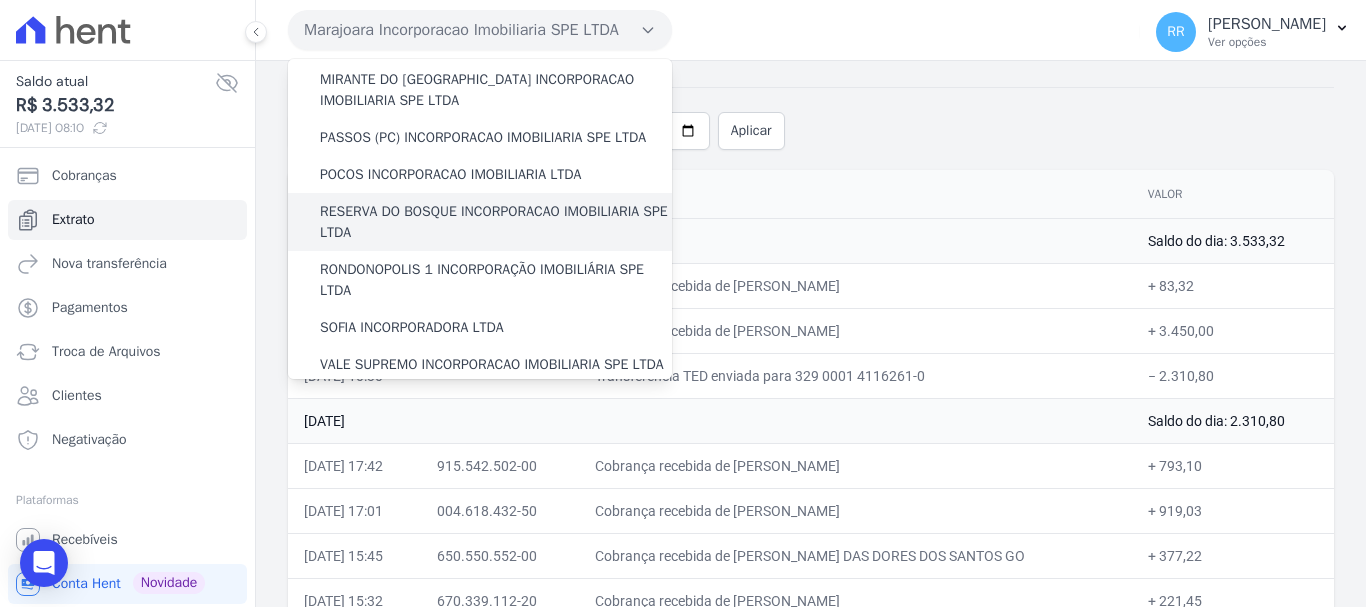 click on "RESERVA DO BOSQUE INCORPORACAO IMOBILIARIA SPE LTDA" at bounding box center (496, 222) 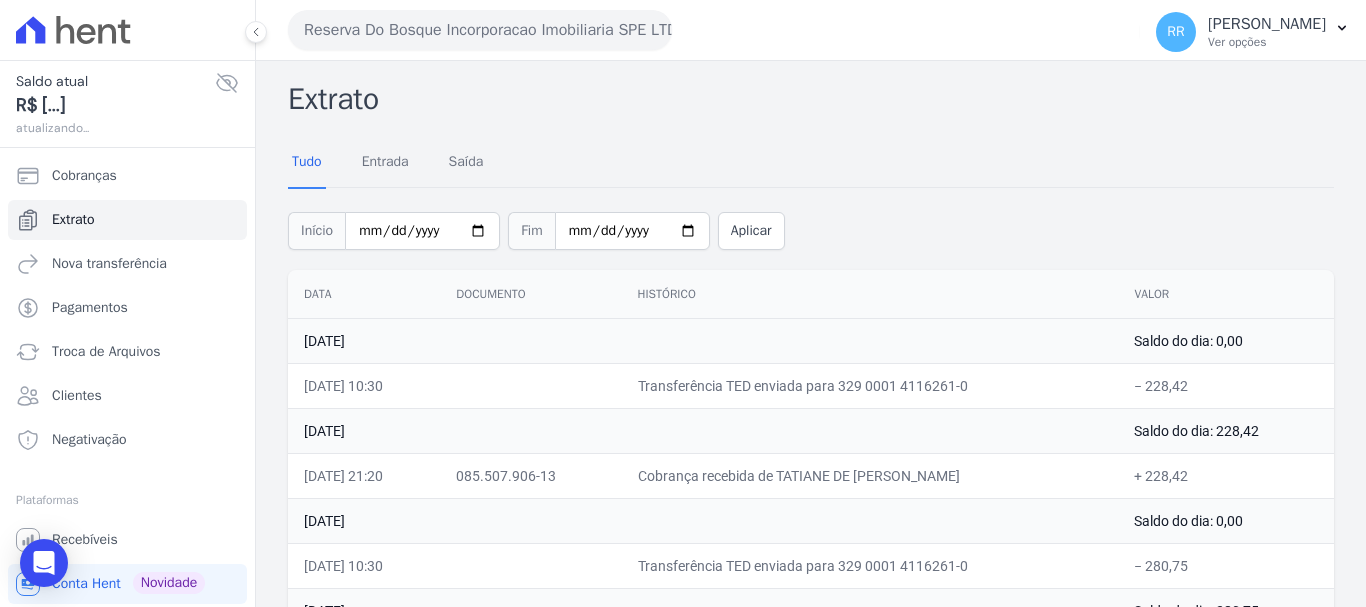 click on "Reserva Do Bosque Incorporacao Imobiliaria SPE LTDA" at bounding box center (480, 30) 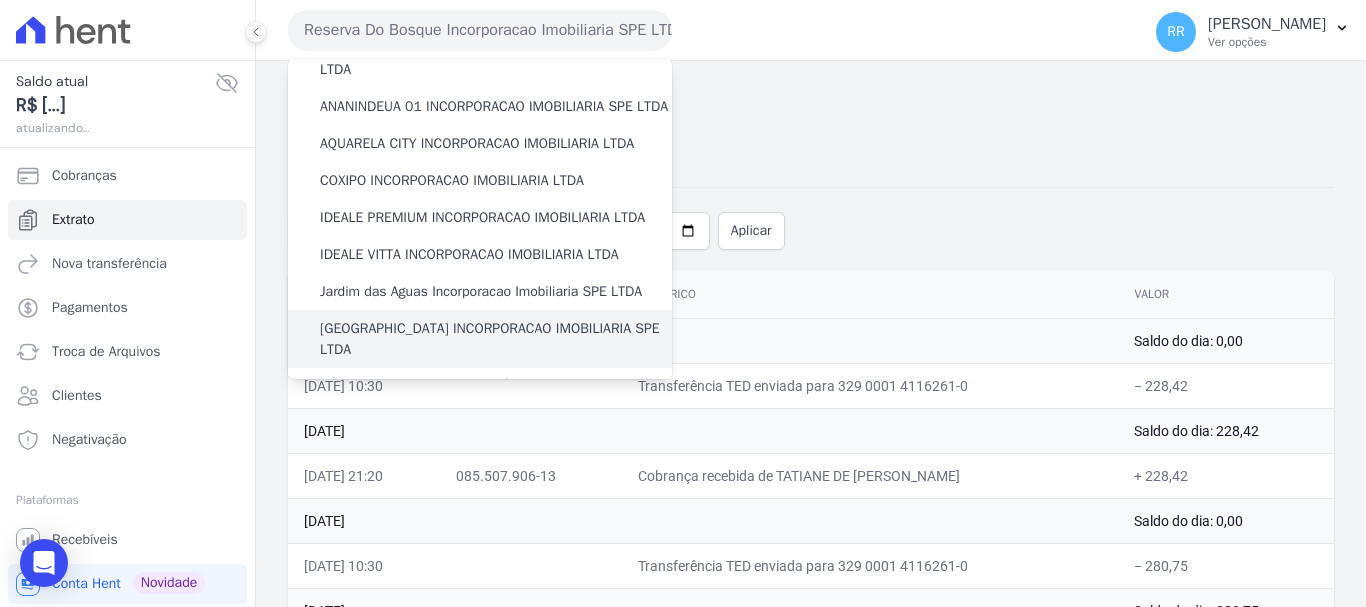 scroll, scrollTop: 300, scrollLeft: 0, axis: vertical 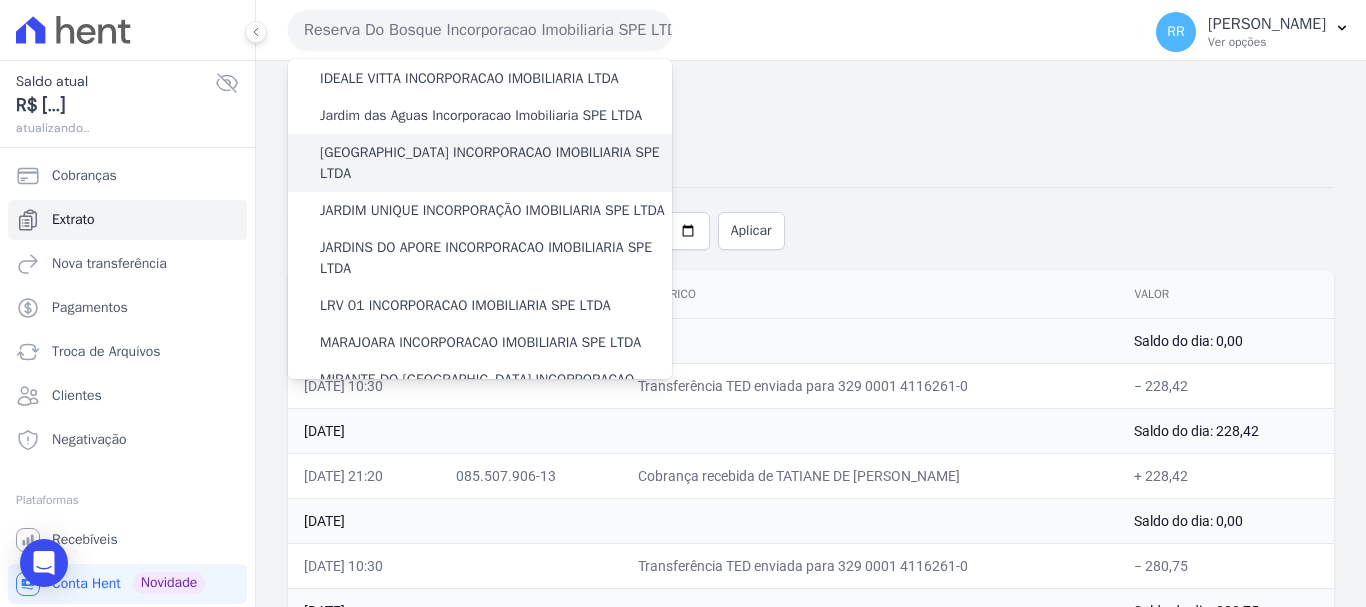 click on "[GEOGRAPHIC_DATA] INCORPORACAO IMOBILIARIA SPE LTDA" at bounding box center [496, 163] 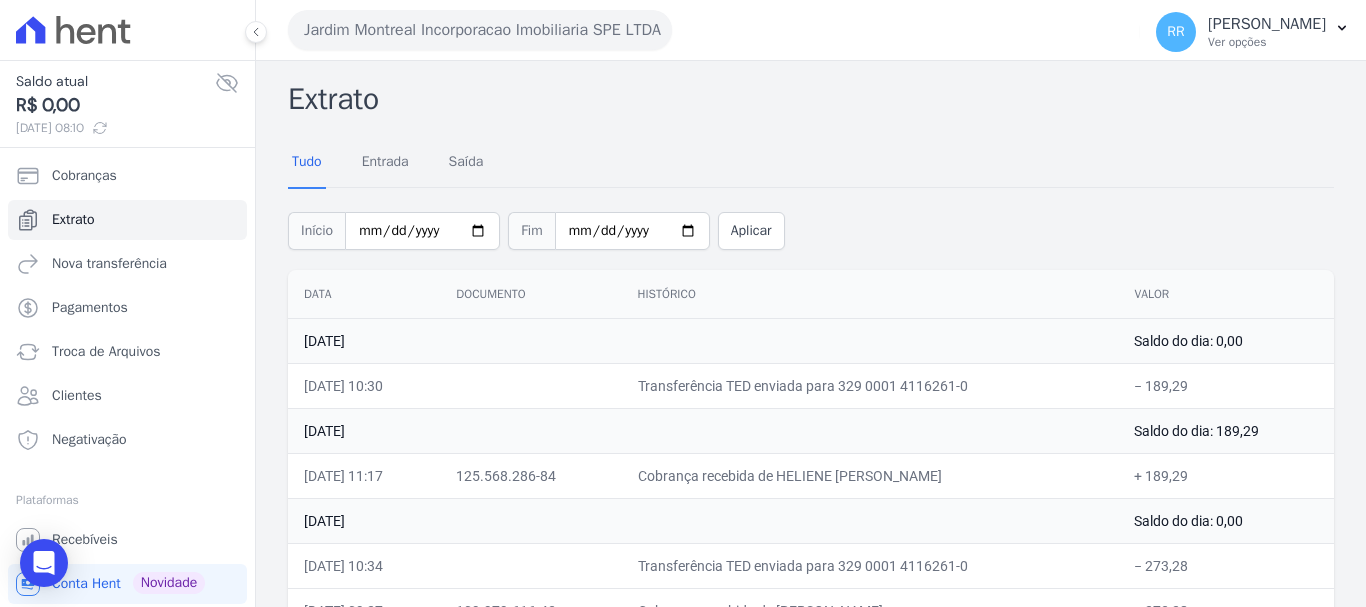 click on "Jardim Montreal Incorporacao Imobiliaria SPE LTDA" at bounding box center [480, 30] 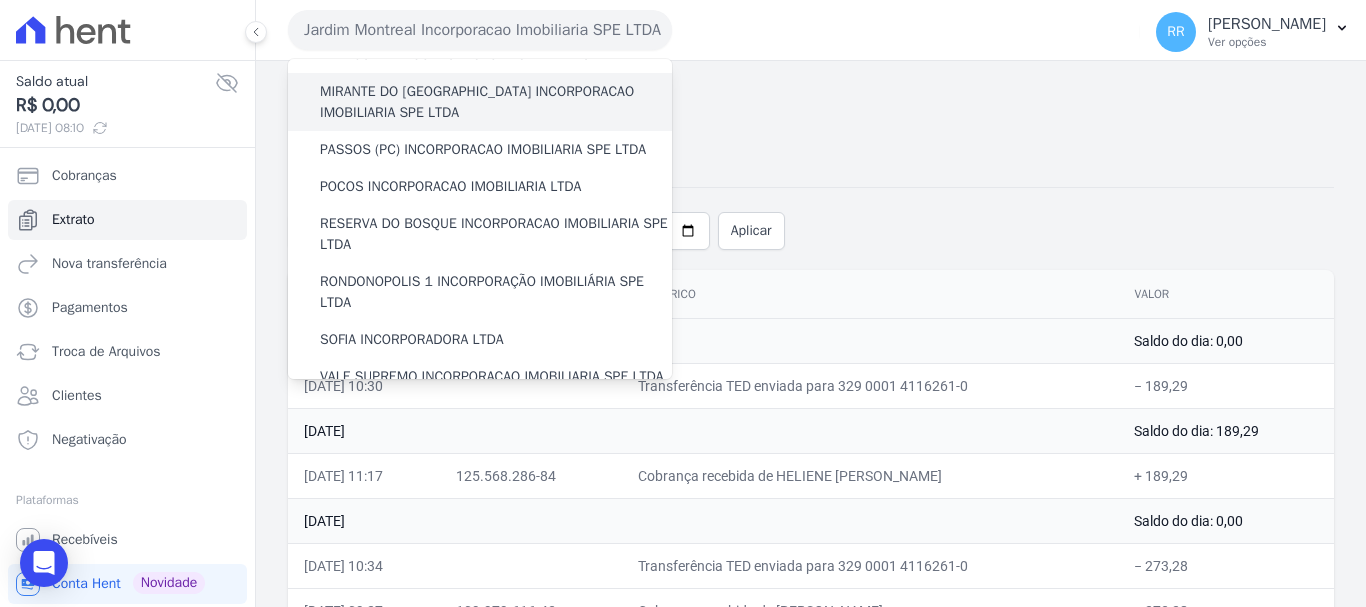 scroll, scrollTop: 600, scrollLeft: 0, axis: vertical 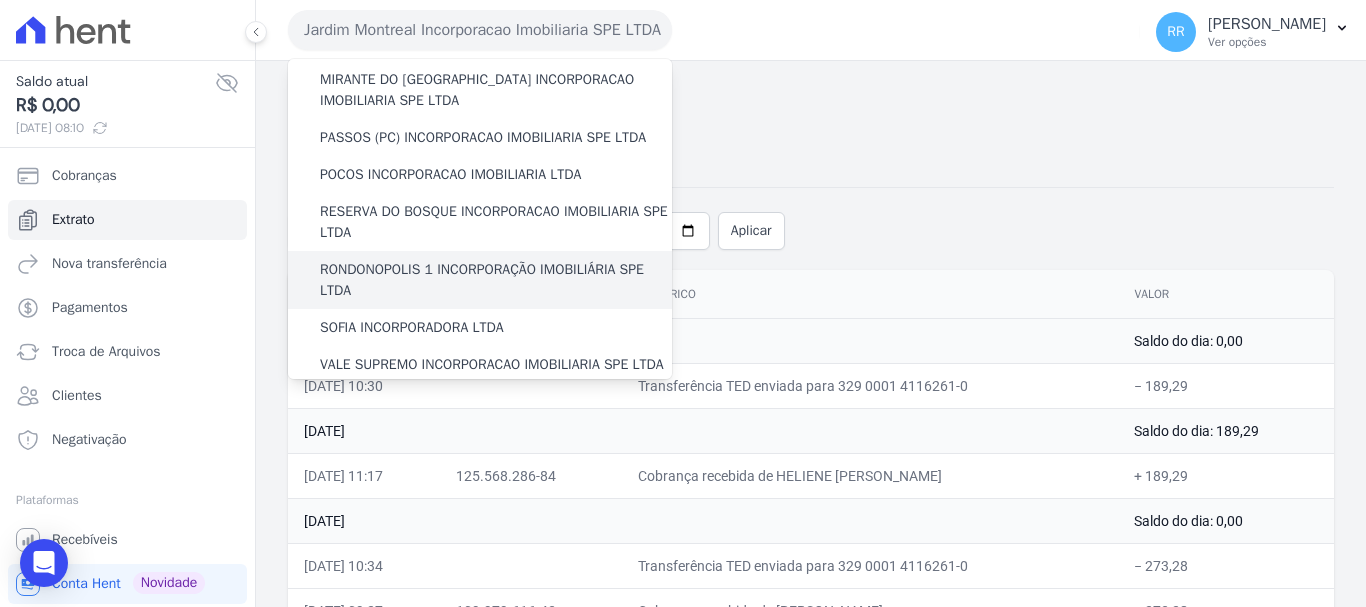 click on "RONDONOPOLIS 1 INCORPORAÇÃO IMOBILIÁRIA SPE LTDA" at bounding box center [496, 280] 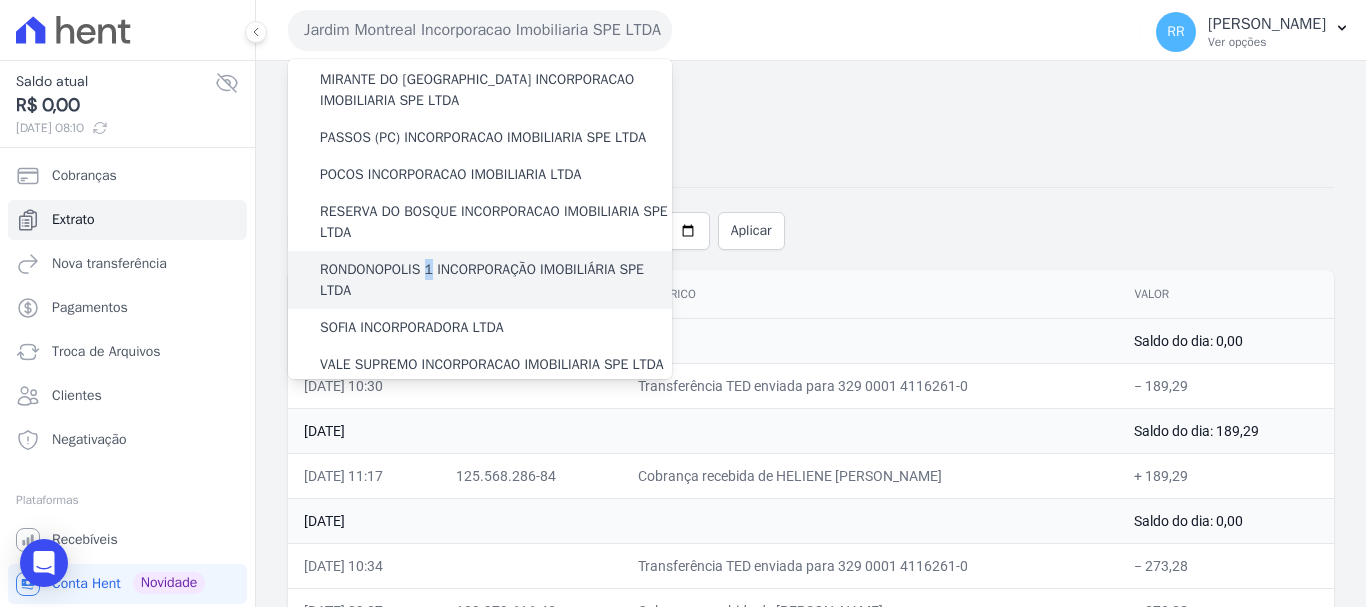 click on "RONDONOPOLIS 1 INCORPORAÇÃO IMOBILIÁRIA SPE LTDA" at bounding box center (496, 280) 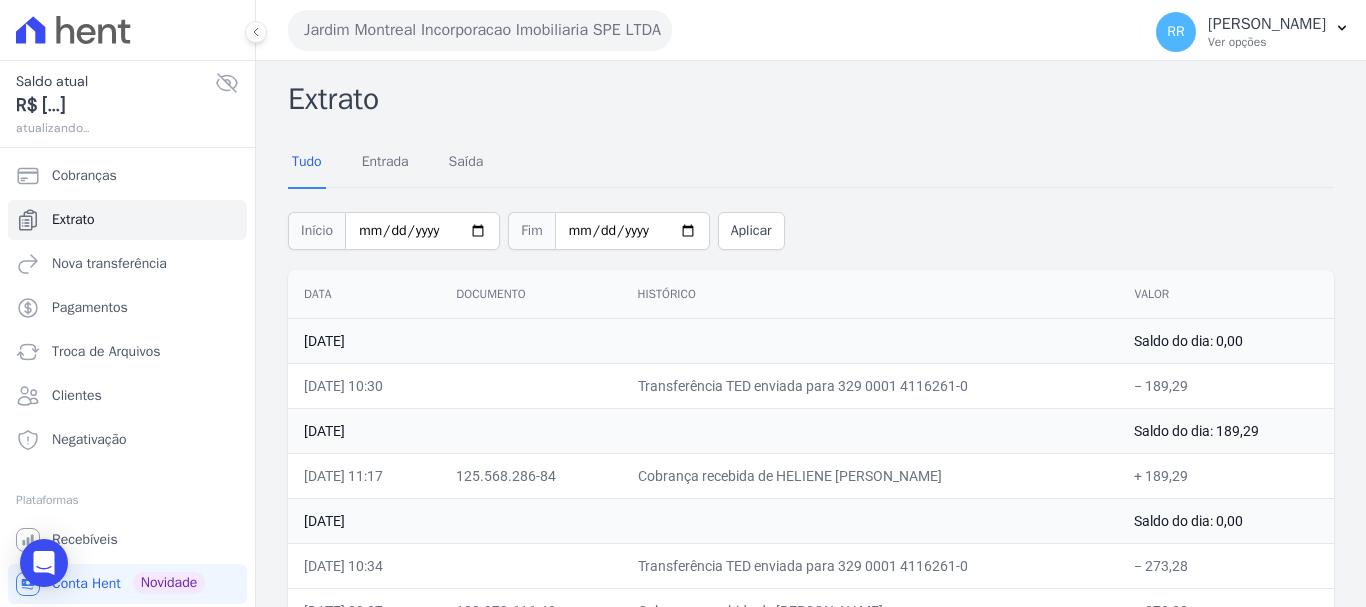 click on "Jardim Montreal Incorporacao Imobiliaria SPE LTDA" at bounding box center (480, 30) 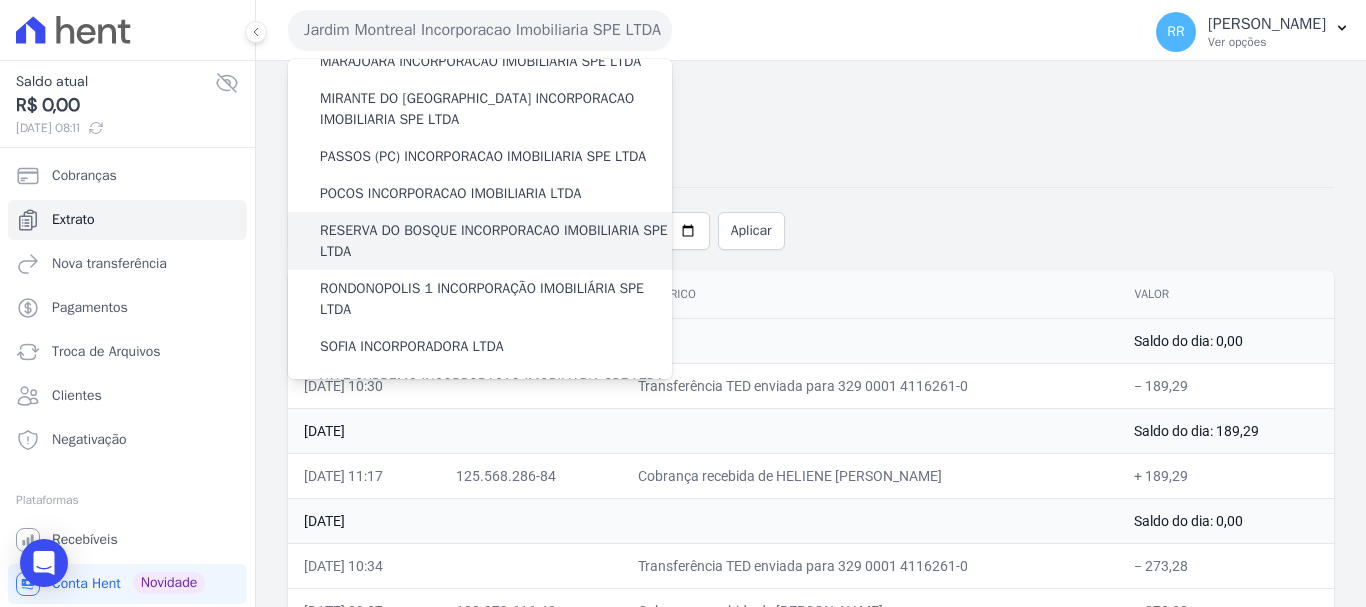 scroll, scrollTop: 700, scrollLeft: 0, axis: vertical 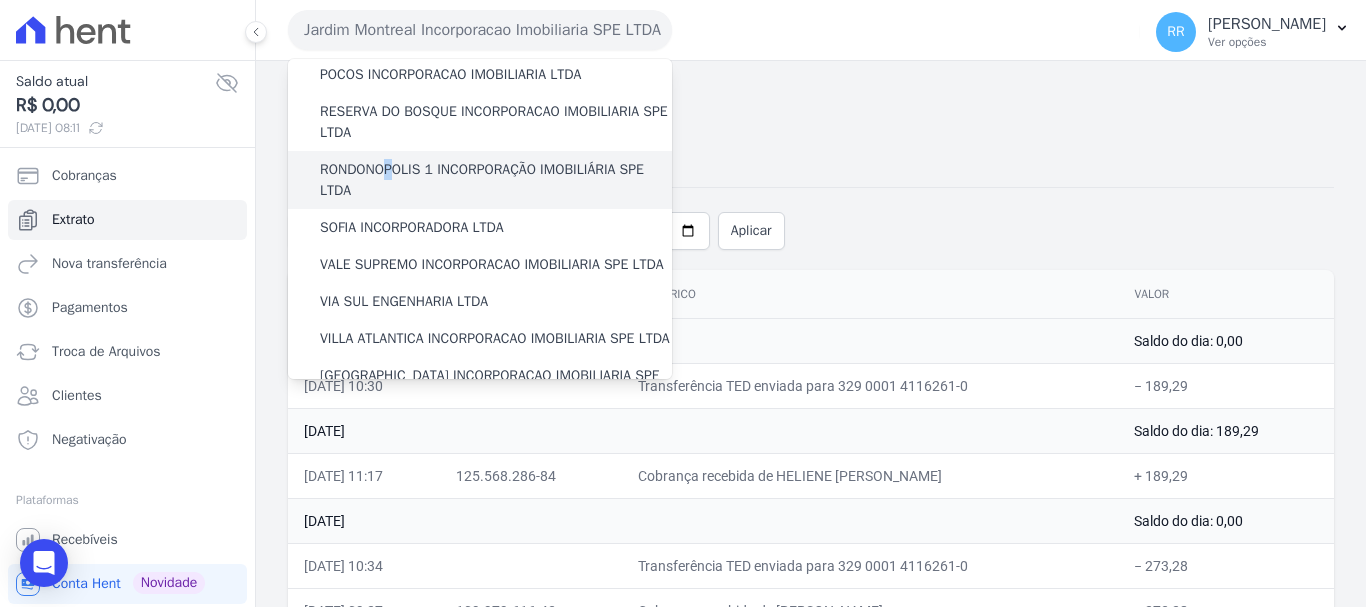 click on "RONDONOPOLIS 1 INCORPORAÇÃO IMOBILIÁRIA SPE LTDA" at bounding box center (496, 180) 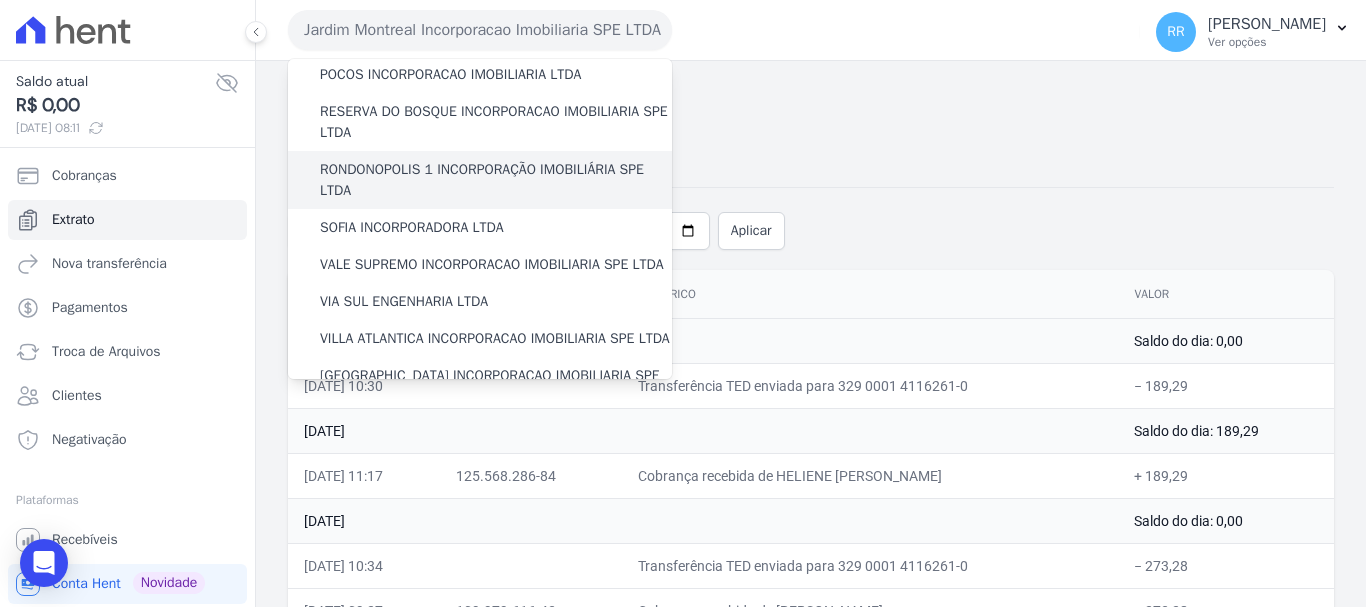 click on "RONDONOPOLIS 1 INCORPORAÇÃO IMOBILIÁRIA SPE LTDA" at bounding box center (496, 180) 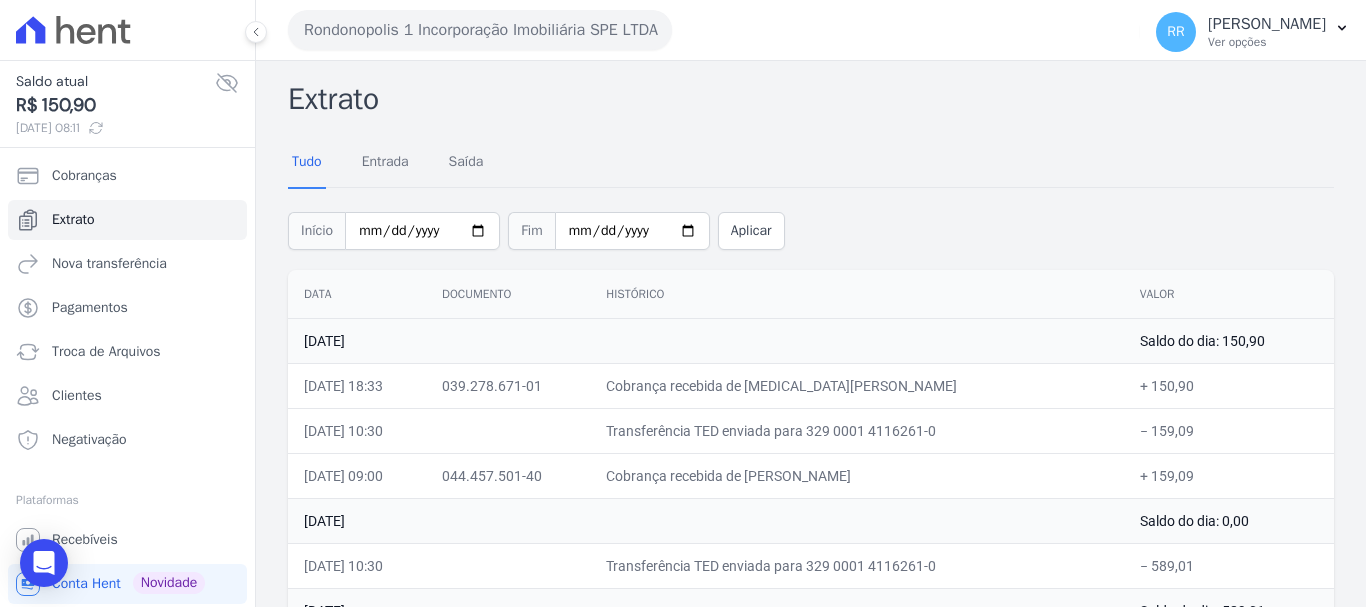 click on "Rondonopolis 1 Incorporação Imobiliária SPE LTDA" at bounding box center [480, 30] 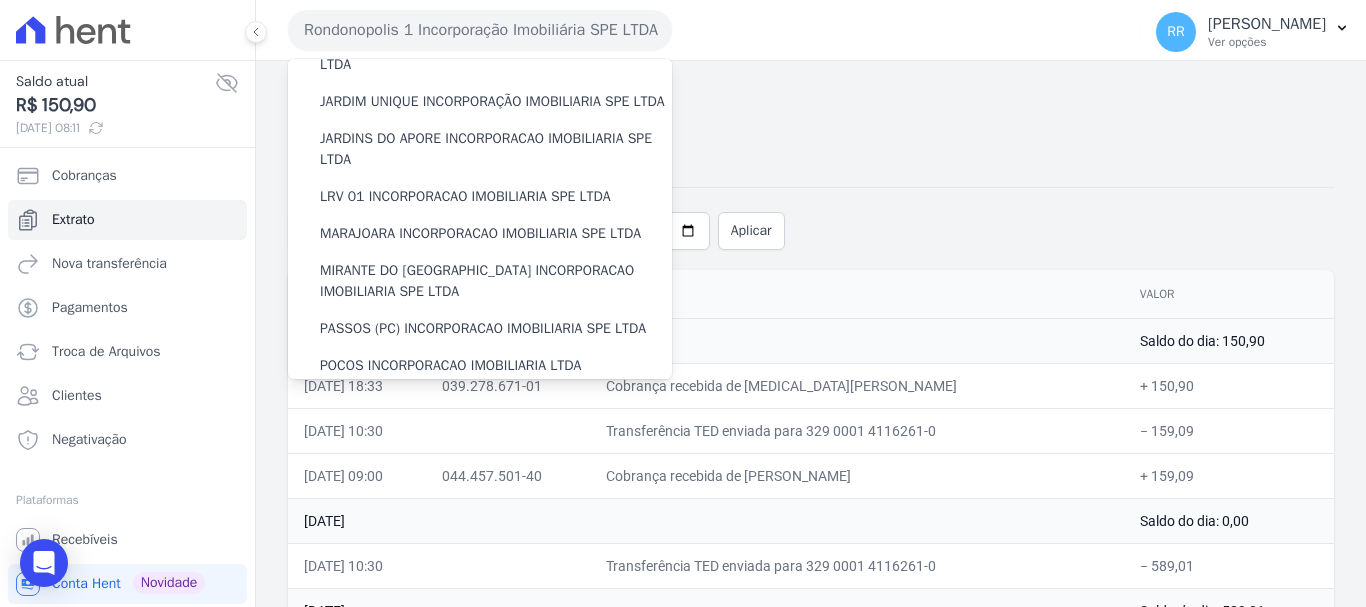scroll, scrollTop: 300, scrollLeft: 0, axis: vertical 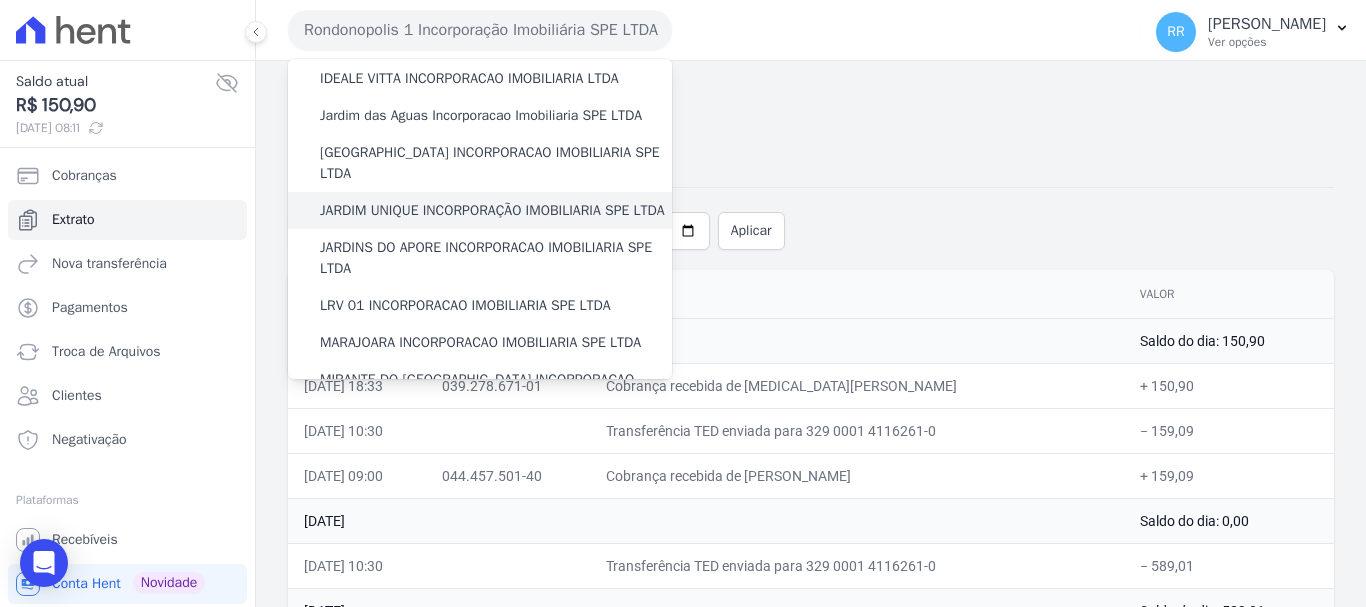 click on "JARDIM UNIQUE INCORPORAÇÃO IMOBILIARIA SPE LTDA" at bounding box center [480, 210] 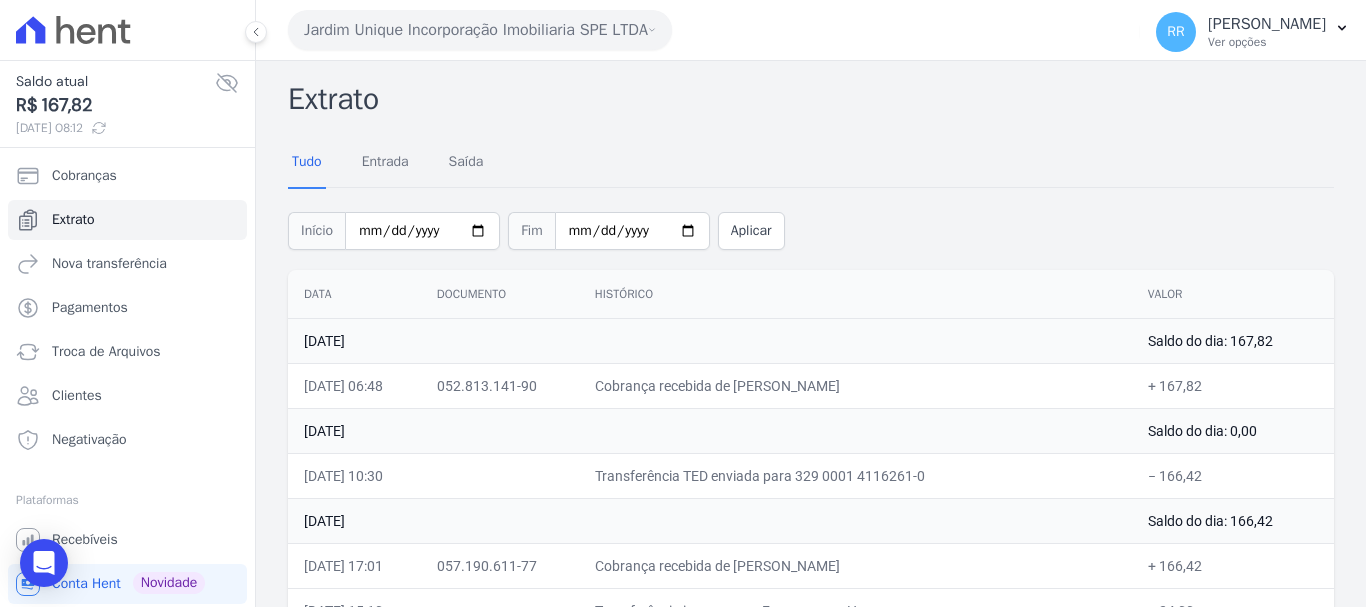 click on "Jardim Unique Incorporação Imobiliaria SPE LTDA" at bounding box center (480, 30) 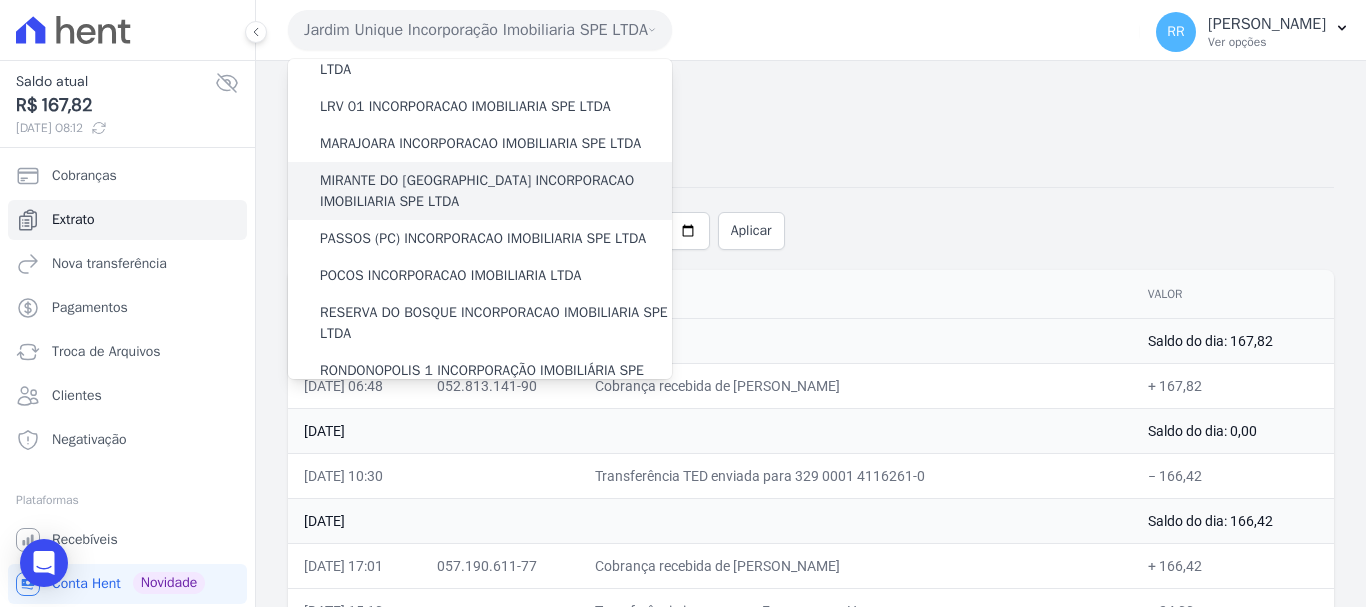 scroll, scrollTop: 500, scrollLeft: 0, axis: vertical 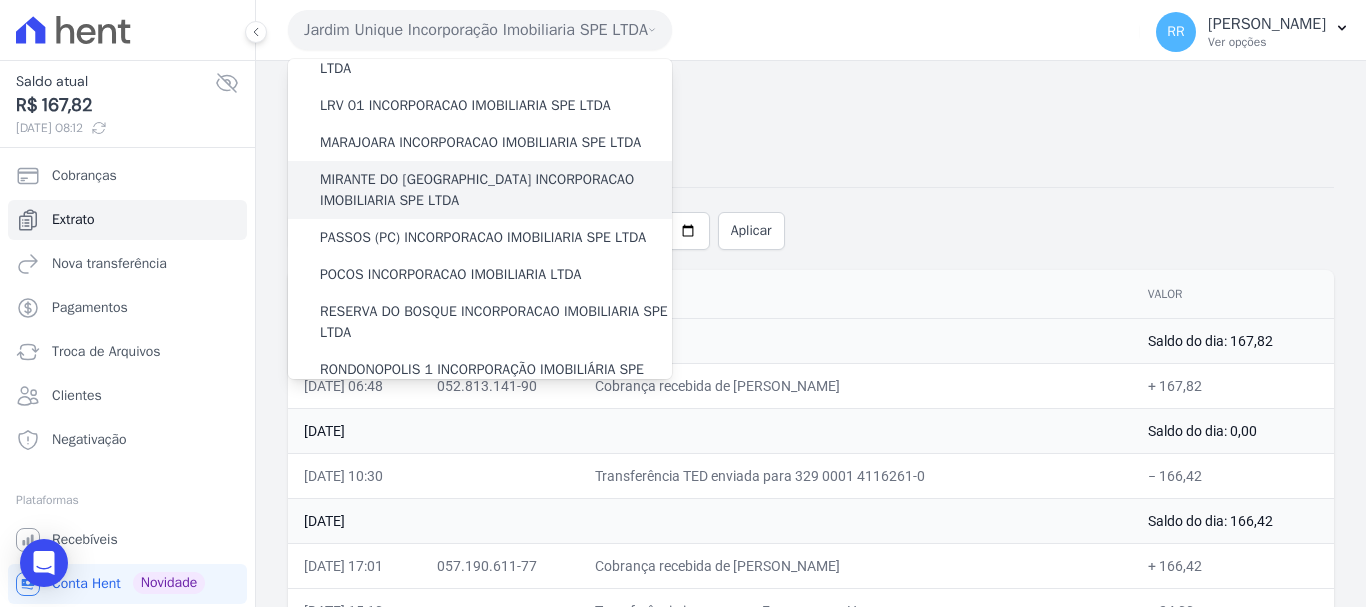 click on "MIRANTE DO [GEOGRAPHIC_DATA] INCORPORACAO IMOBILIARIA SPE LTDA" at bounding box center (496, 190) 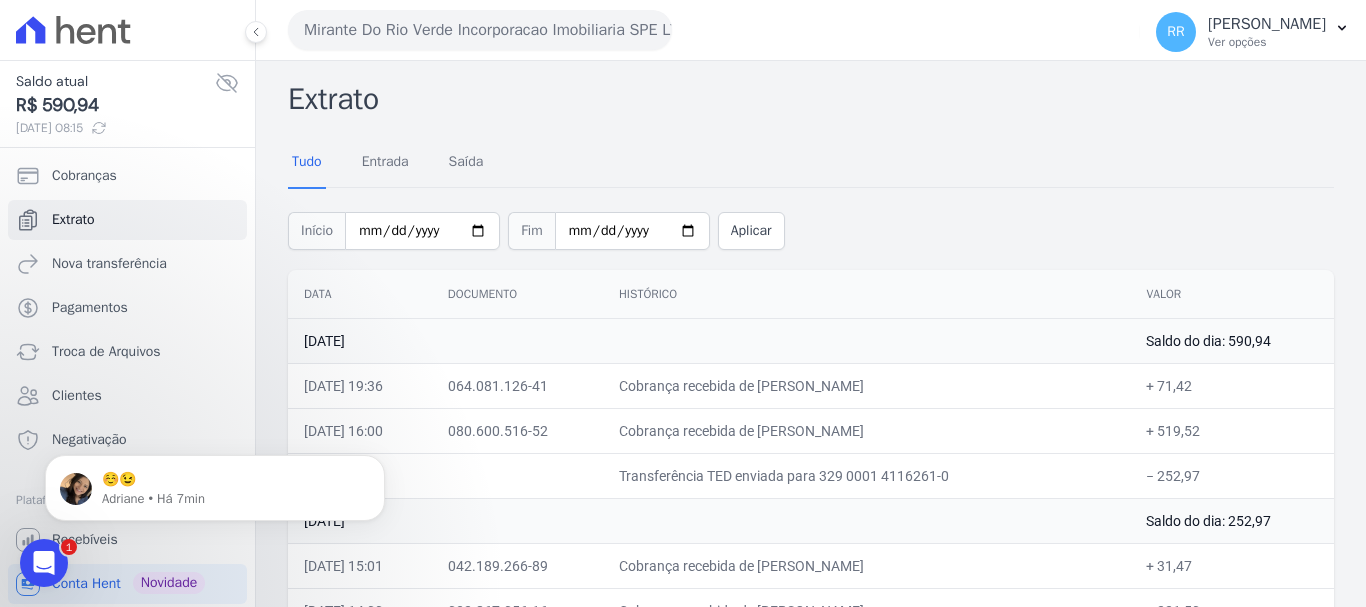 scroll, scrollTop: 0, scrollLeft: 0, axis: both 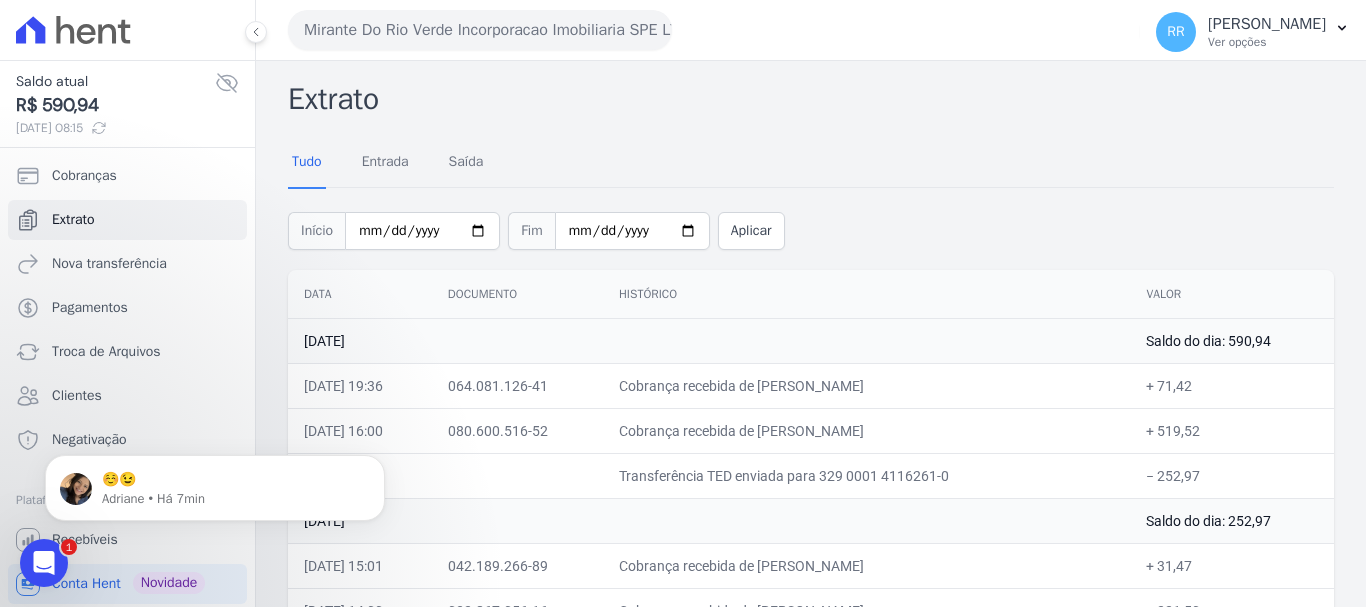 click on "Mirante Do Rio Verde Incorporacao Imobiliaria SPE LTDA
Via Sul Engenharia
AGUAS DE [GEOGRAPHIC_DATA] INCORPORACAO IMOBILIARIA SPE LTDA
AGUAS DO ALVORADA INCORPORACAO IMOBILIARIA SPE LTDA
ANANINDEUA 01 INCORPORACAO IMOBILIARIA SPE LTDA
AQUARELA CITY INCORPORACAO IMOBILIARIA LTDA" at bounding box center (710, 30) 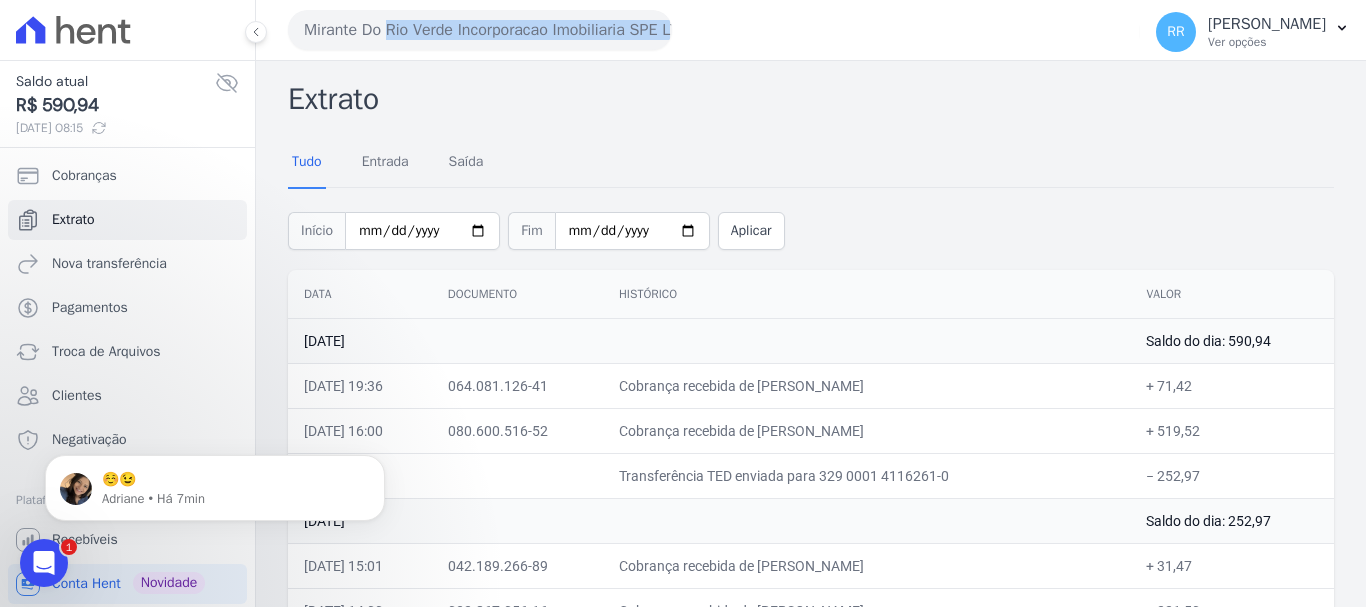 drag, startPoint x: 602, startPoint y: 22, endPoint x: 565, endPoint y: 86, distance: 73.92564 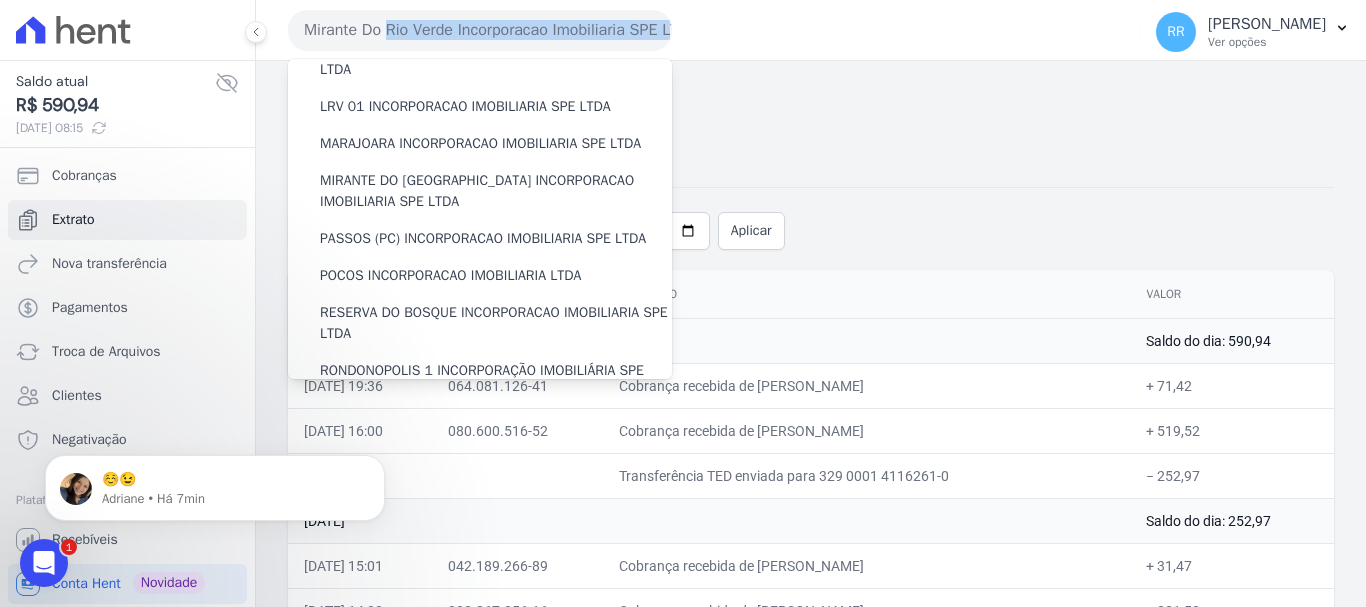 scroll, scrollTop: 500, scrollLeft: 0, axis: vertical 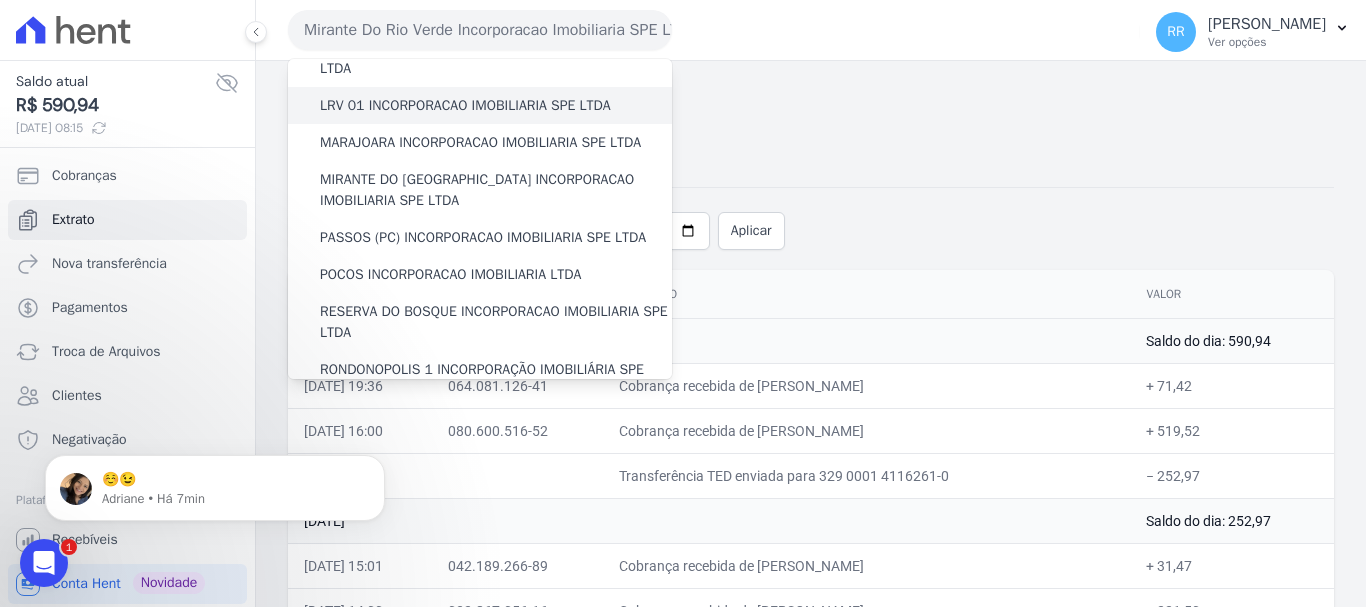 click on "LRV 01 INCORPORACAO IMOBILIARIA SPE LTDA" at bounding box center [465, 105] 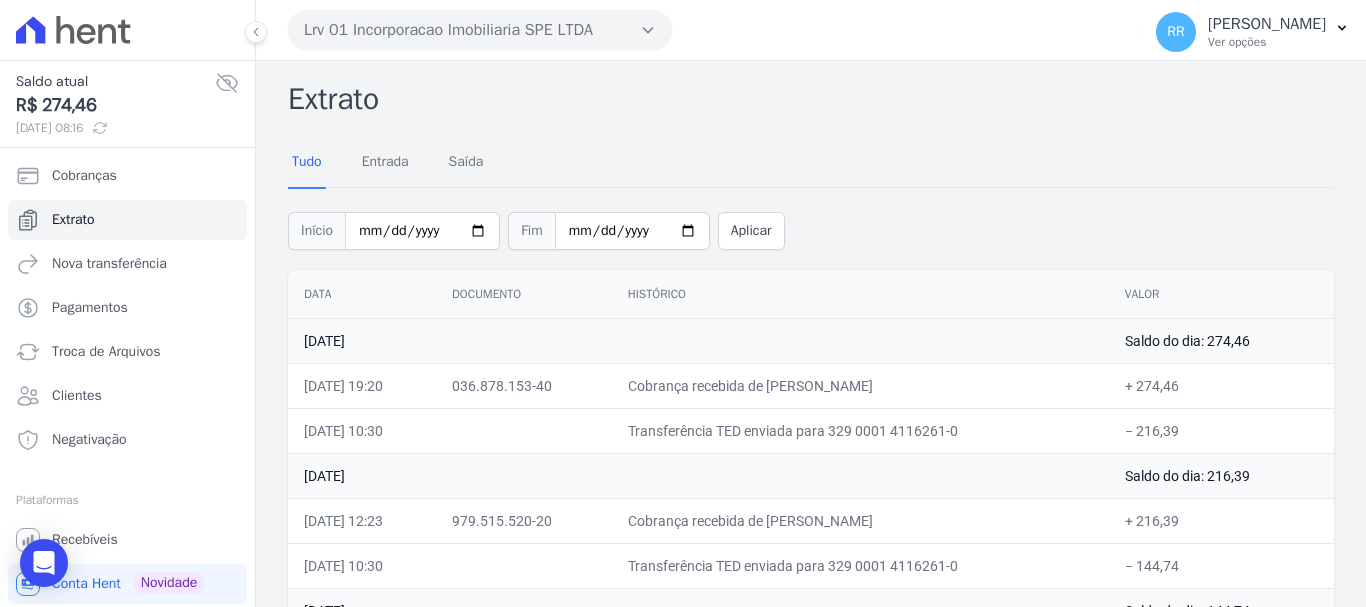 scroll, scrollTop: 100, scrollLeft: 0, axis: vertical 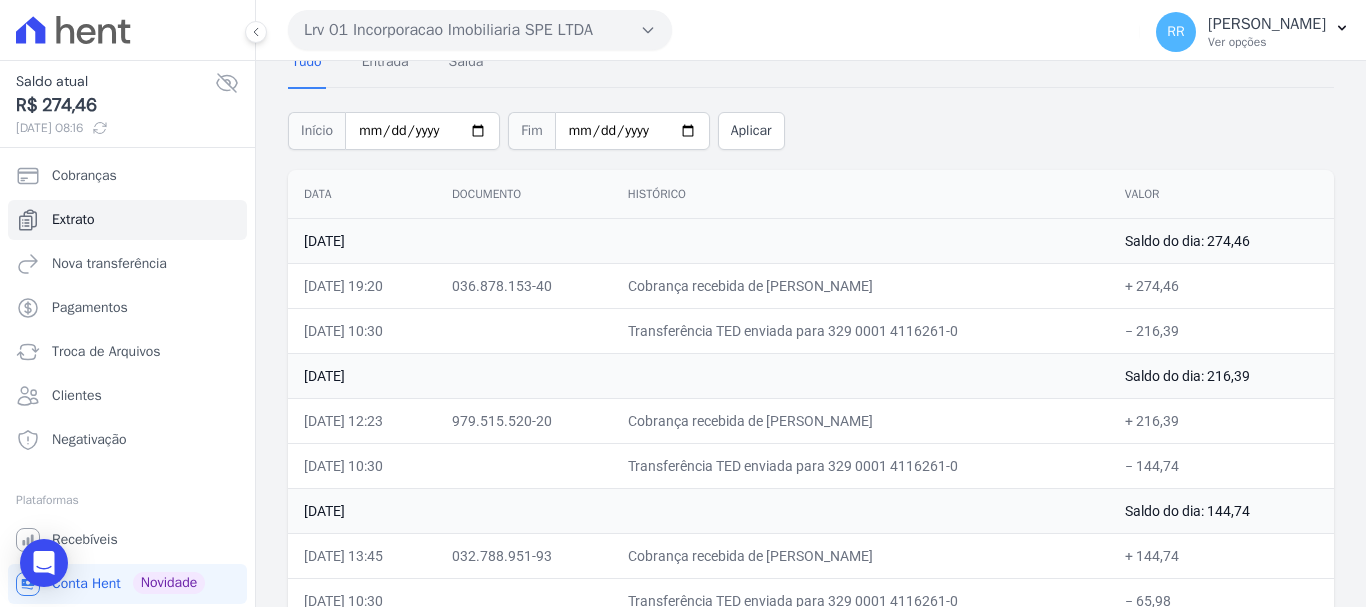 click on "Lrv 01 Incorporacao Imobiliaria SPE LTDA" at bounding box center [480, 30] 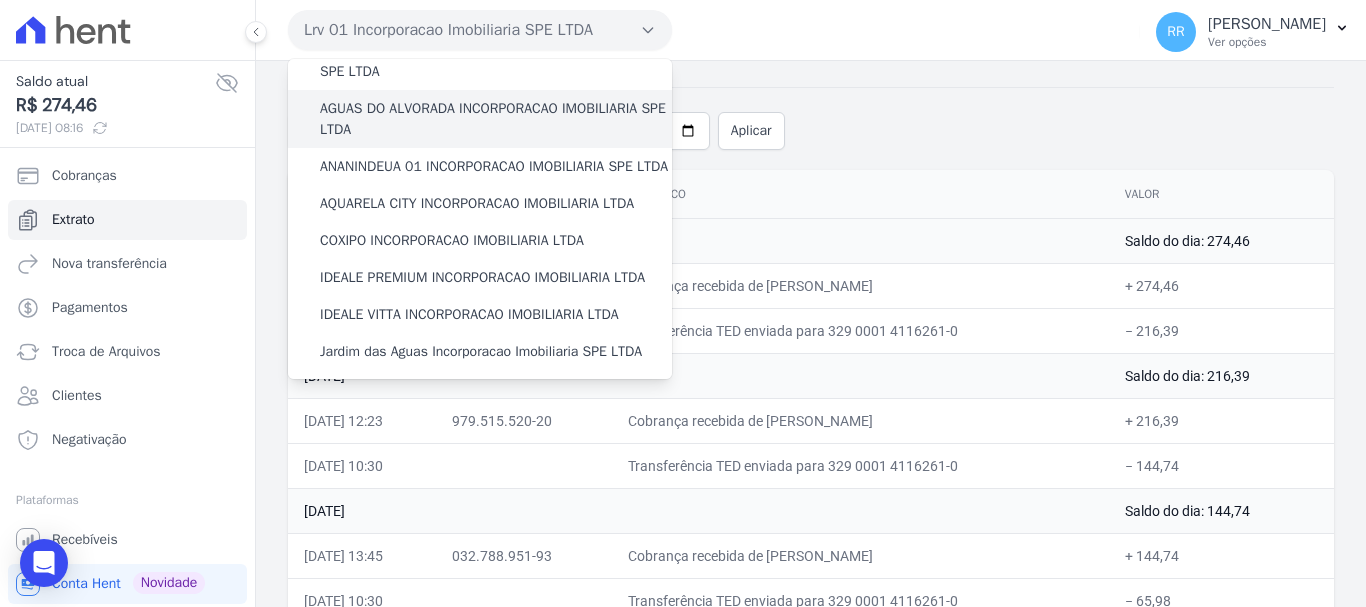 scroll, scrollTop: 100, scrollLeft: 0, axis: vertical 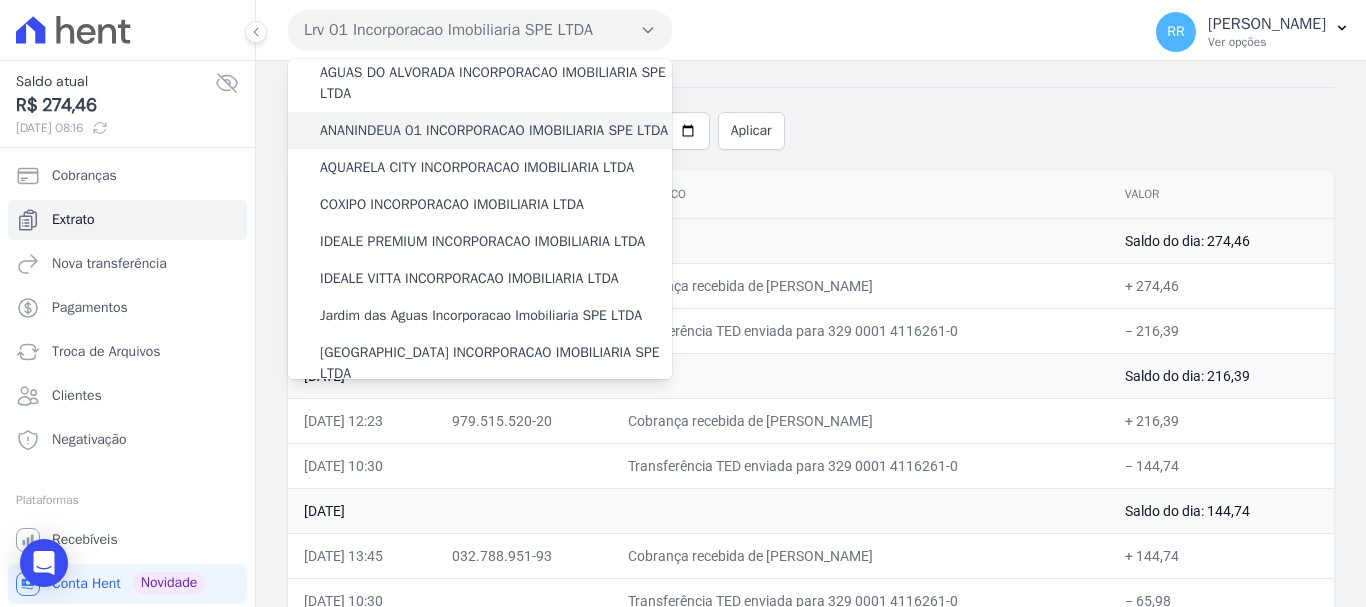 click on "ANANINDEUA 01 INCORPORACAO IMOBILIARIA SPE LTDA" at bounding box center (494, 130) 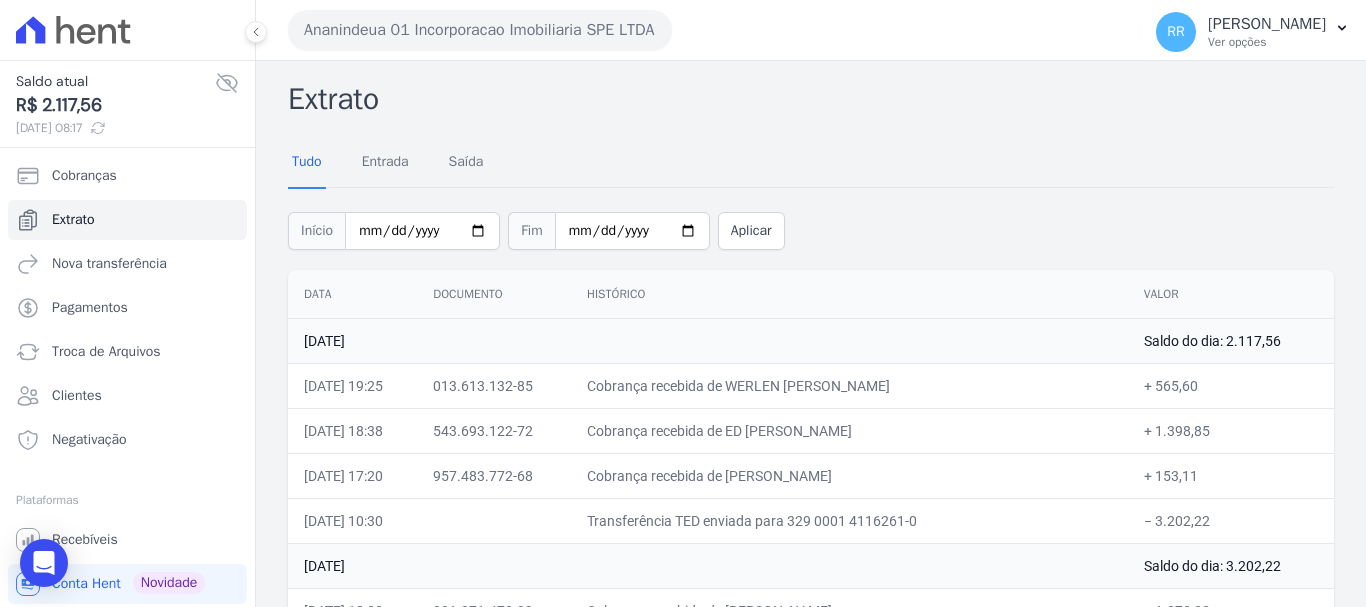 click on "Ananindeua 01 Incorporacao Imobiliaria SPE LTDA" at bounding box center (480, 30) 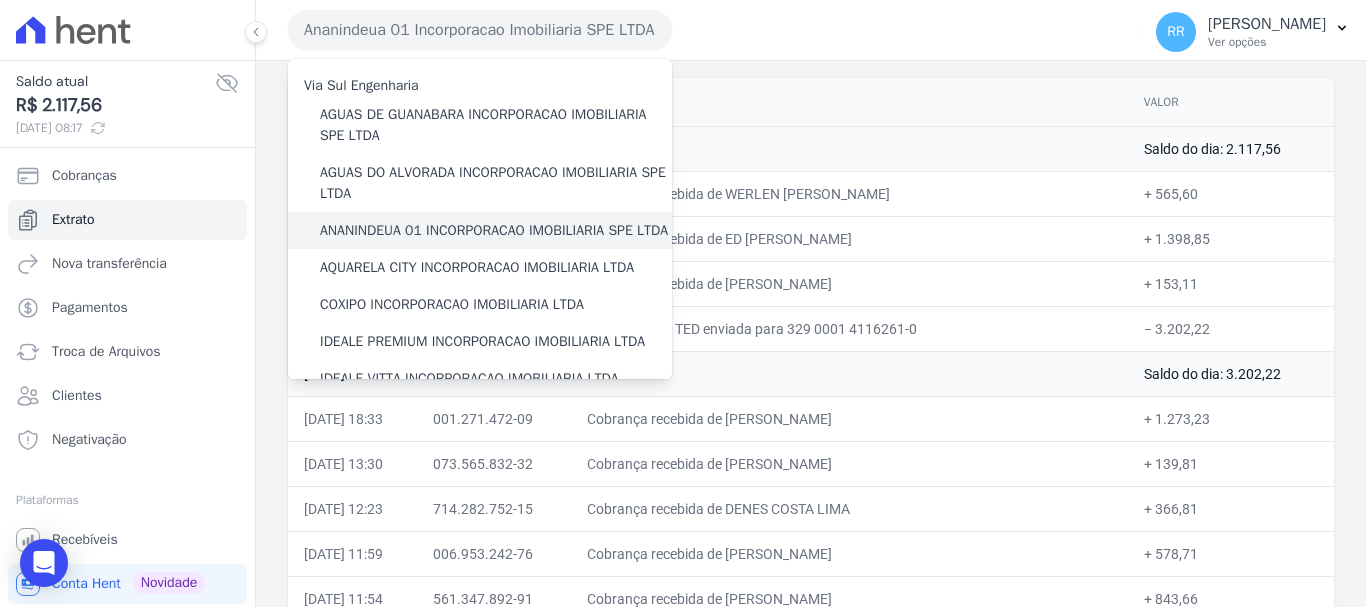 scroll, scrollTop: 600, scrollLeft: 0, axis: vertical 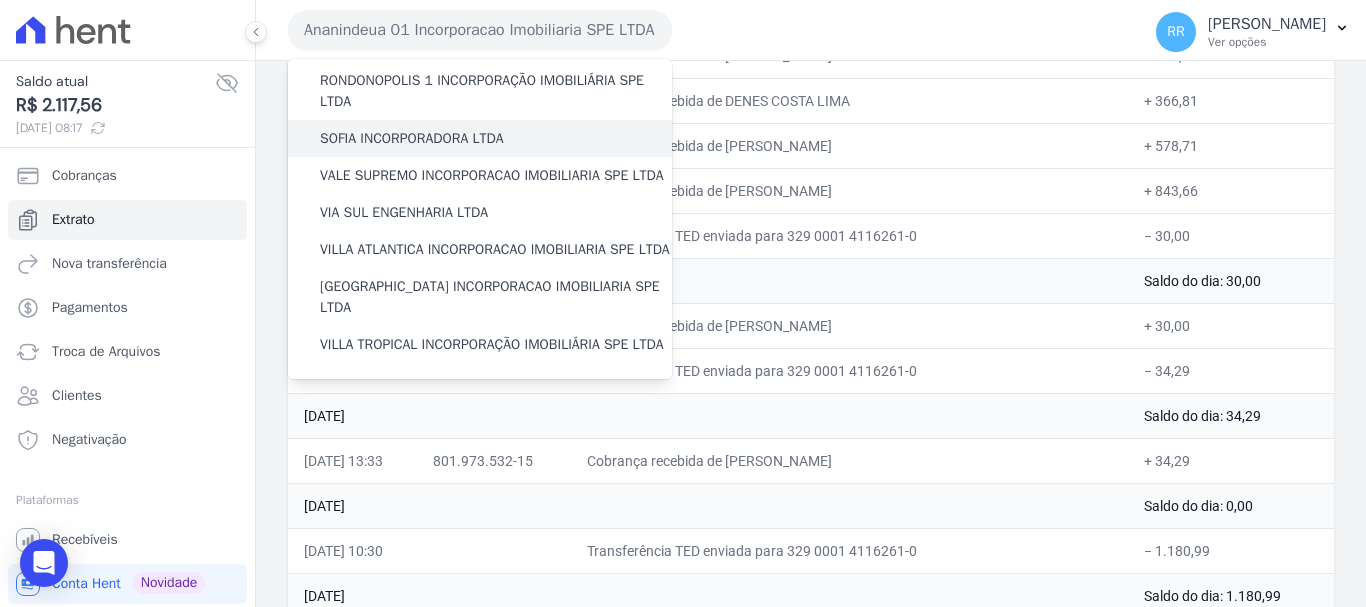 click on "SOFIA INCORPORADORA LTDA" at bounding box center (412, 138) 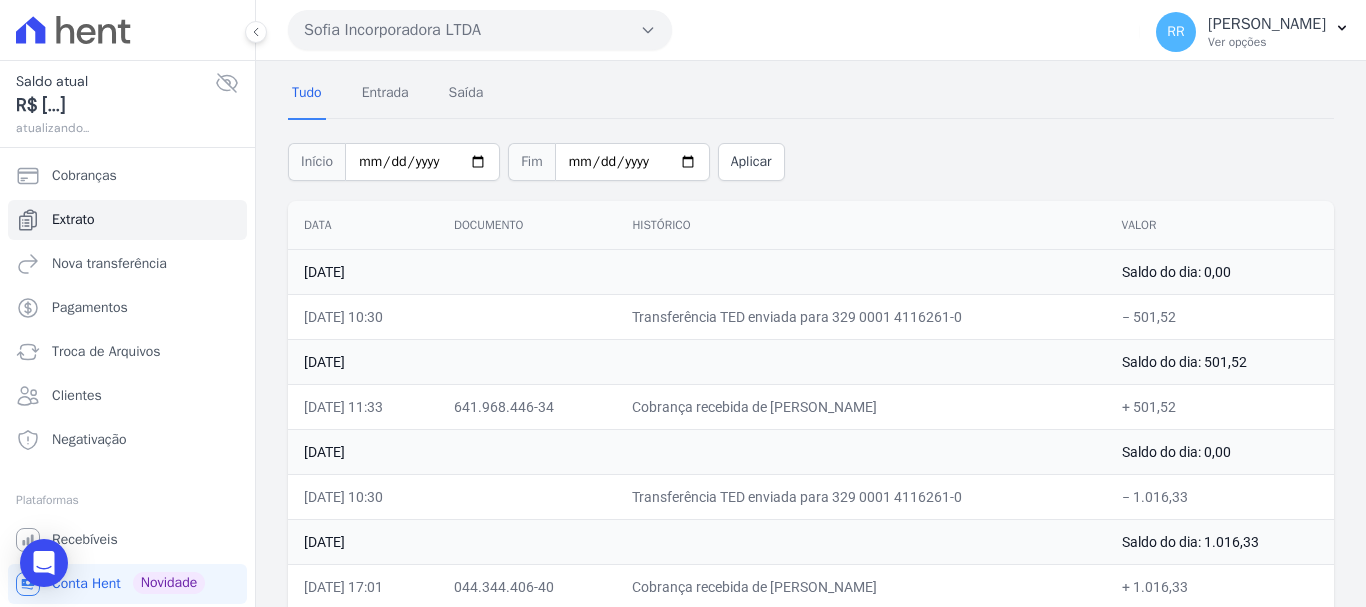 scroll, scrollTop: 100, scrollLeft: 0, axis: vertical 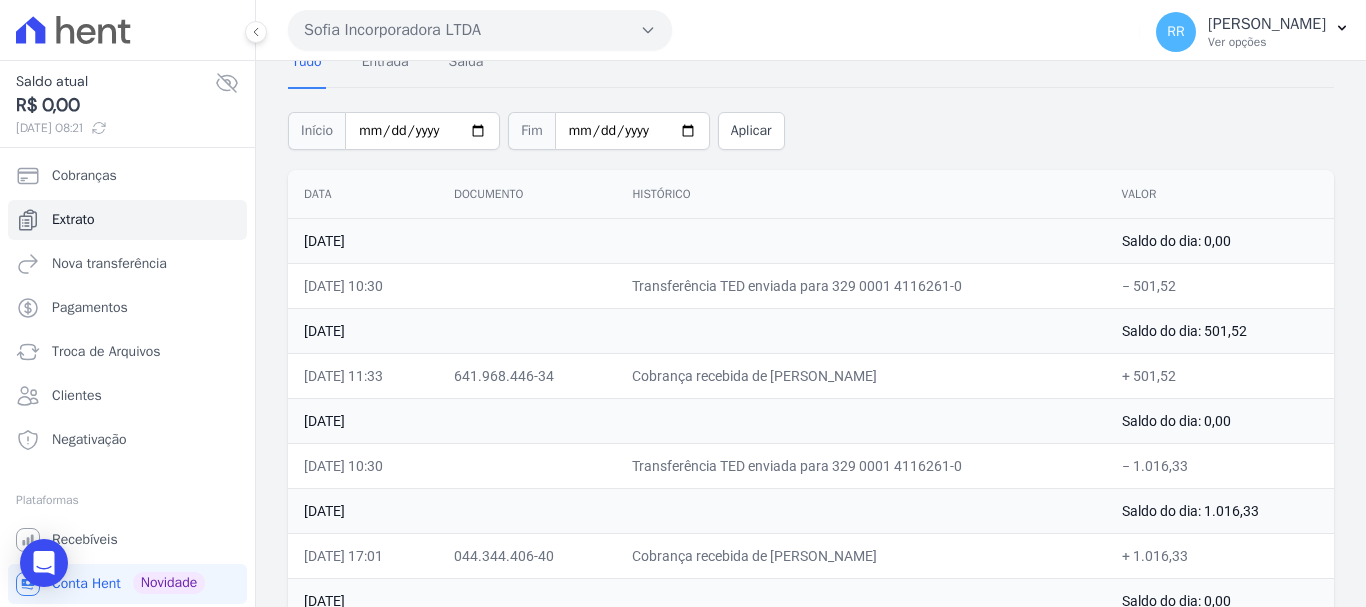 click on "Sofia Incorporadora LTDA" at bounding box center [480, 30] 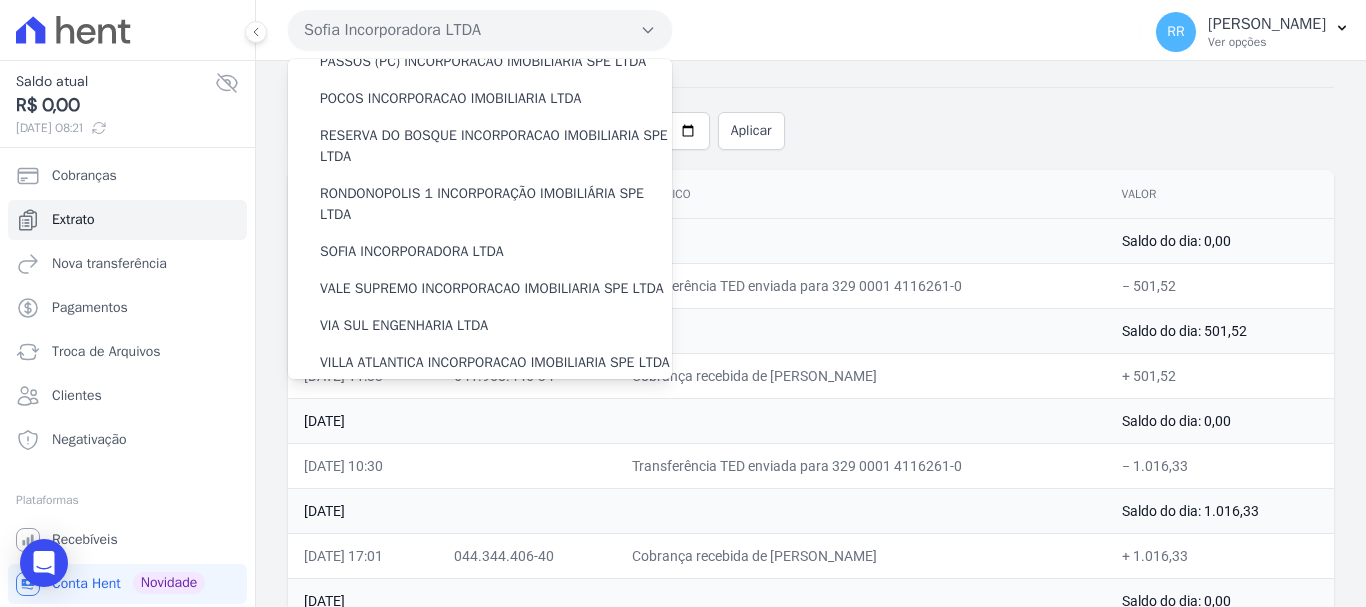 scroll, scrollTop: 700, scrollLeft: 0, axis: vertical 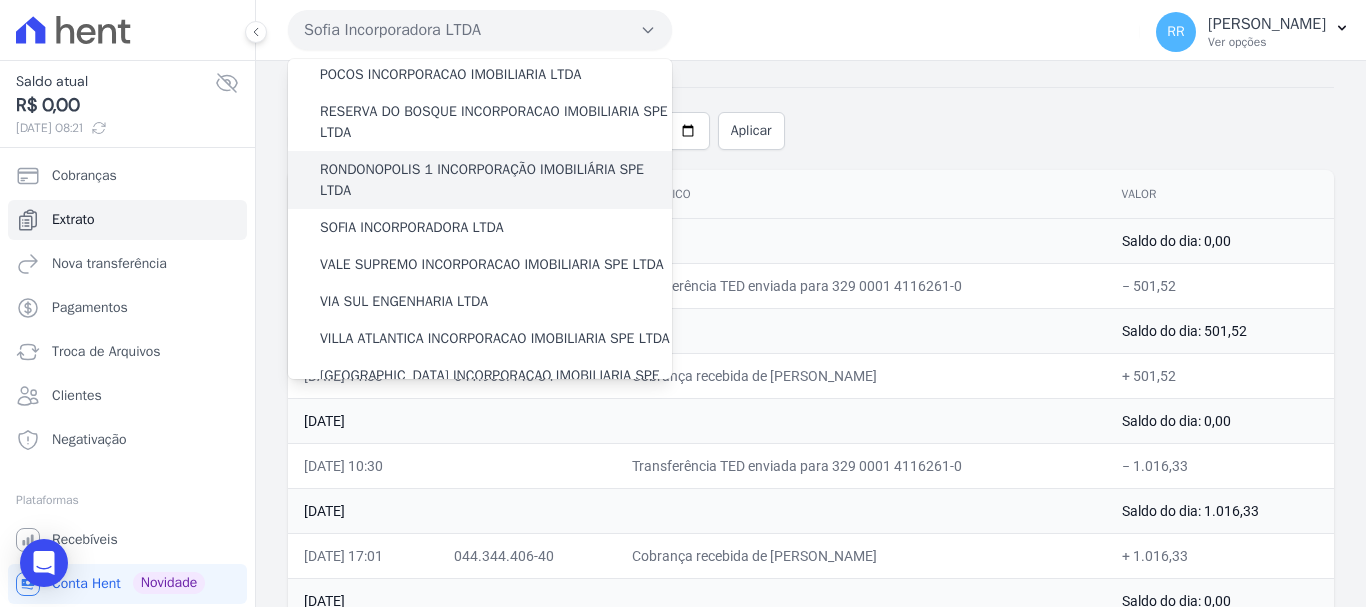 click on "RONDONOPOLIS 1 INCORPORAÇÃO IMOBILIÁRIA SPE LTDA" at bounding box center [496, 180] 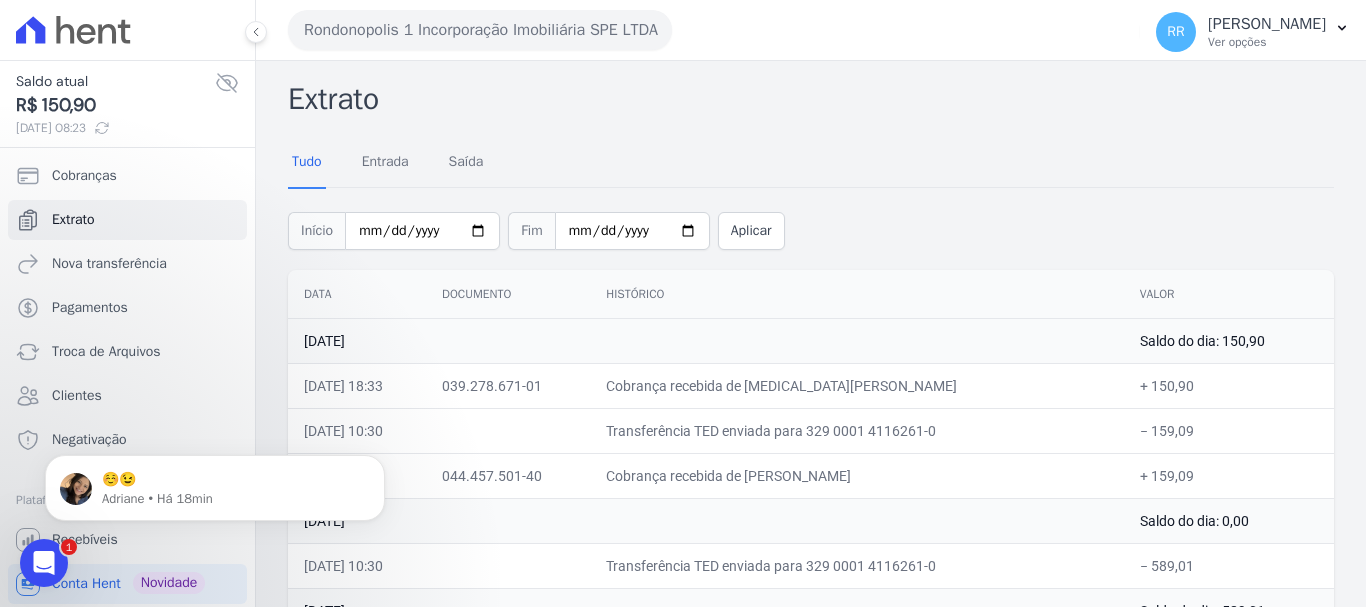 scroll, scrollTop: 0, scrollLeft: 0, axis: both 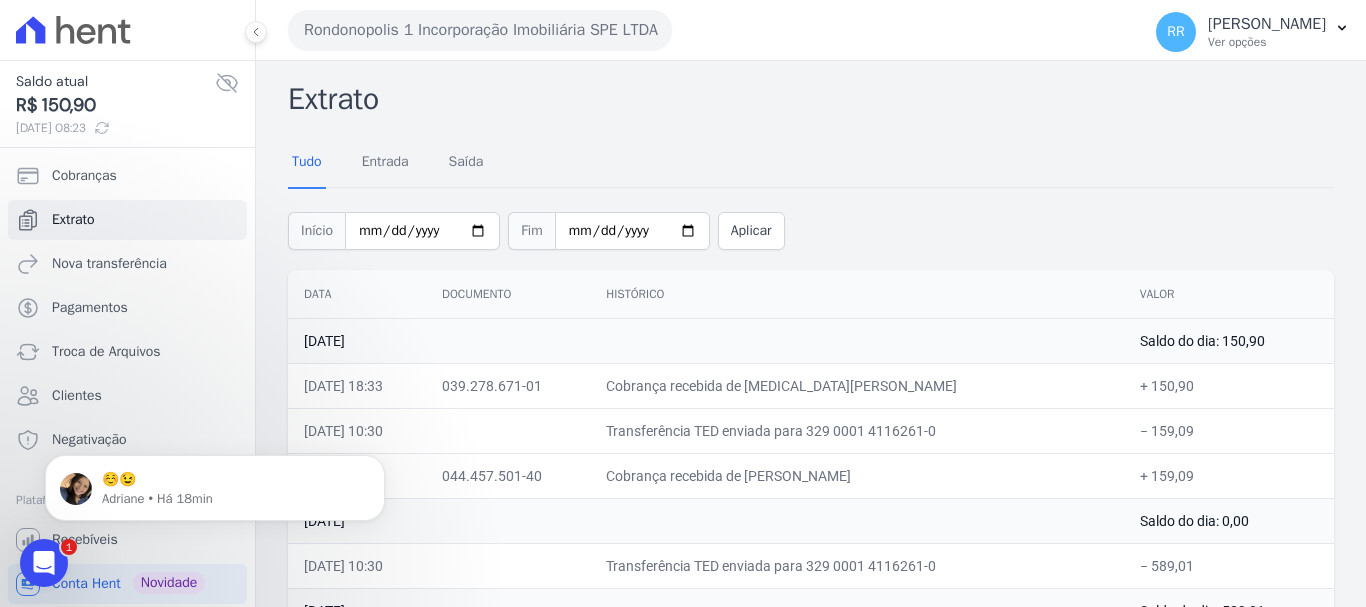 drag, startPoint x: 769, startPoint y: 475, endPoint x: 783, endPoint y: 475, distance: 14 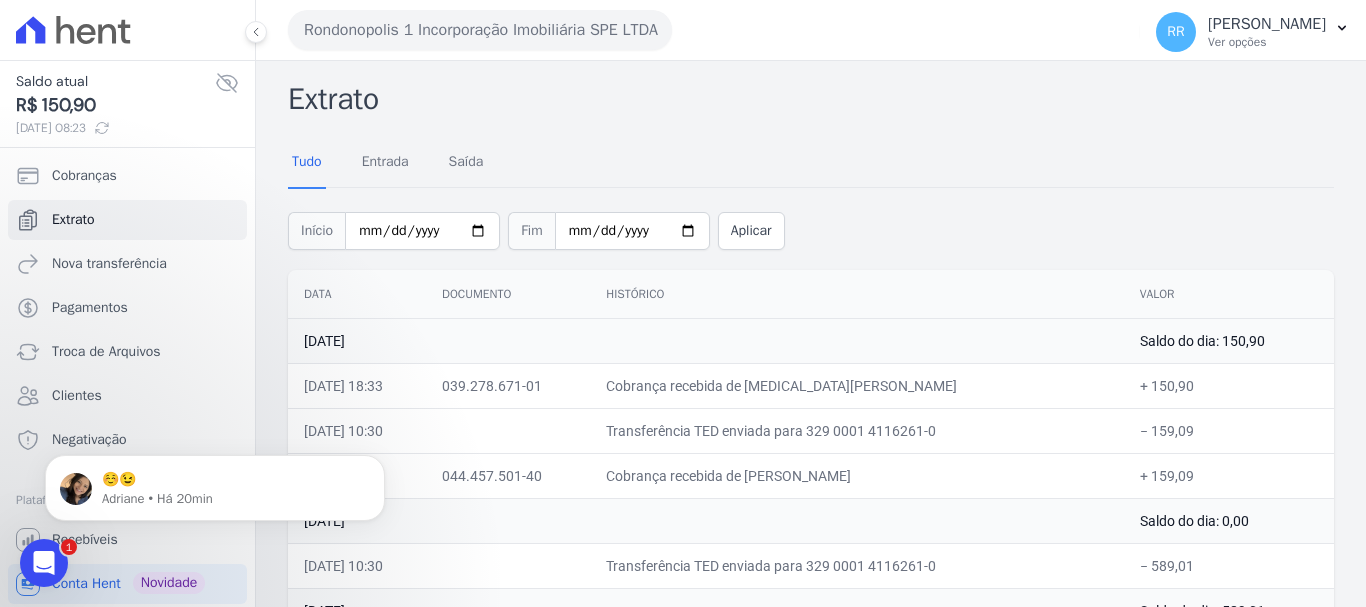 drag, startPoint x: 751, startPoint y: 175, endPoint x: 616, endPoint y: 173, distance: 135.01482 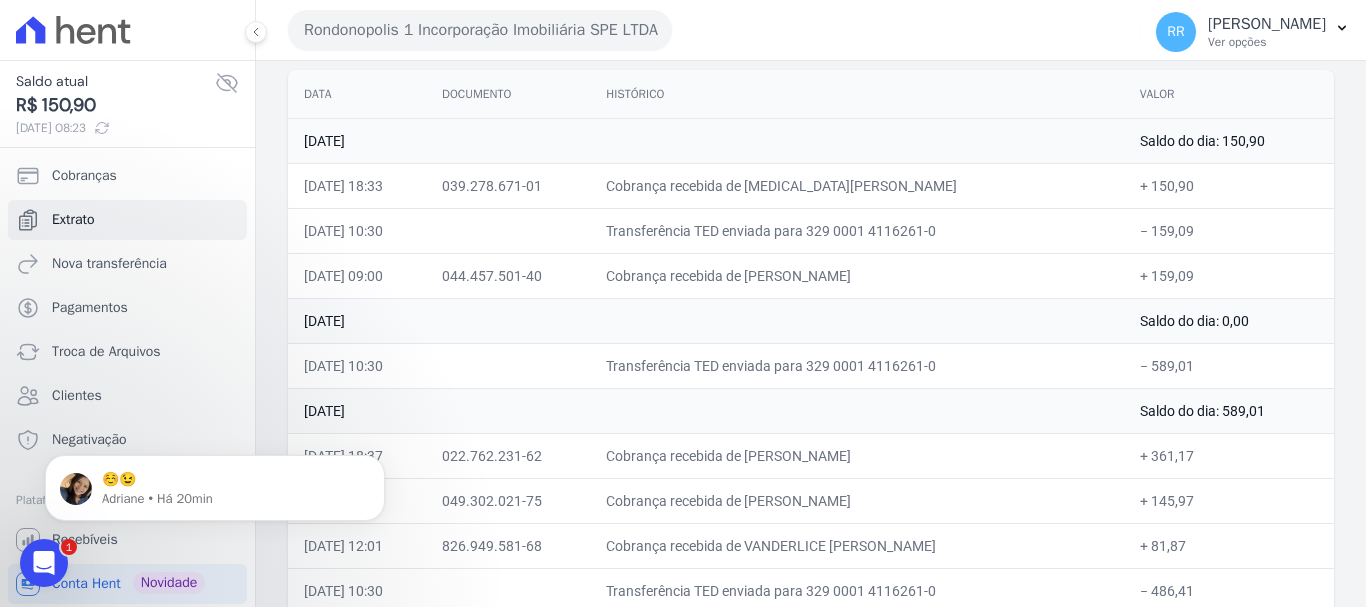 scroll, scrollTop: 100, scrollLeft: 0, axis: vertical 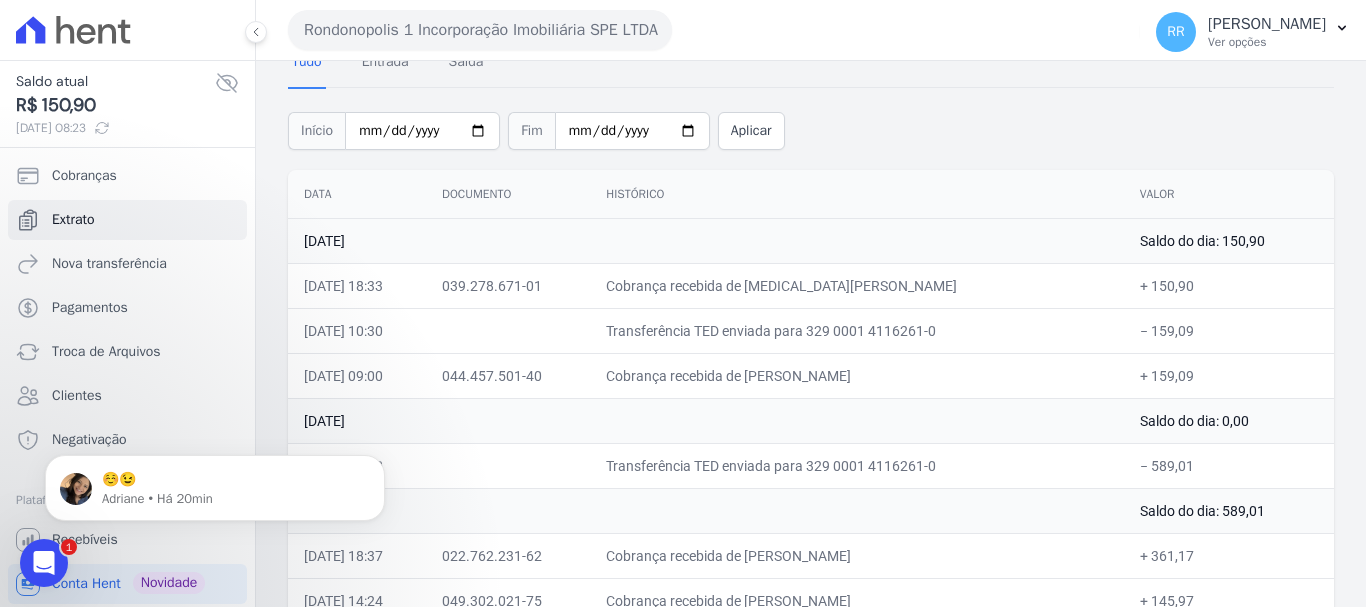click on "Rondonopolis 1 Incorporação Imobiliária SPE LTDA" at bounding box center (480, 30) 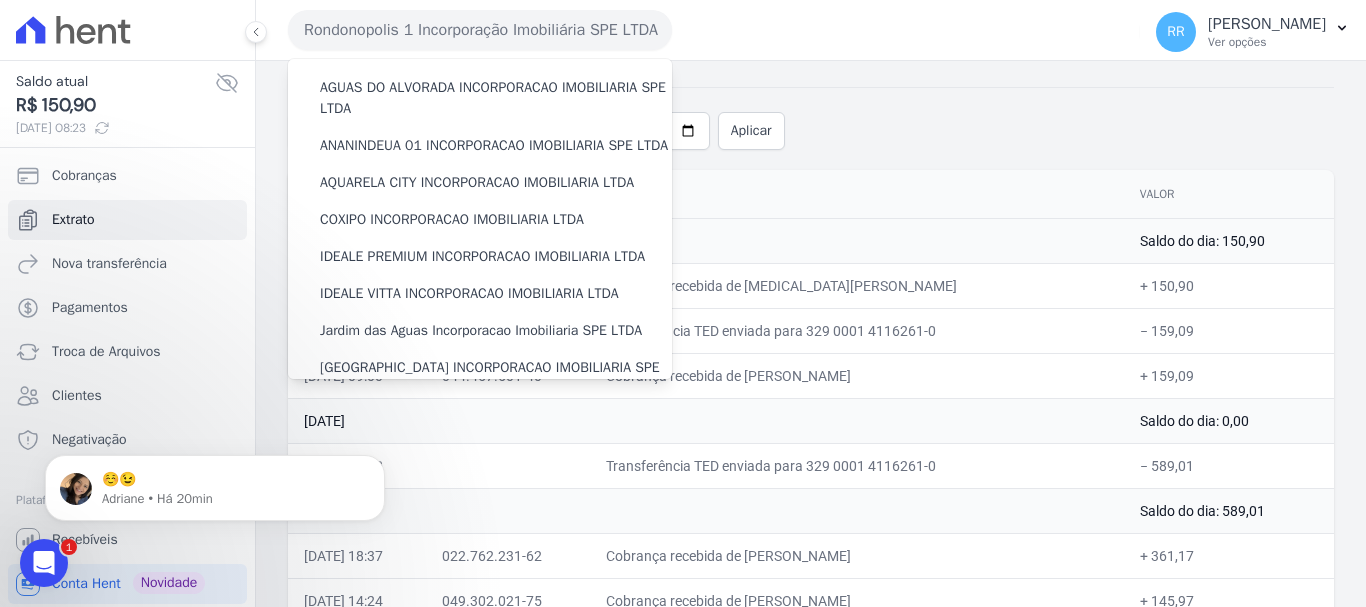 scroll, scrollTop: 300, scrollLeft: 0, axis: vertical 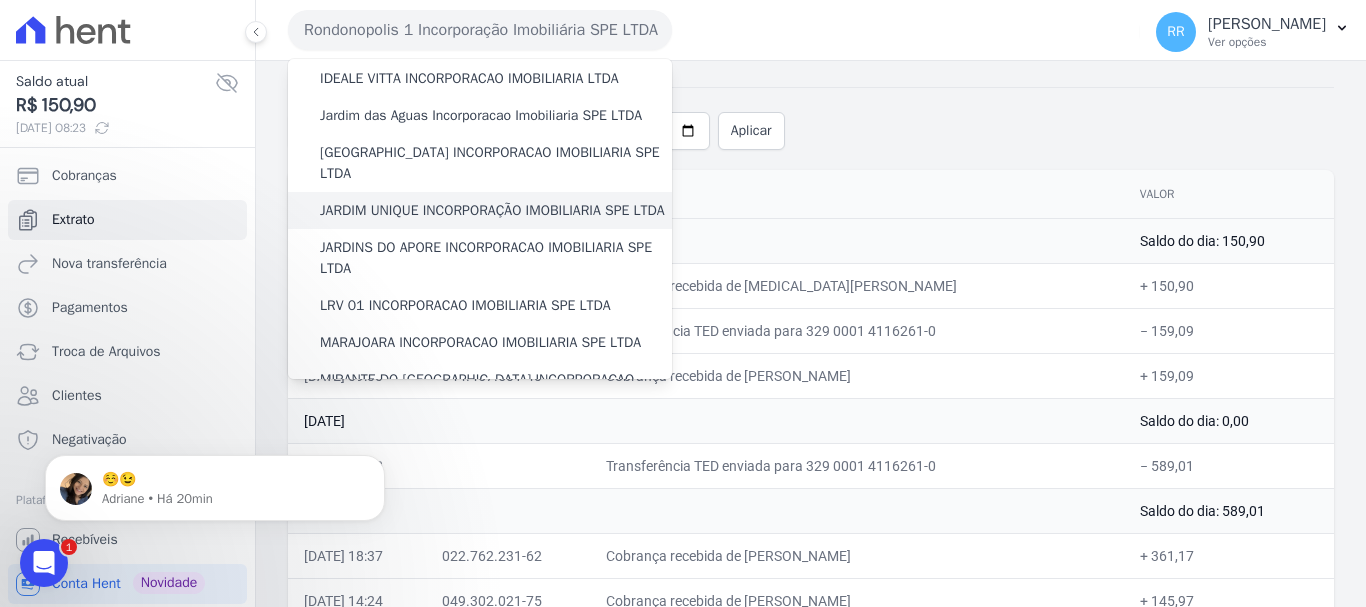 click on "JARDIM UNIQUE INCORPORAÇÃO IMOBILIARIA SPE LTDA" at bounding box center (492, 210) 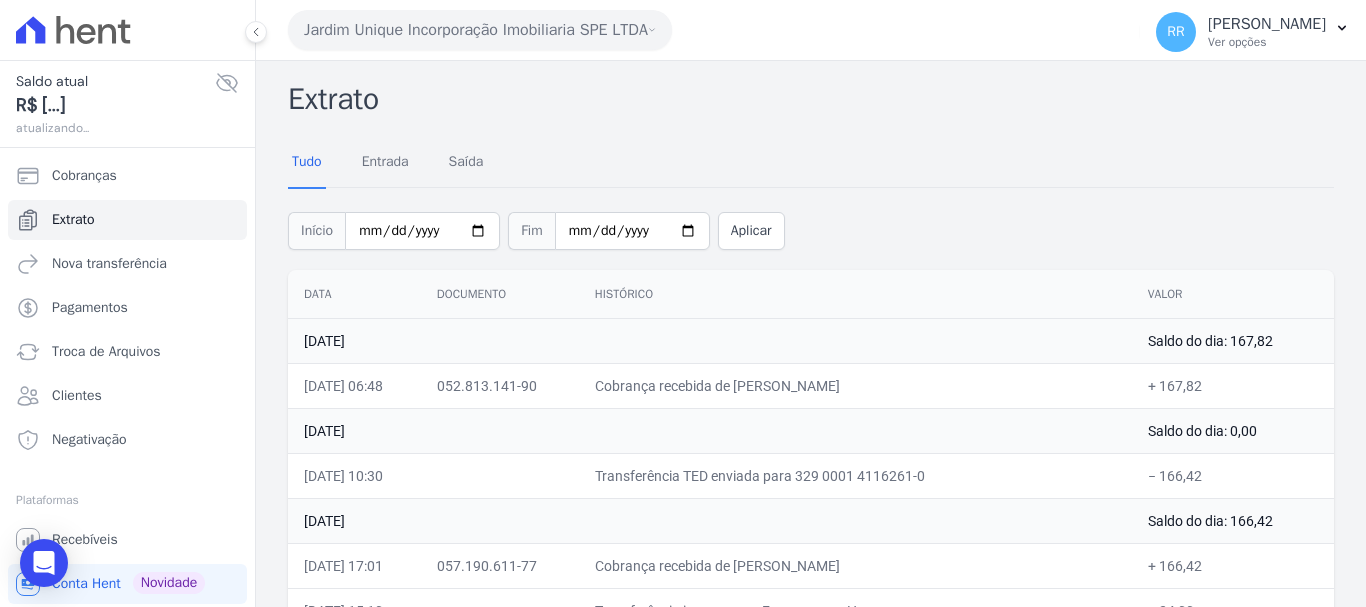 drag, startPoint x: 774, startPoint y: 387, endPoint x: 957, endPoint y: 382, distance: 183.0683 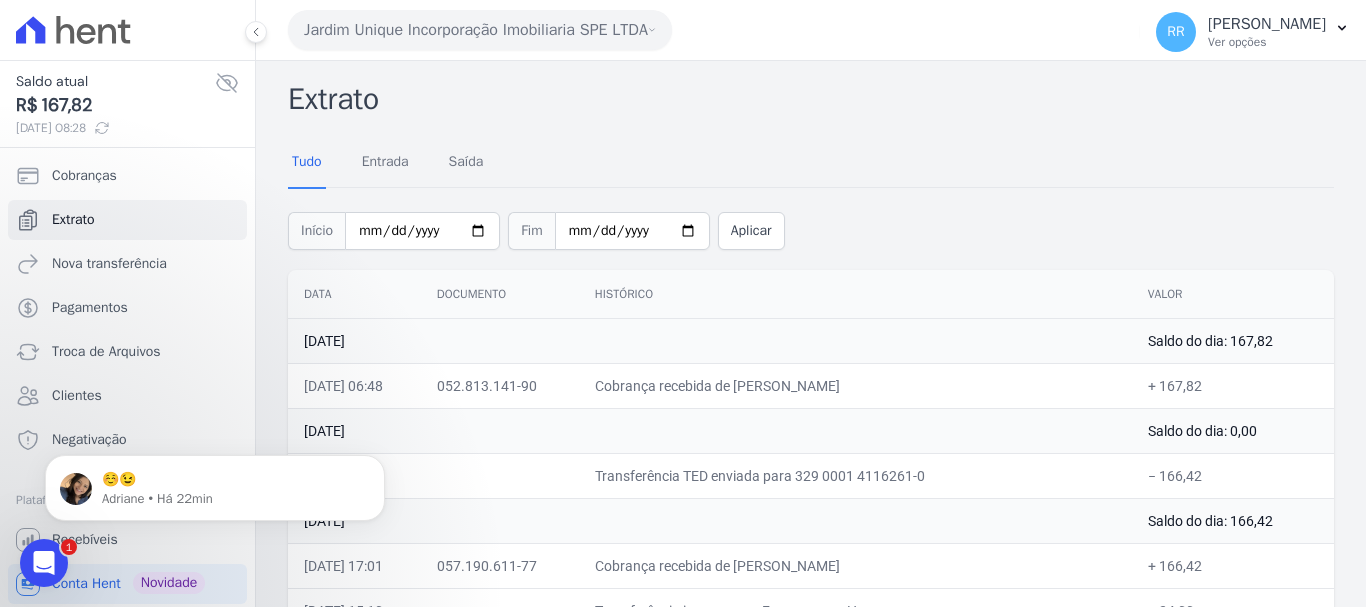 scroll, scrollTop: 0, scrollLeft: 0, axis: both 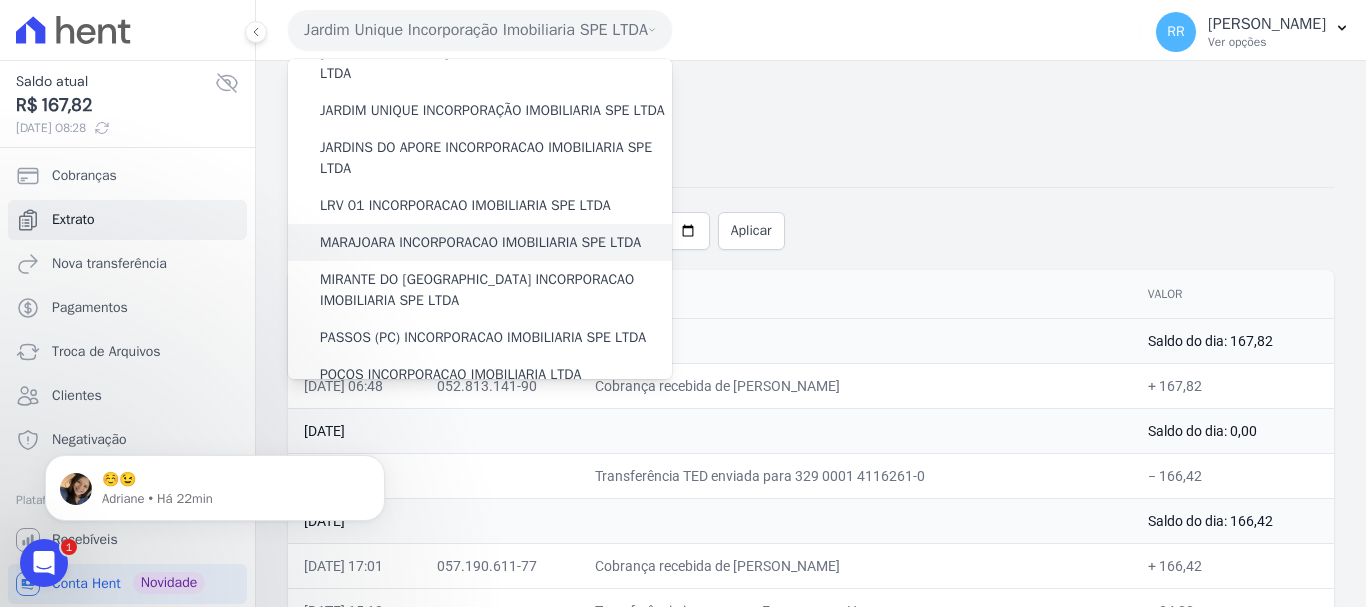 click on "MARAJOARA INCORPORACAO IMOBILIARIA SPE LTDA" at bounding box center [480, 242] 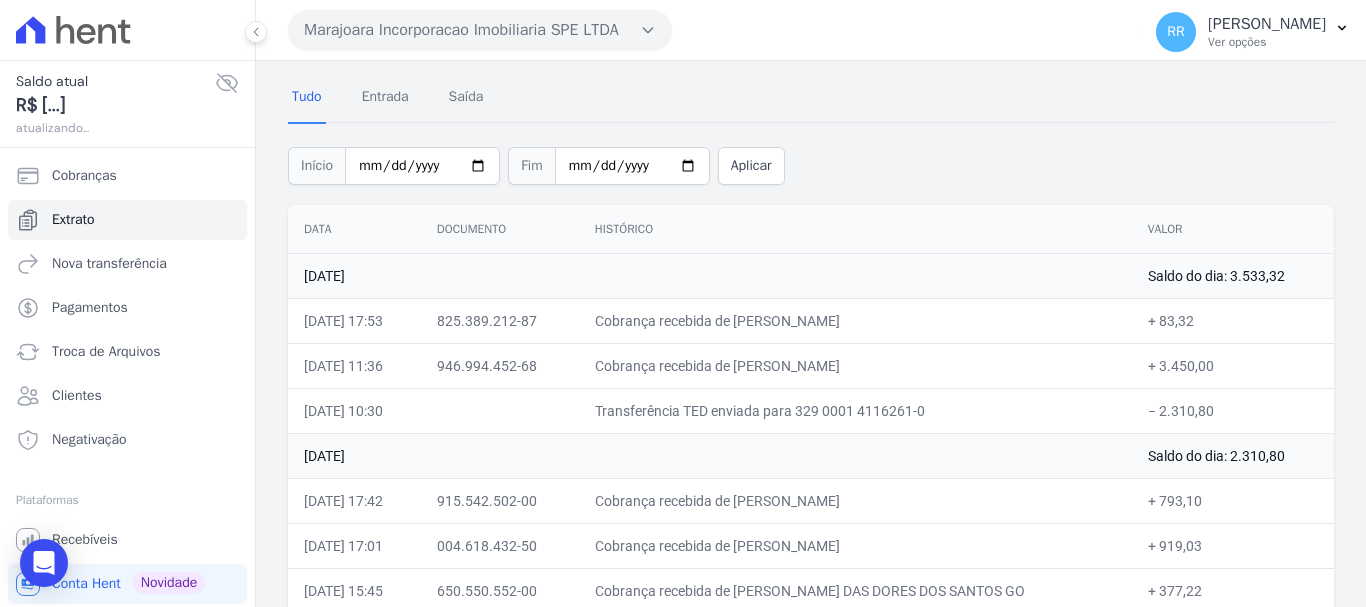 scroll, scrollTop: 100, scrollLeft: 0, axis: vertical 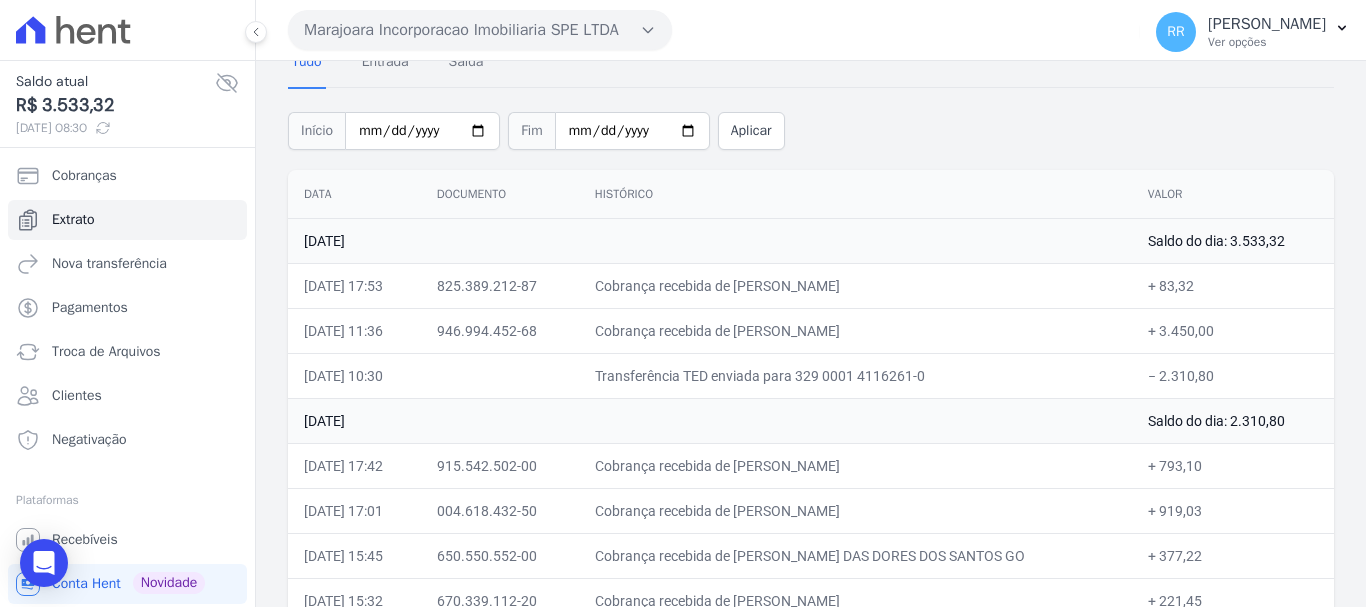 drag, startPoint x: 765, startPoint y: 329, endPoint x: 979, endPoint y: 324, distance: 214.05841 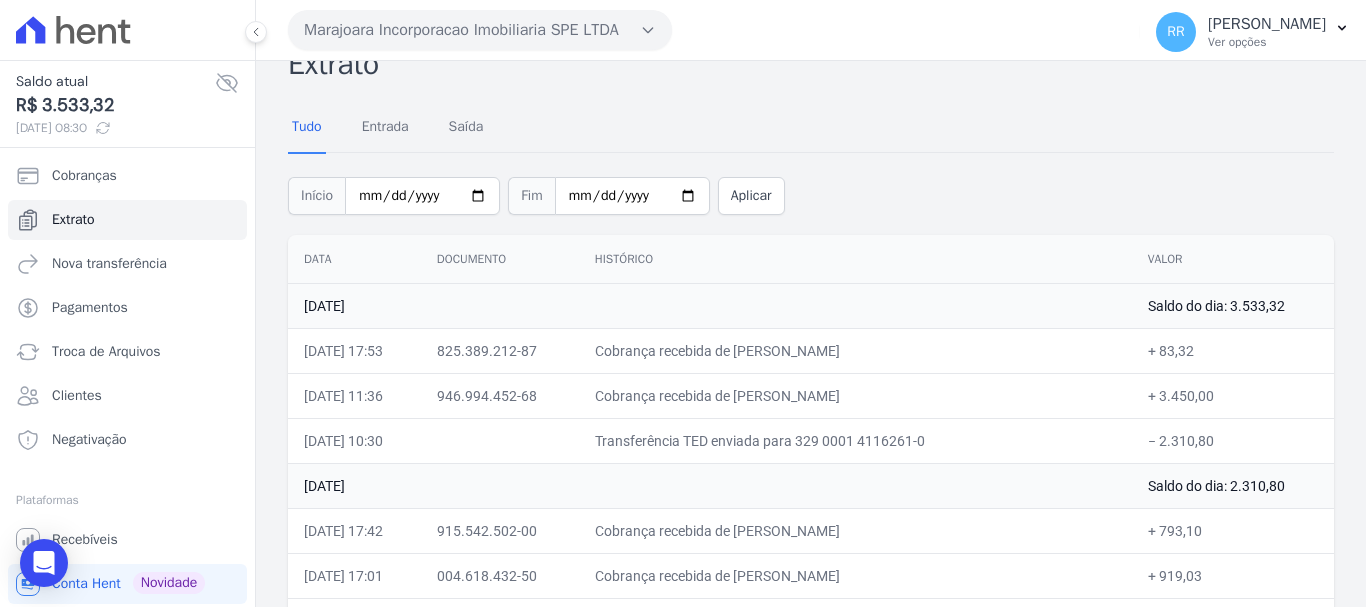 scroll, scrollTop: 0, scrollLeft: 0, axis: both 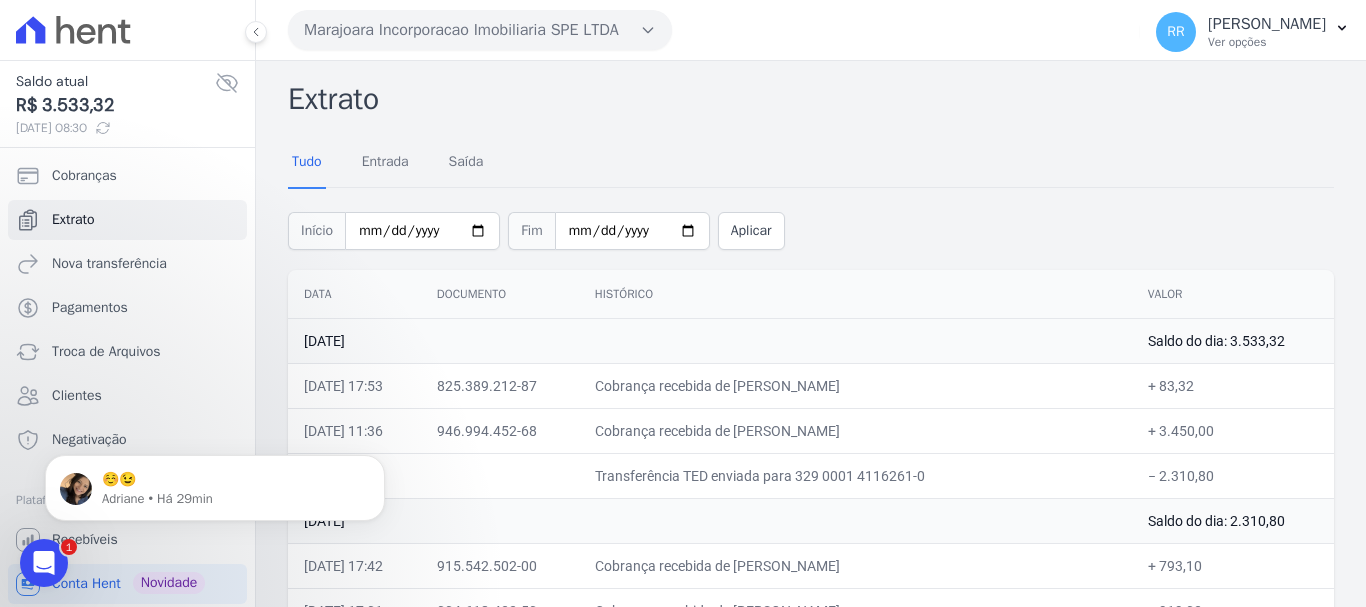 click on "Marajoara Incorporacao Imobiliaria SPE LTDA" at bounding box center [480, 30] 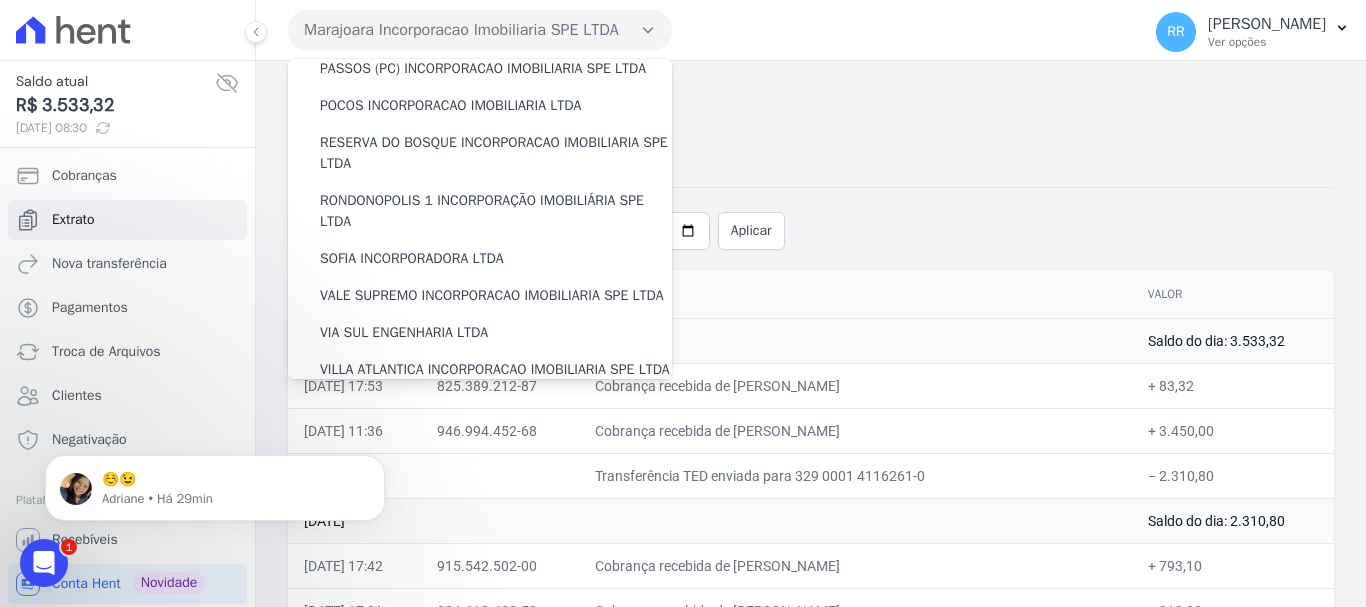 scroll, scrollTop: 873, scrollLeft: 0, axis: vertical 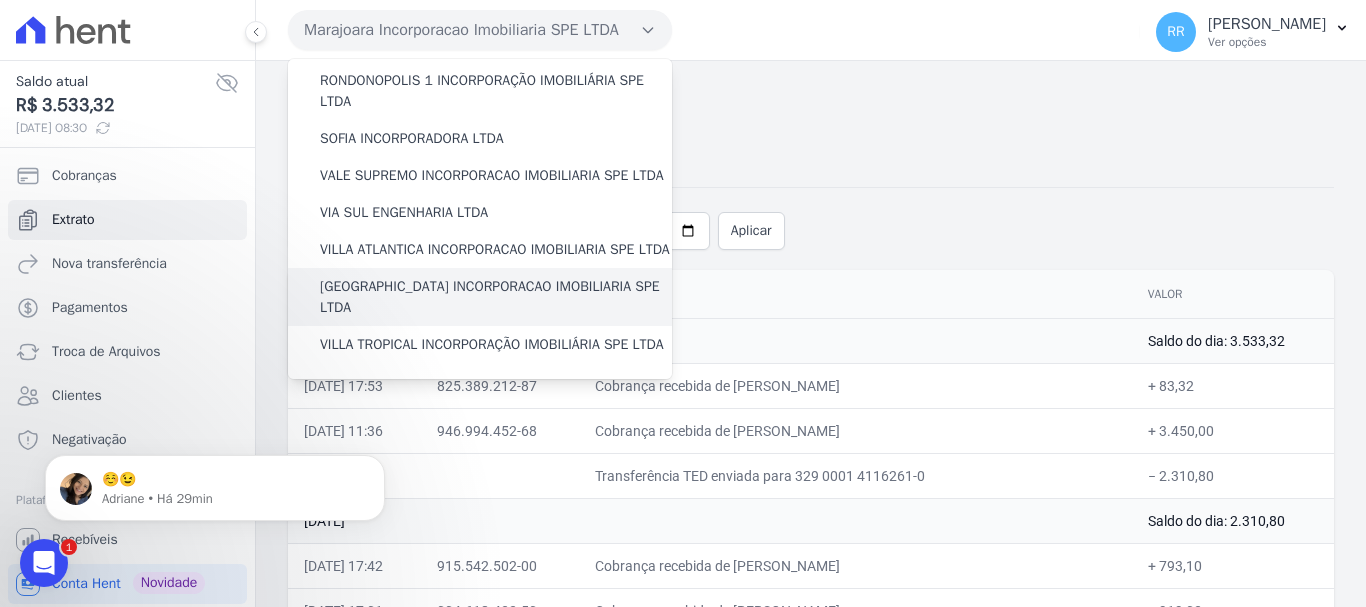 click on "[GEOGRAPHIC_DATA] INCORPORACAO IMOBILIARIA SPE LTDA" at bounding box center [496, 297] 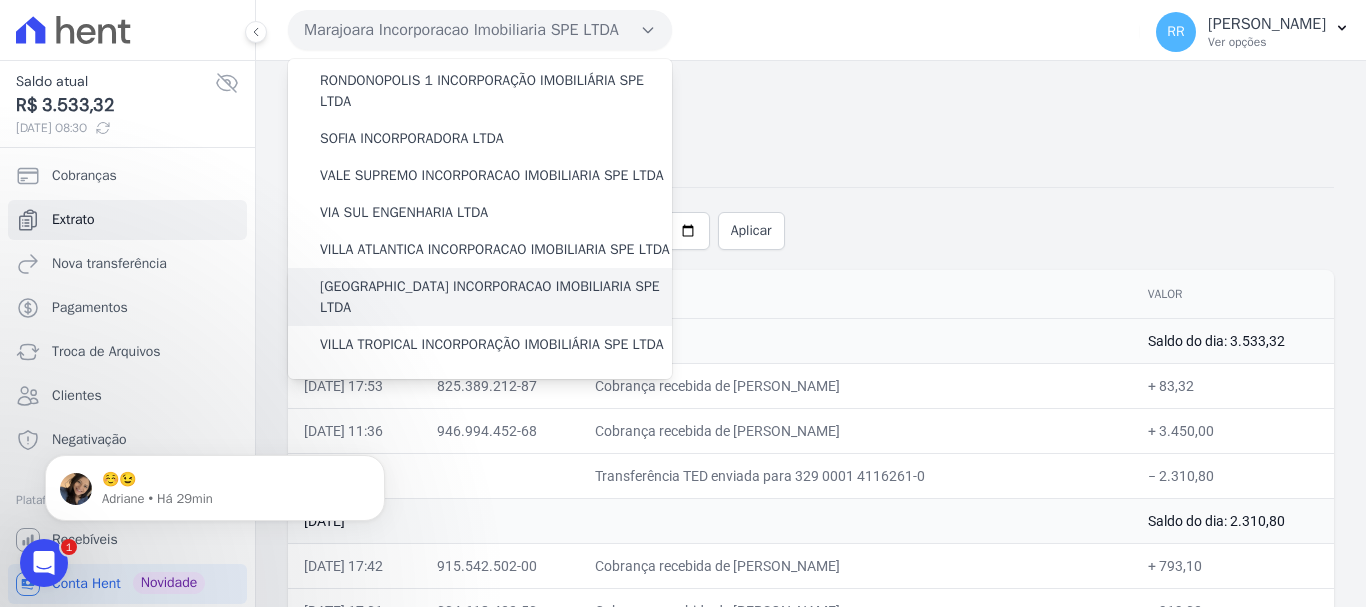 click on "[GEOGRAPHIC_DATA] INCORPORACAO IMOBILIARIA SPE LTDA" at bounding box center [496, 297] 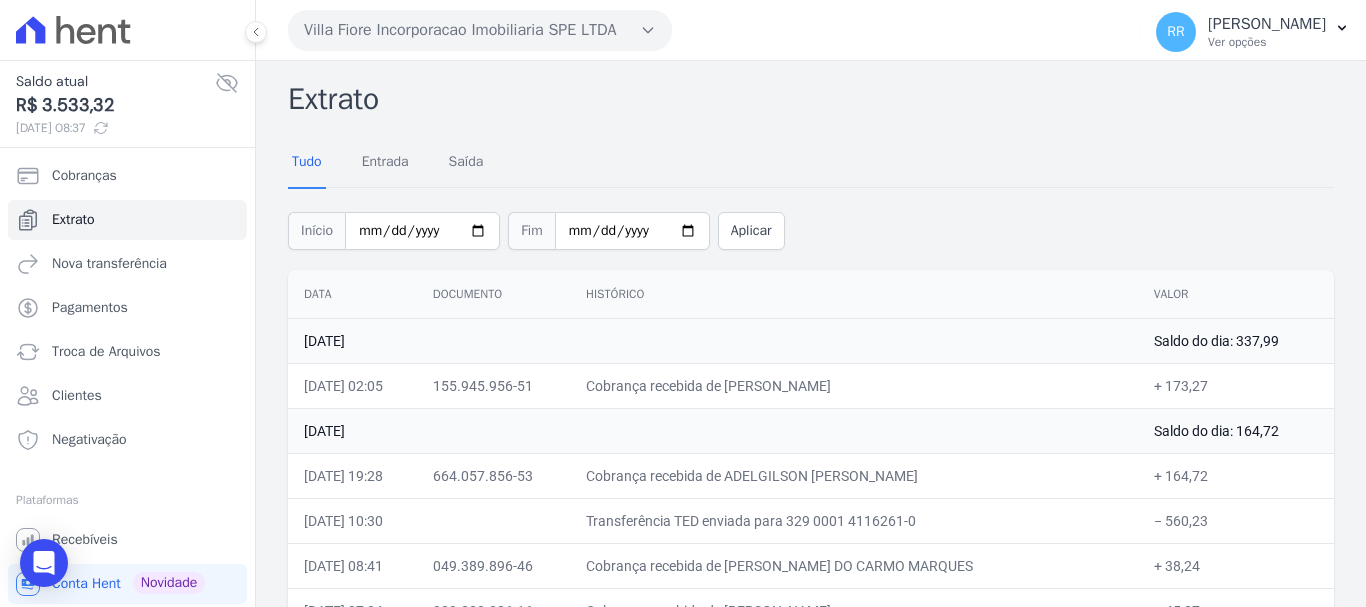 click on "Histórico" at bounding box center (854, 294) 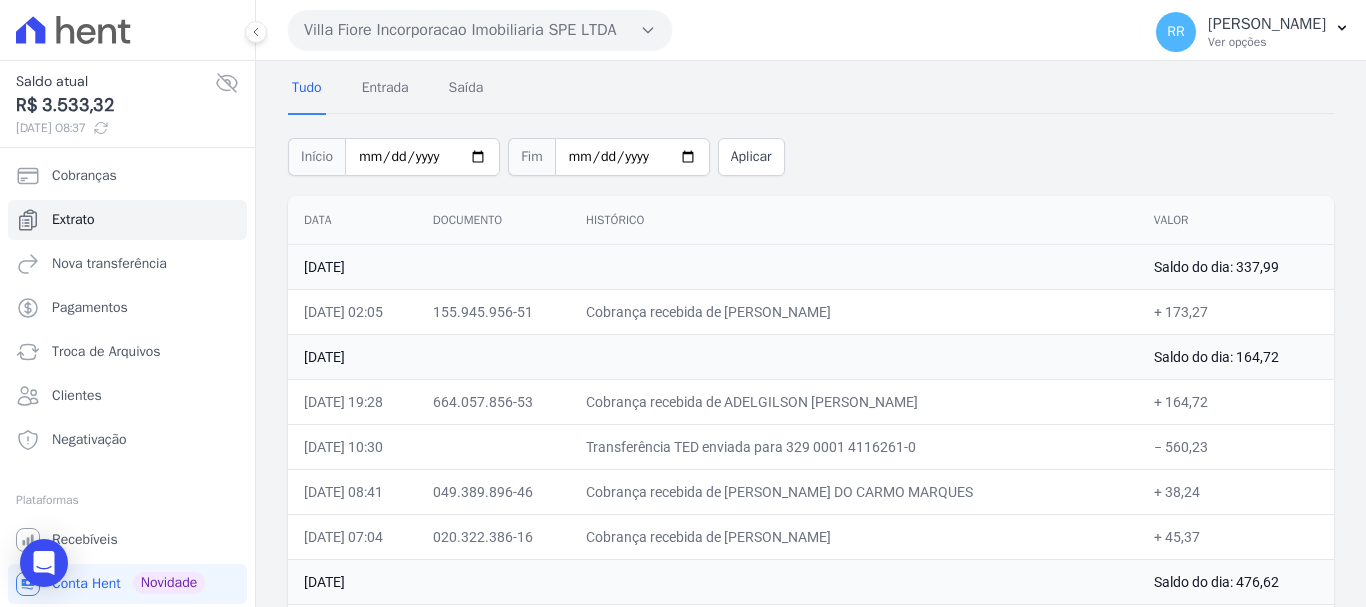 scroll, scrollTop: 200, scrollLeft: 0, axis: vertical 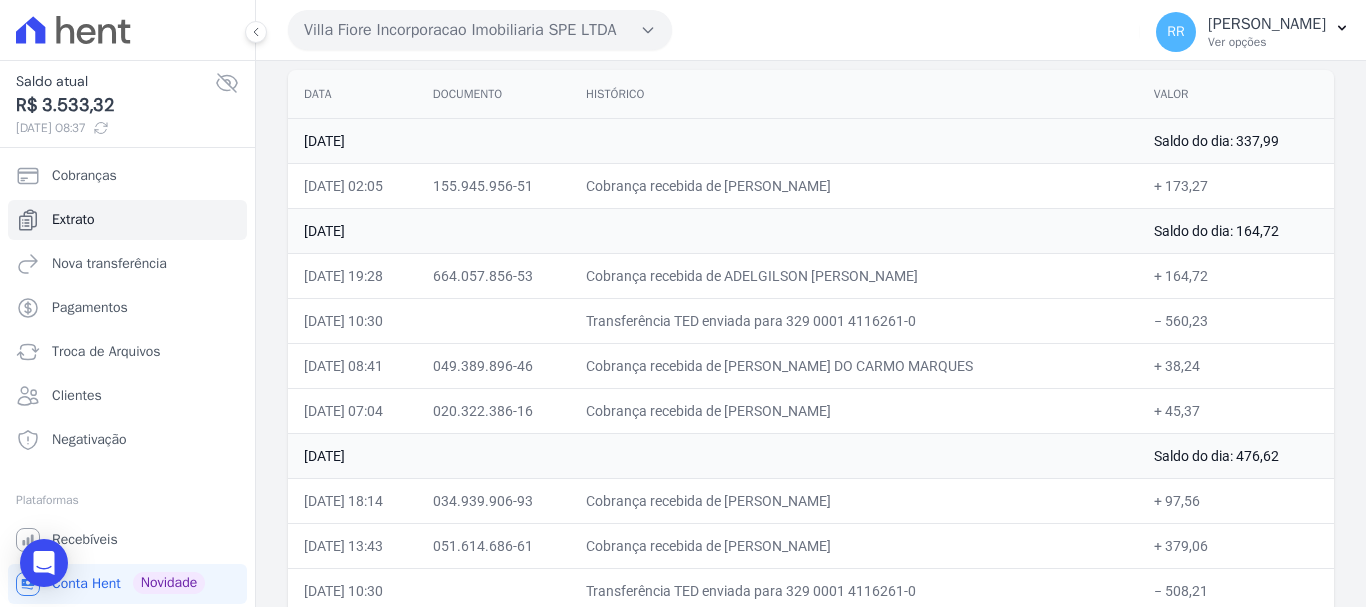click on "+
45,37" at bounding box center (1236, 410) 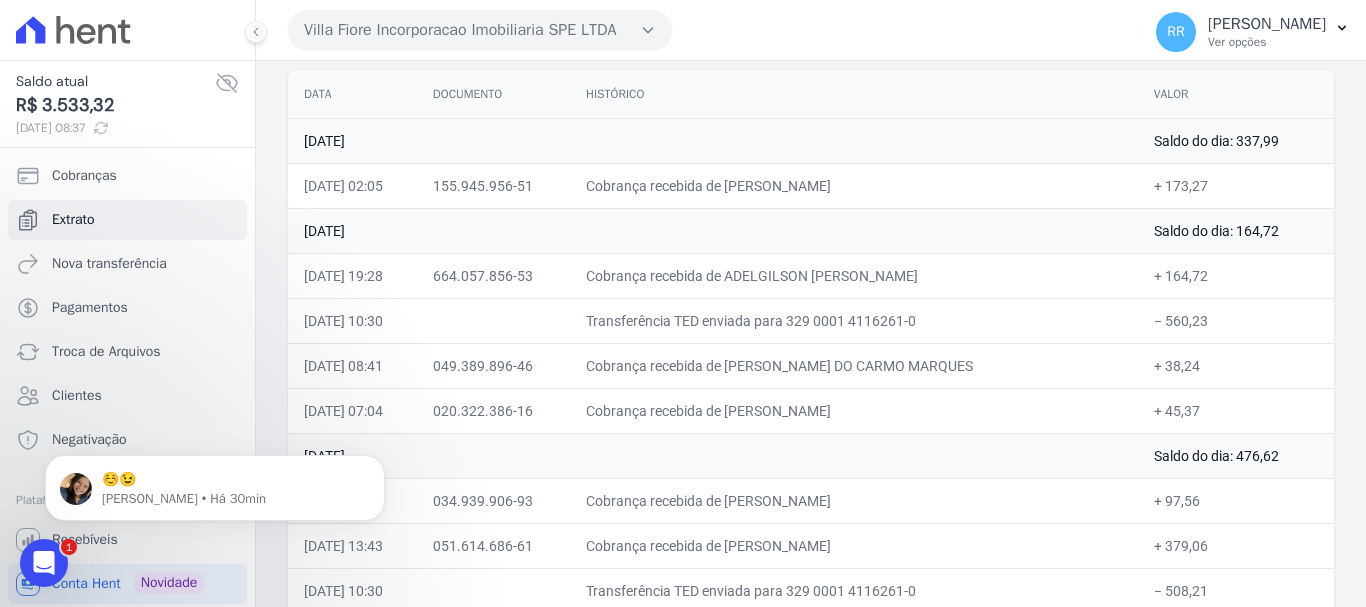 scroll, scrollTop: 0, scrollLeft: 0, axis: both 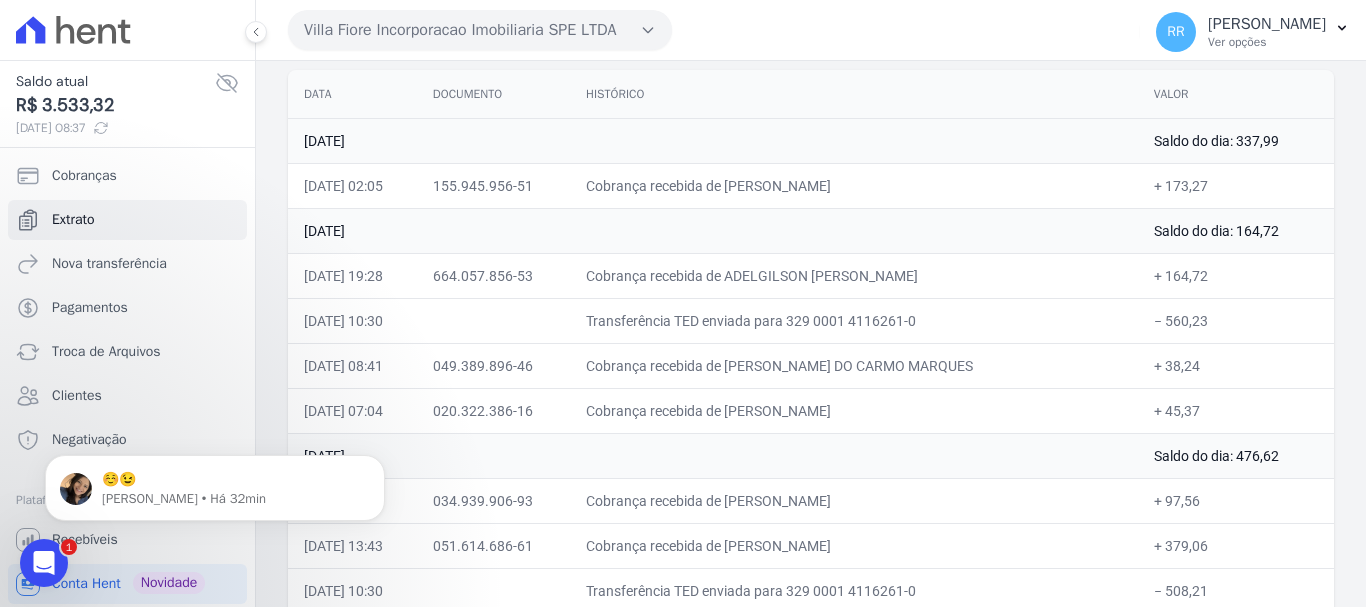 click on "Villa Fiore Incorporacao Imobiliaria SPE LTDA" at bounding box center (480, 30) 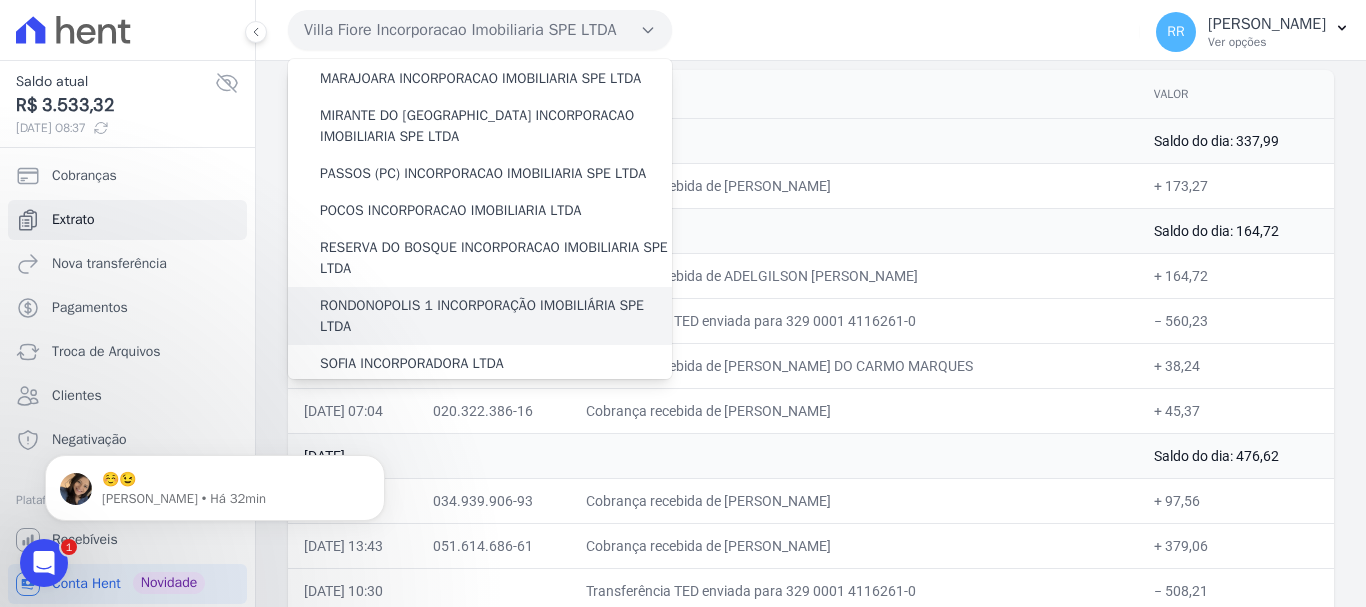 scroll, scrollTop: 600, scrollLeft: 0, axis: vertical 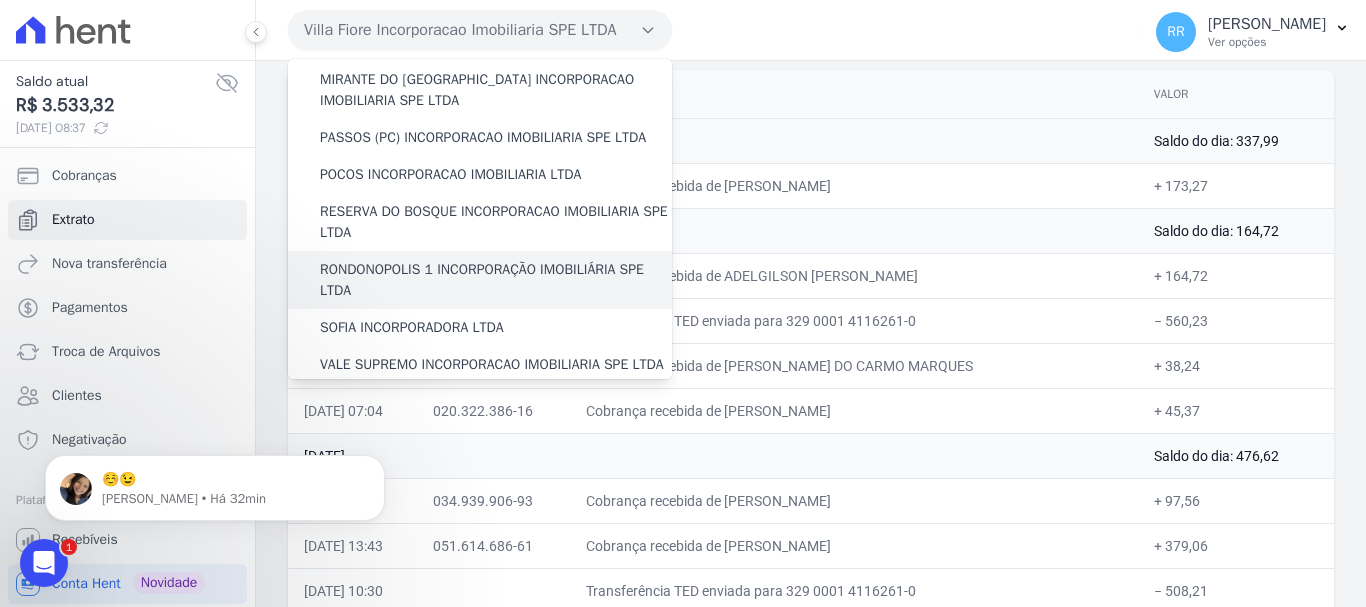 click on "RONDONOPOLIS 1 INCORPORAÇÃO IMOBILIÁRIA SPE LTDA" at bounding box center [496, 280] 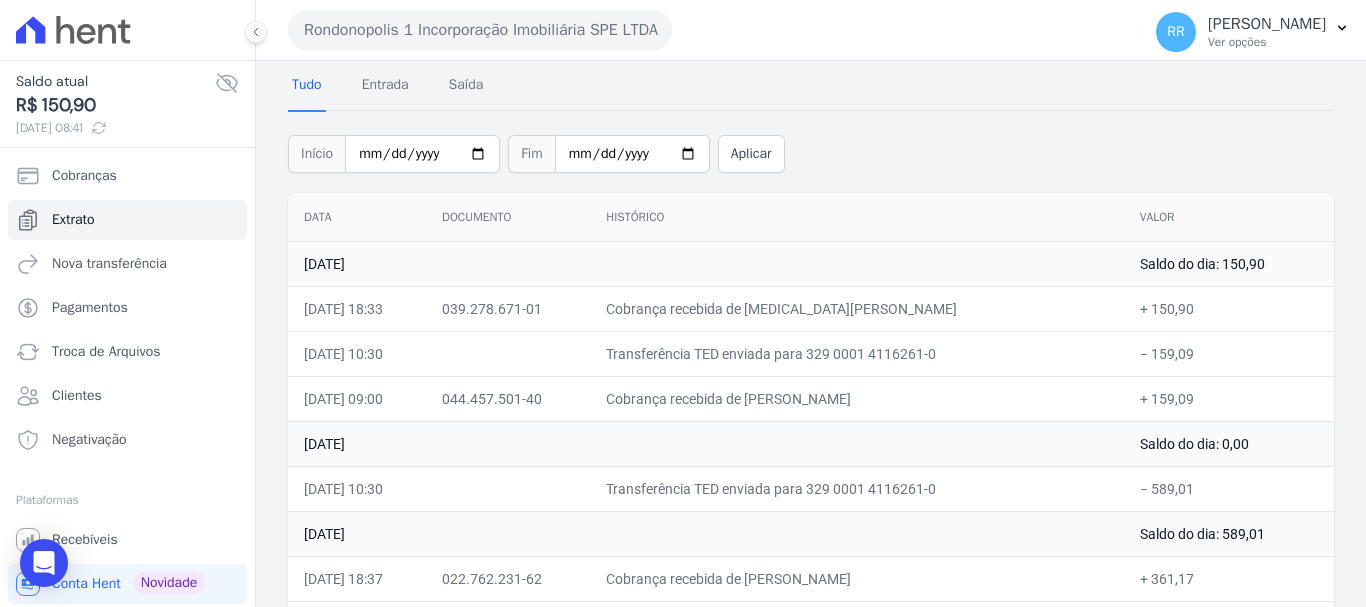 scroll, scrollTop: 100, scrollLeft: 0, axis: vertical 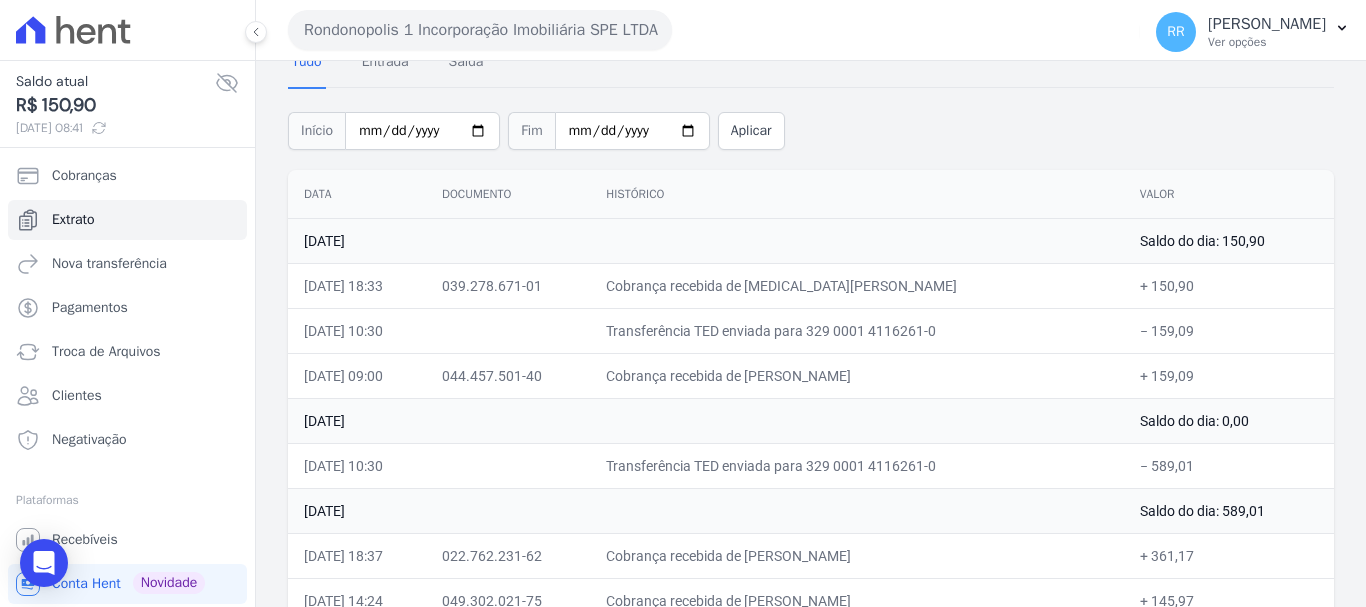 click on "Início
[DATE]
Fim
[DATE]
Aplicar" at bounding box center [811, 128] 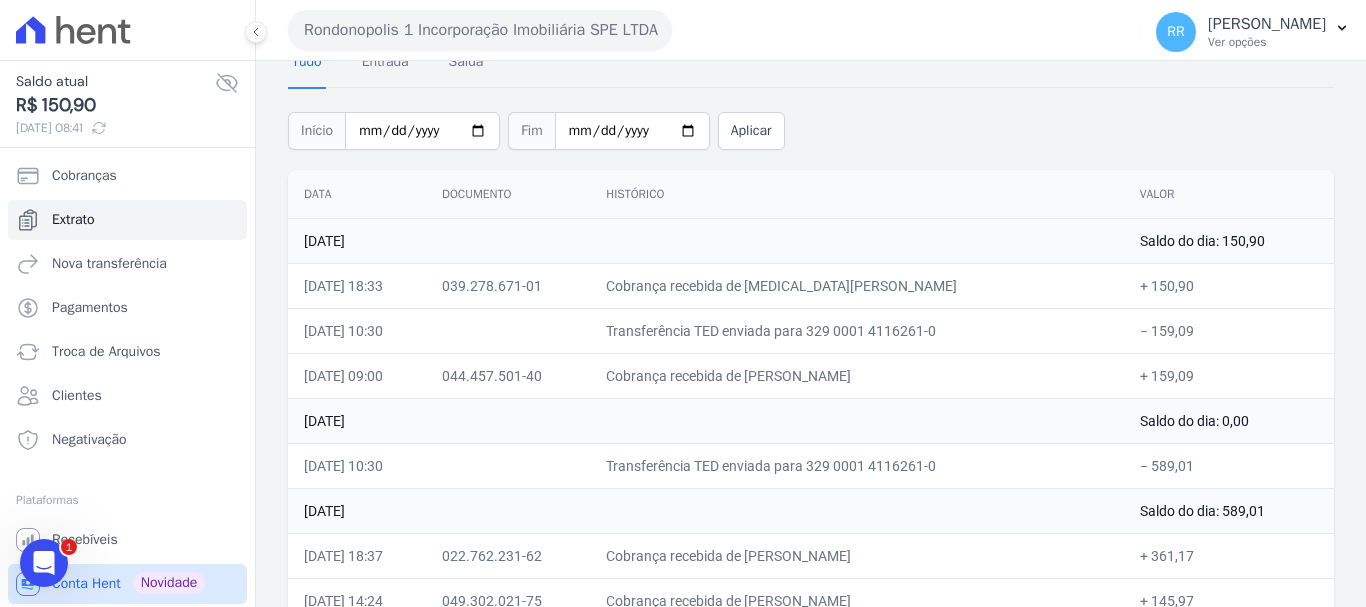 scroll, scrollTop: 0, scrollLeft: 0, axis: both 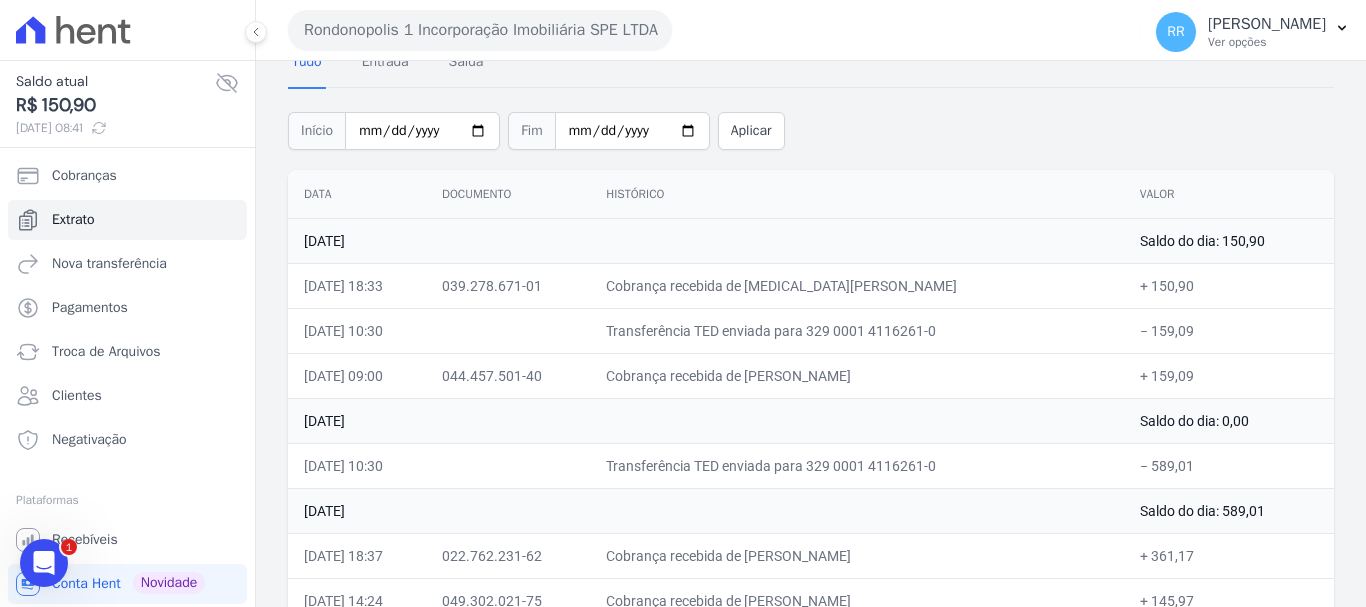 click 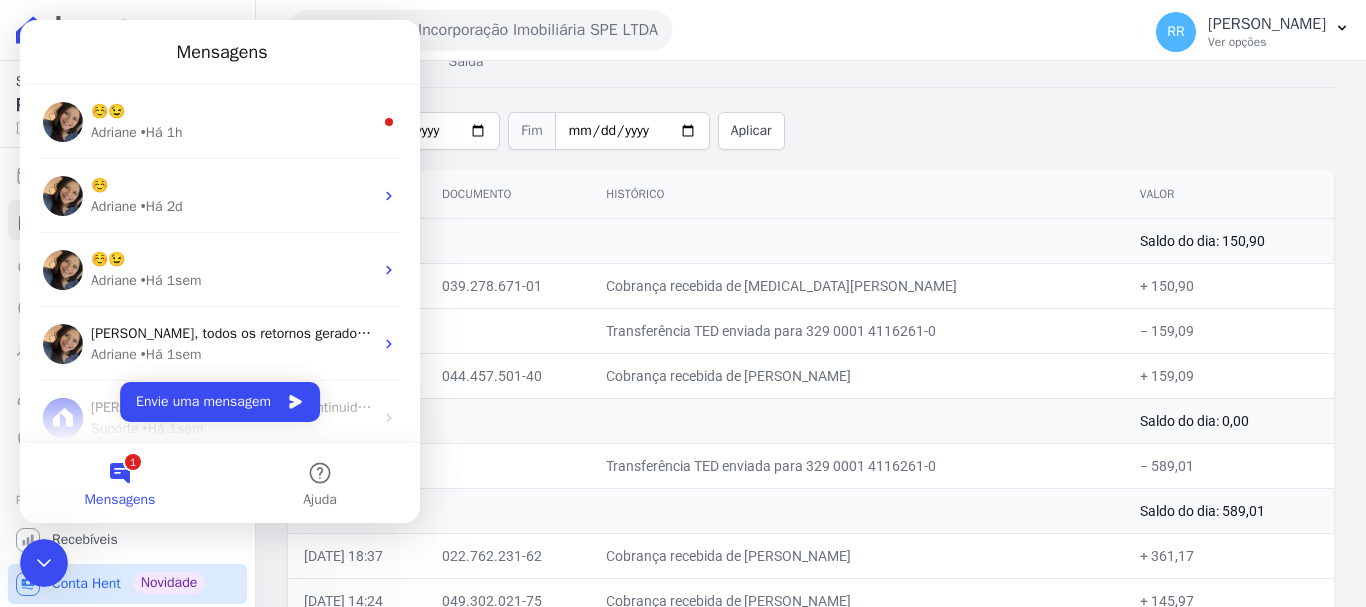scroll, scrollTop: 0, scrollLeft: 0, axis: both 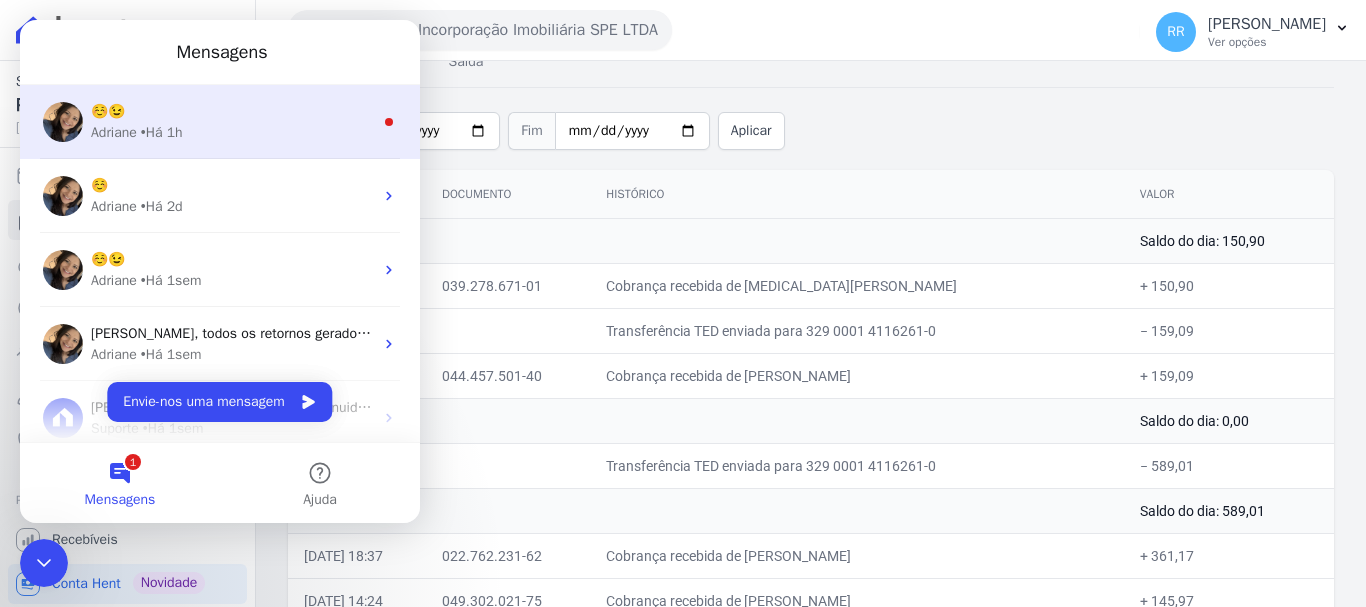 click on "Adriane •  Há 1h" at bounding box center (232, 132) 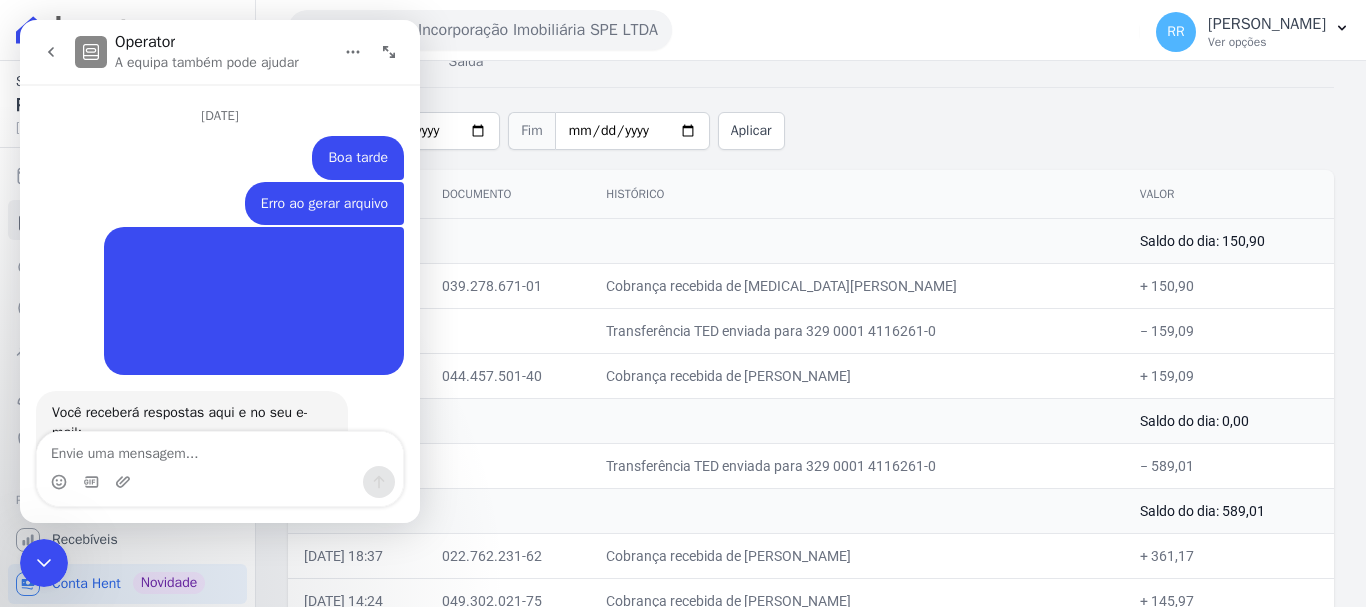 scroll, scrollTop: 3, scrollLeft: 0, axis: vertical 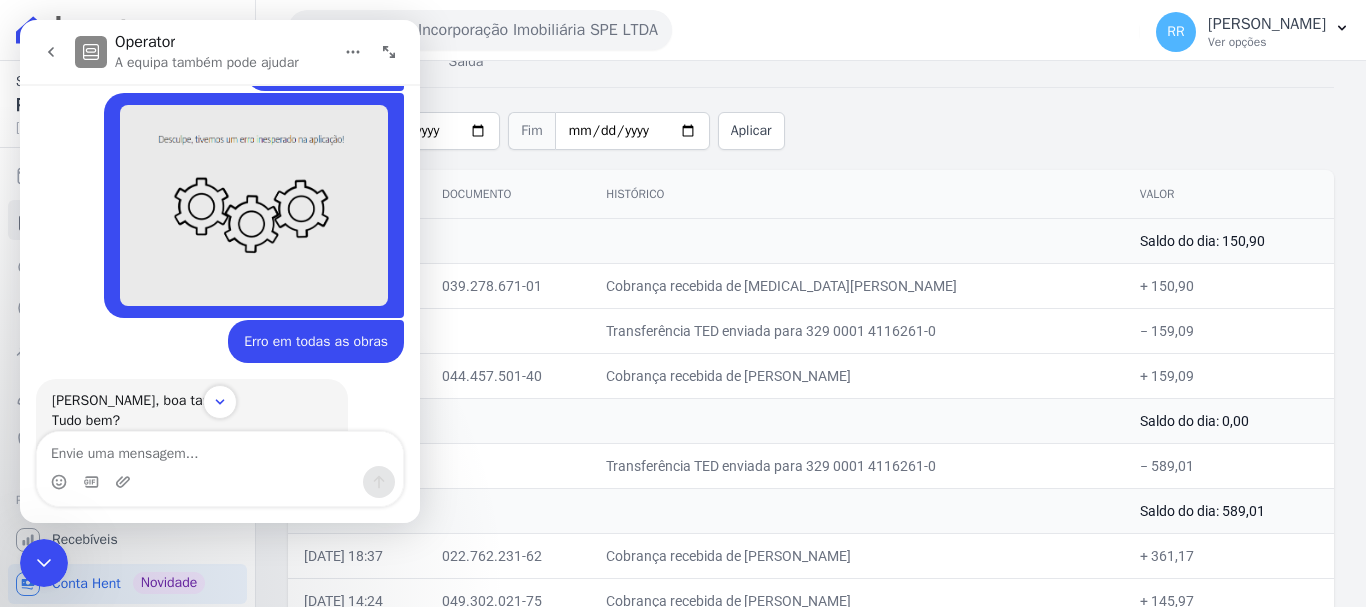drag, startPoint x: 1024, startPoint y: 153, endPoint x: 659, endPoint y: 100, distance: 368.82788 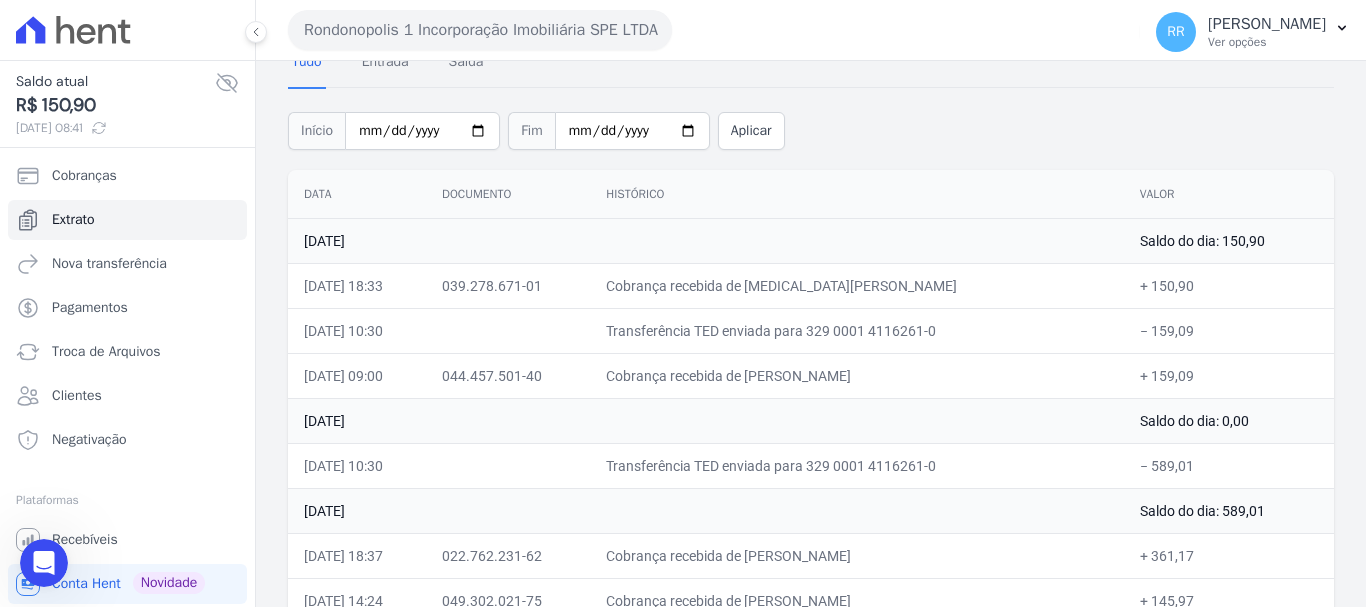 scroll, scrollTop: 0, scrollLeft: 0, axis: both 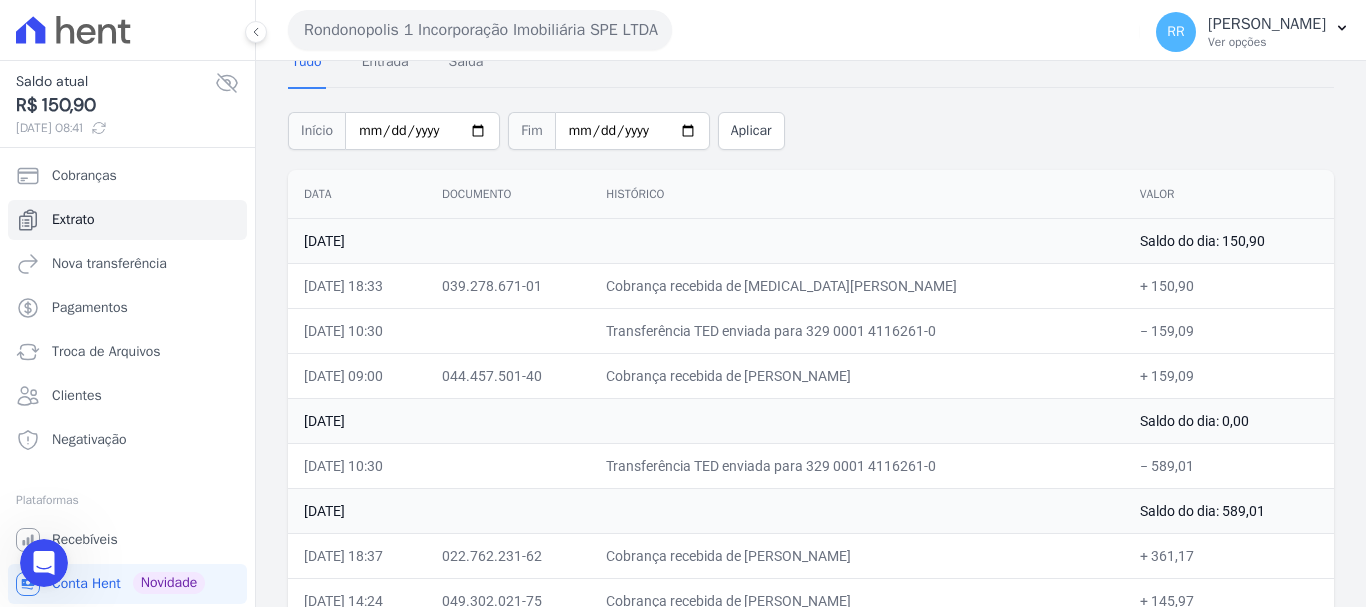click on "Histórico" at bounding box center (857, 194) 